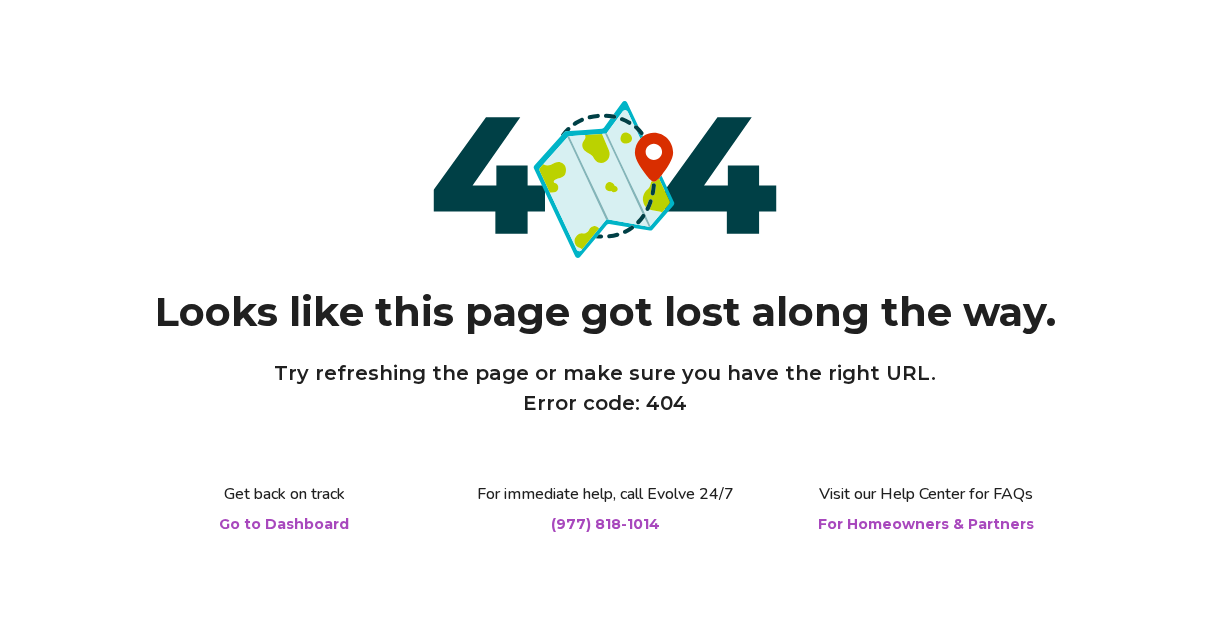 scroll, scrollTop: 0, scrollLeft: 0, axis: both 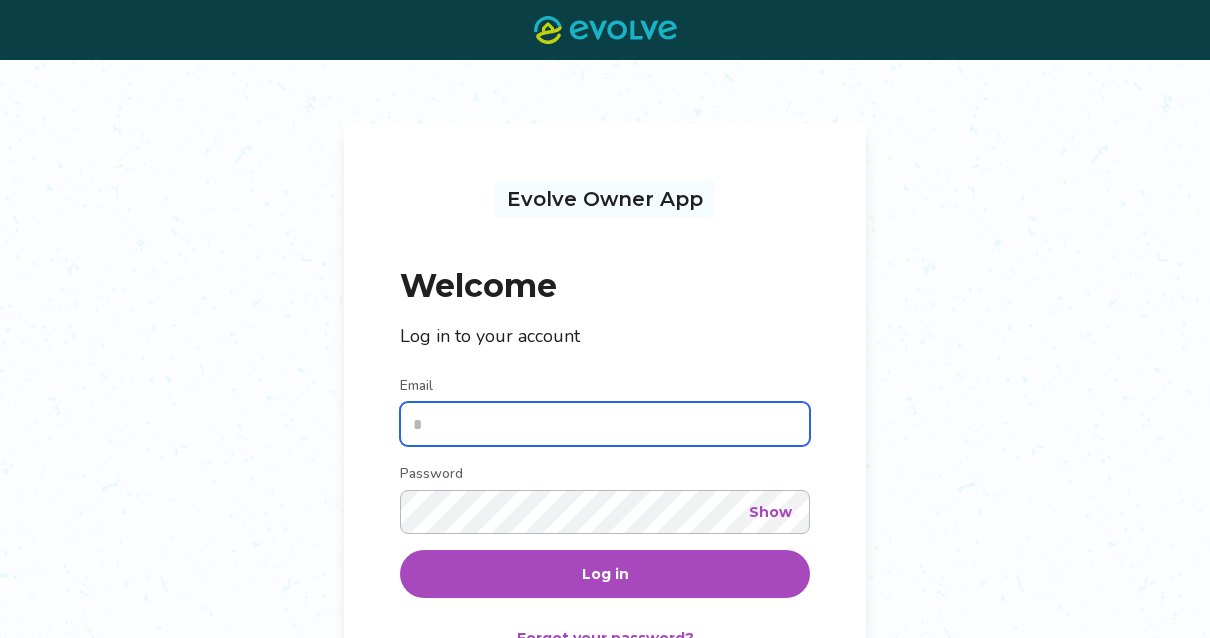 type on "**********" 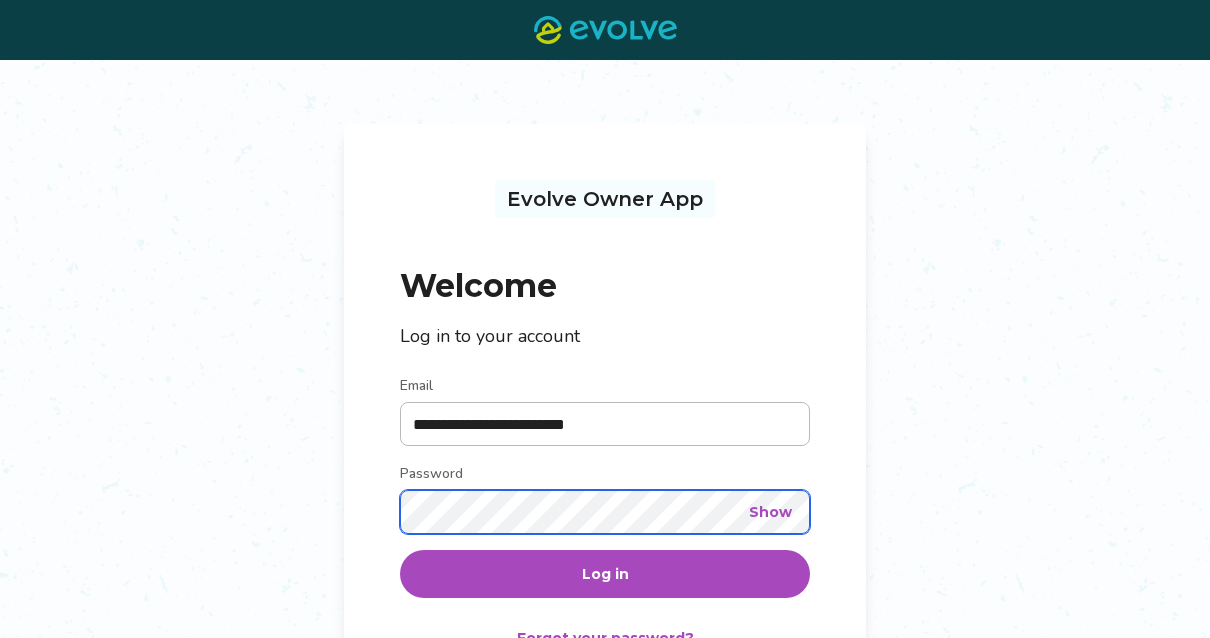 click on "Log in" at bounding box center [605, 574] 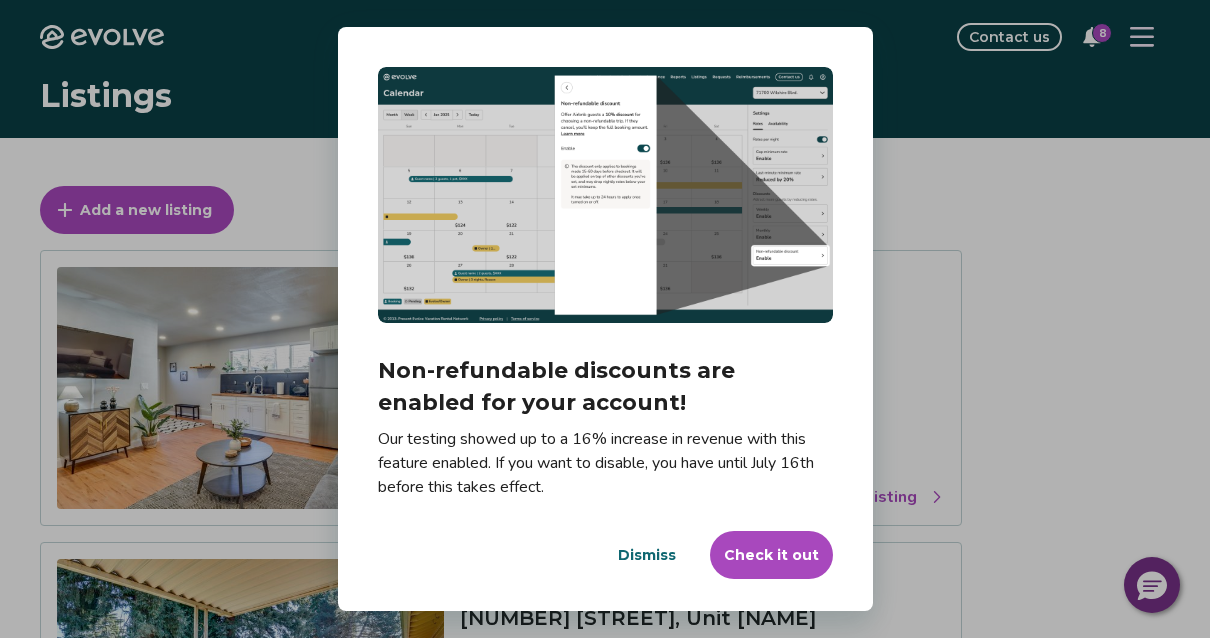 click on "Dismiss" at bounding box center [647, 555] 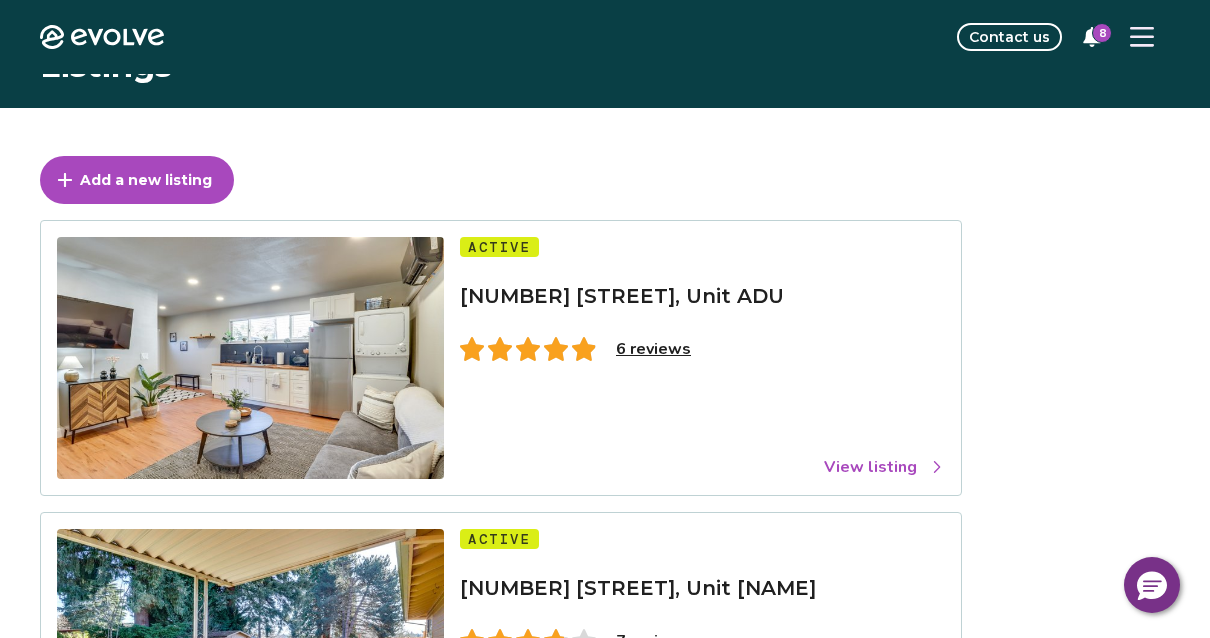 scroll, scrollTop: 0, scrollLeft: 0, axis: both 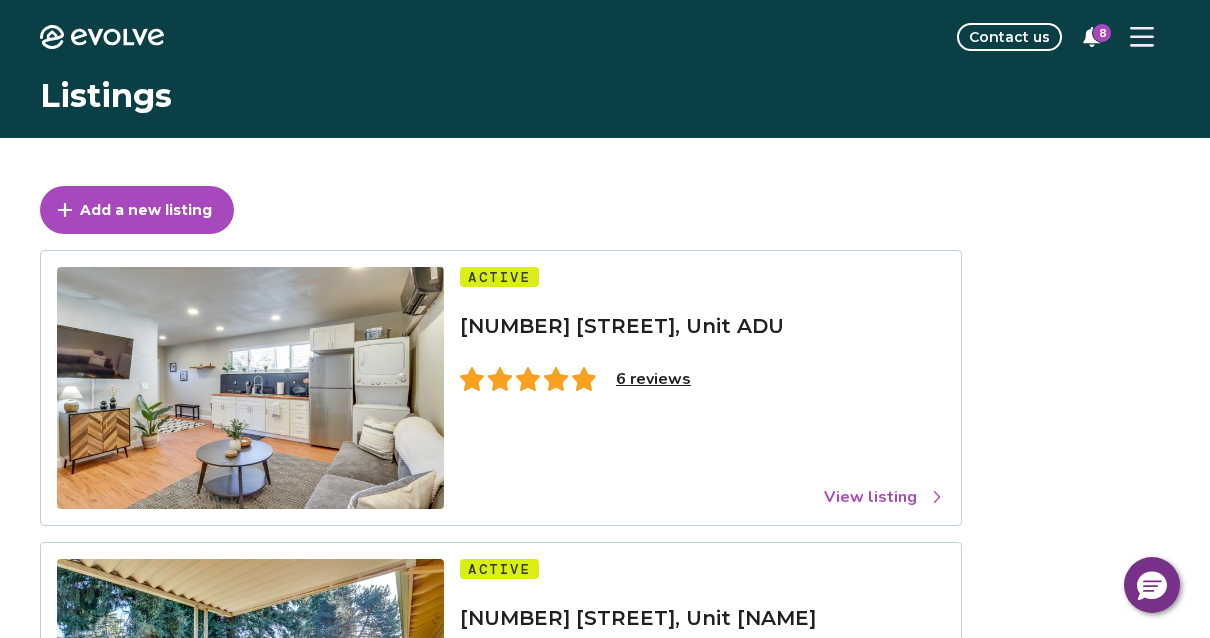 click on "8" at bounding box center (1102, 33) 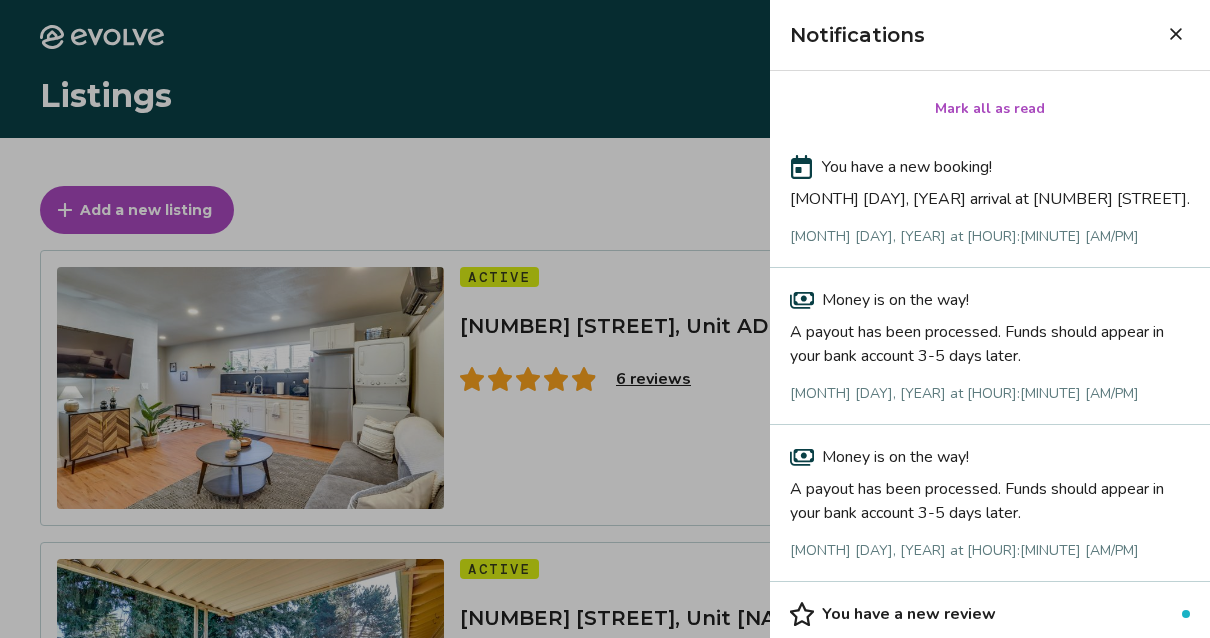 click on "Jun 13, 2025 at 12:43 PM" at bounding box center (990, 237) 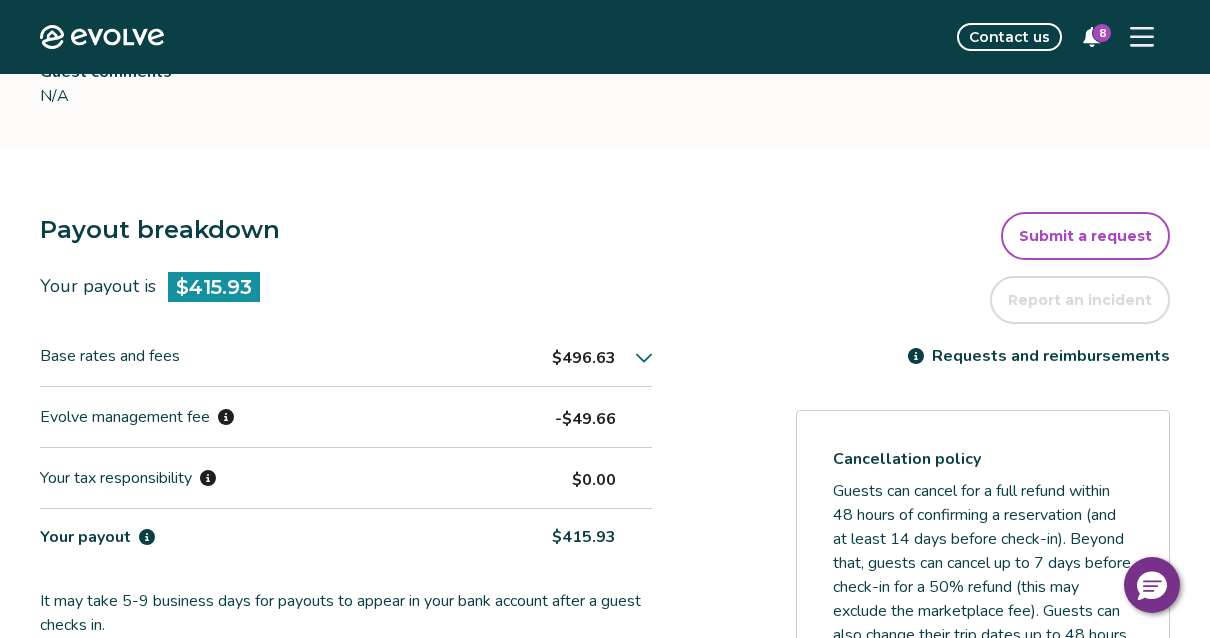 scroll, scrollTop: 0, scrollLeft: 0, axis: both 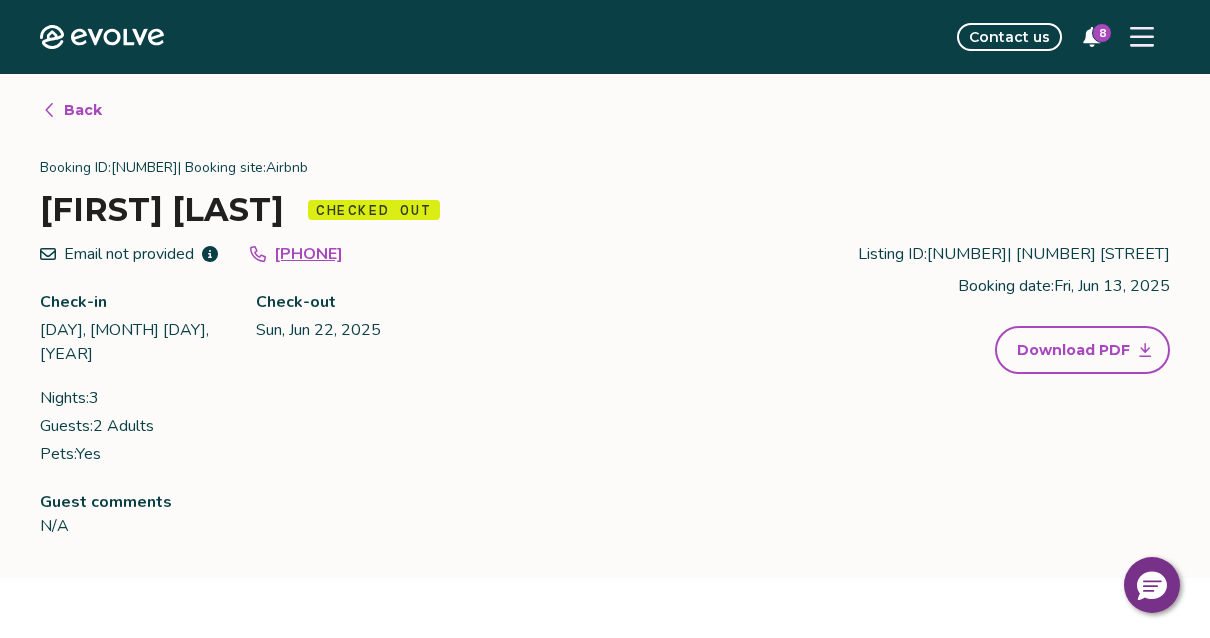 click on "Back" at bounding box center [83, 110] 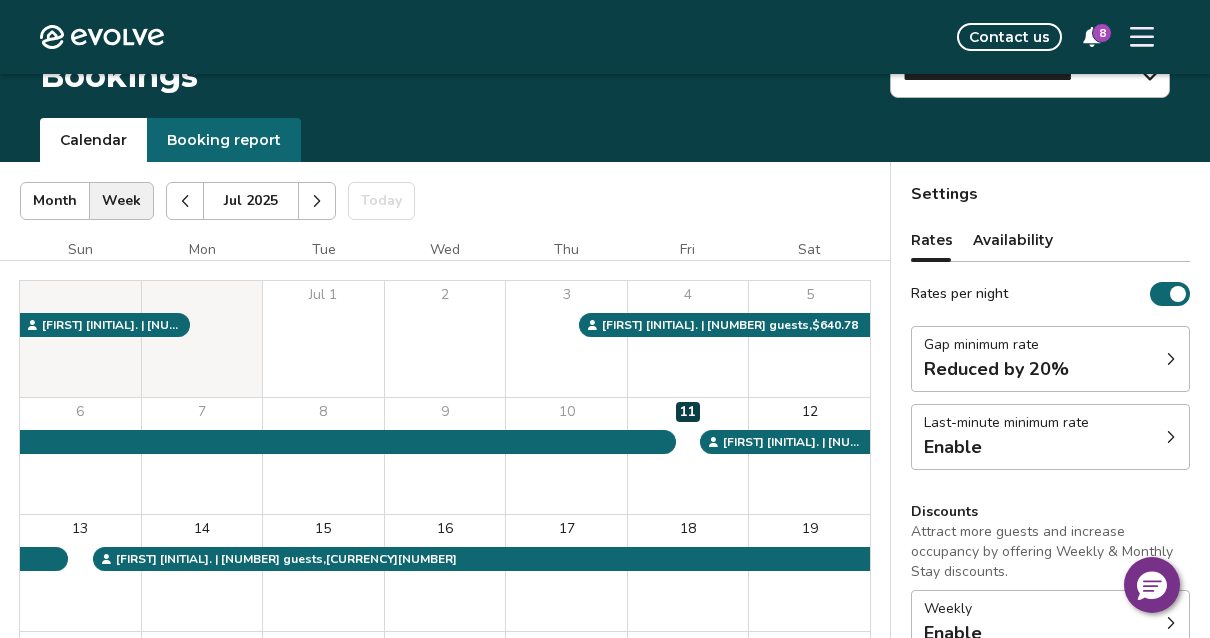 scroll, scrollTop: 0, scrollLeft: 0, axis: both 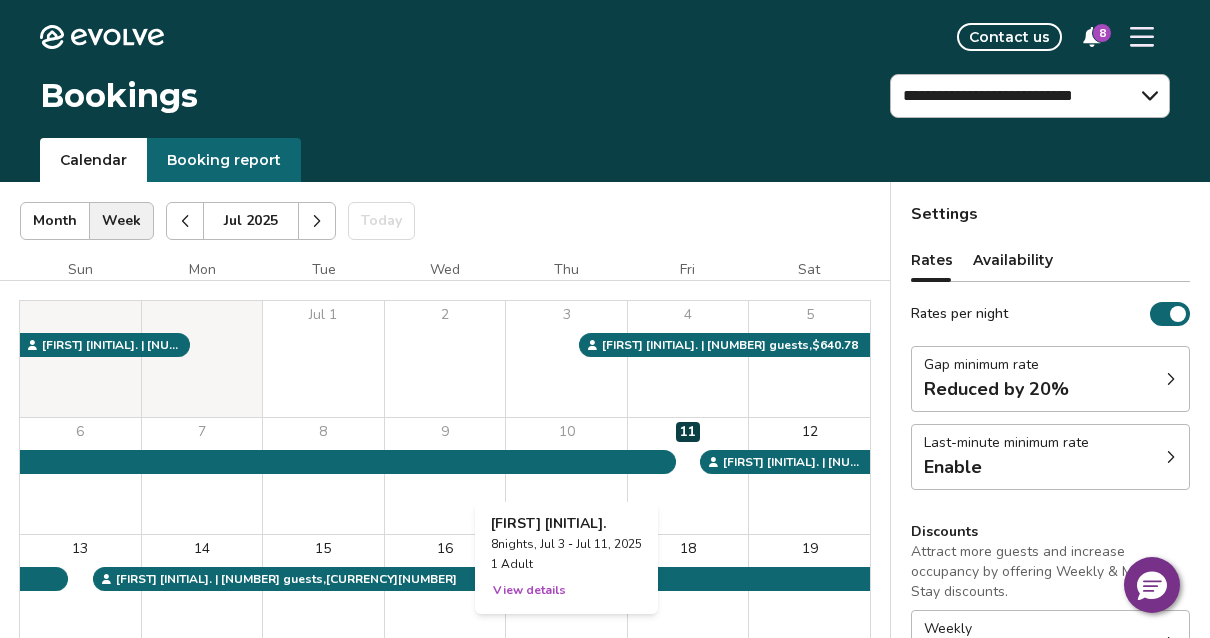 click on "View details" at bounding box center [529, 590] 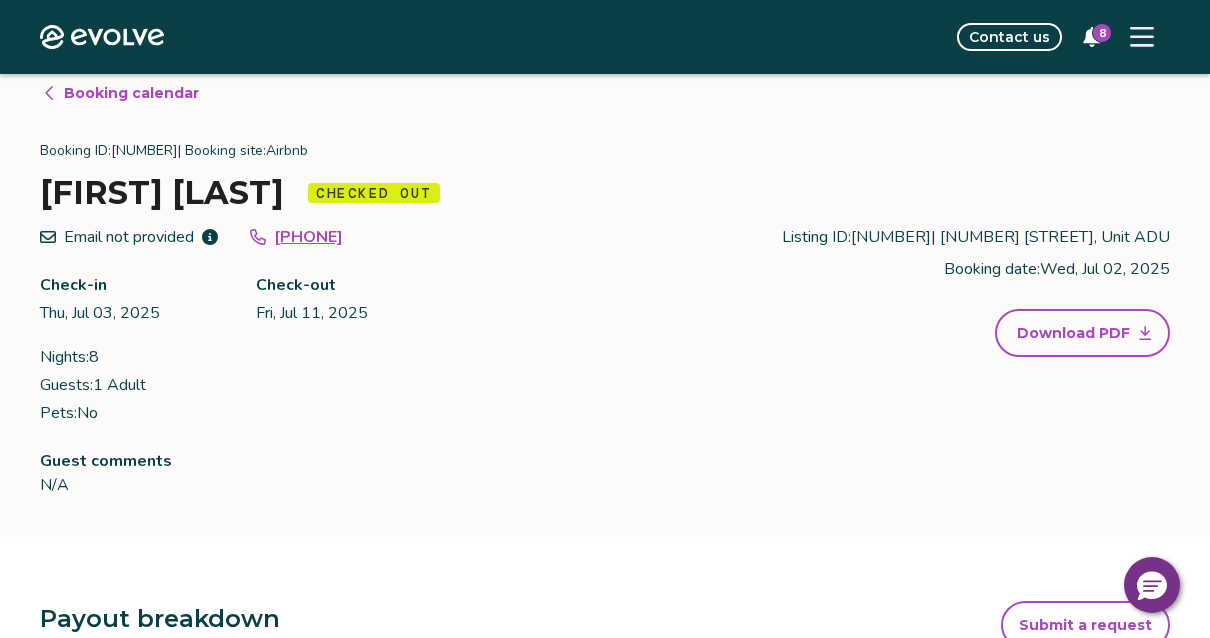 scroll, scrollTop: 0, scrollLeft: 0, axis: both 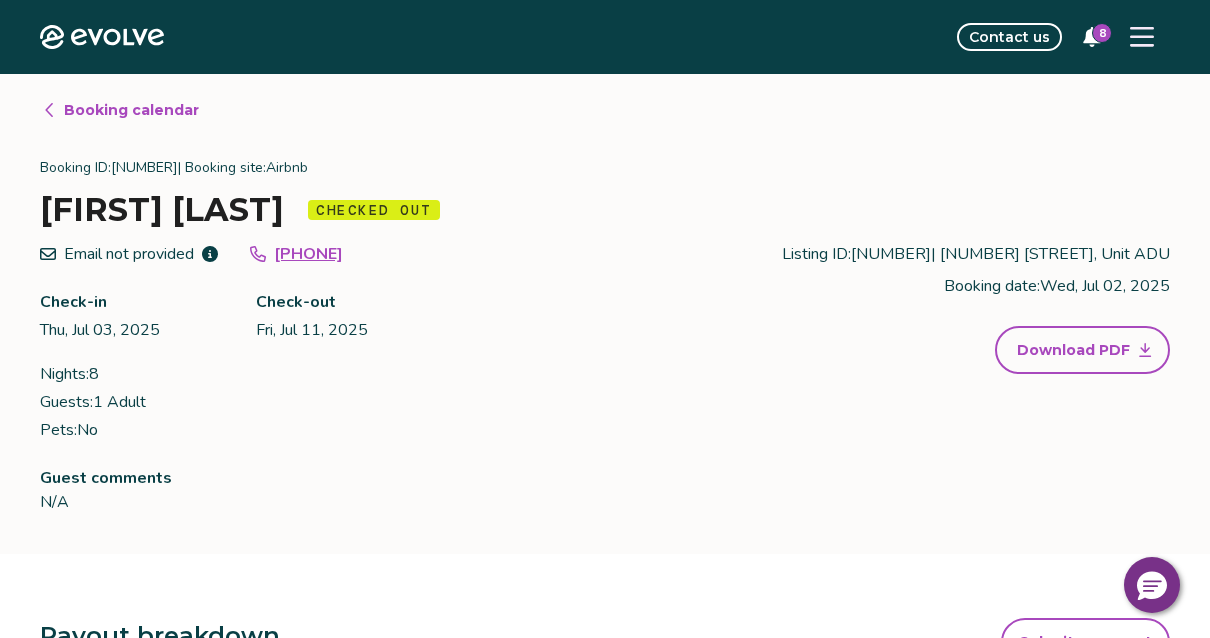 click on "Booking calendar" at bounding box center [131, 110] 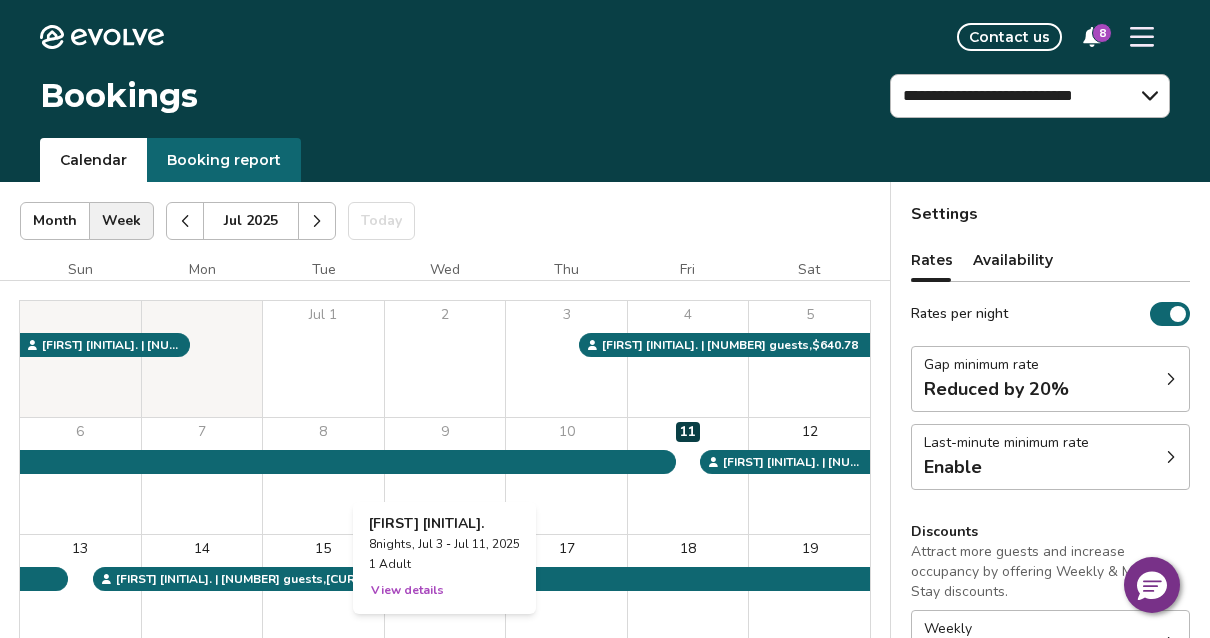 click on "9" at bounding box center (445, 476) 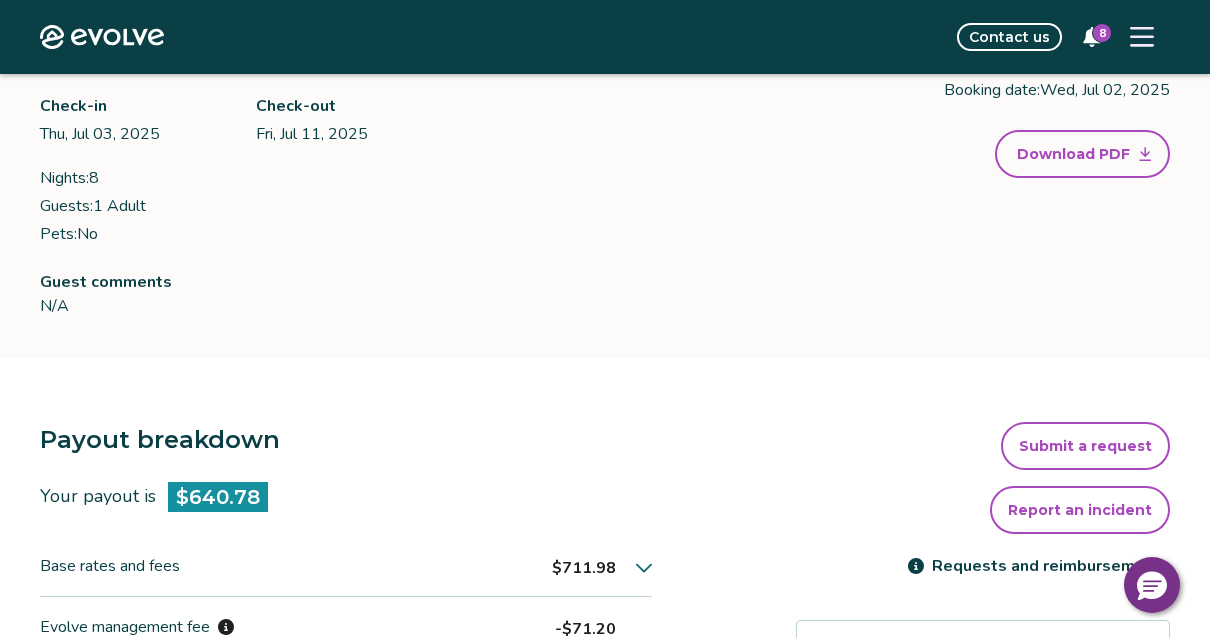 scroll, scrollTop: 197, scrollLeft: 0, axis: vertical 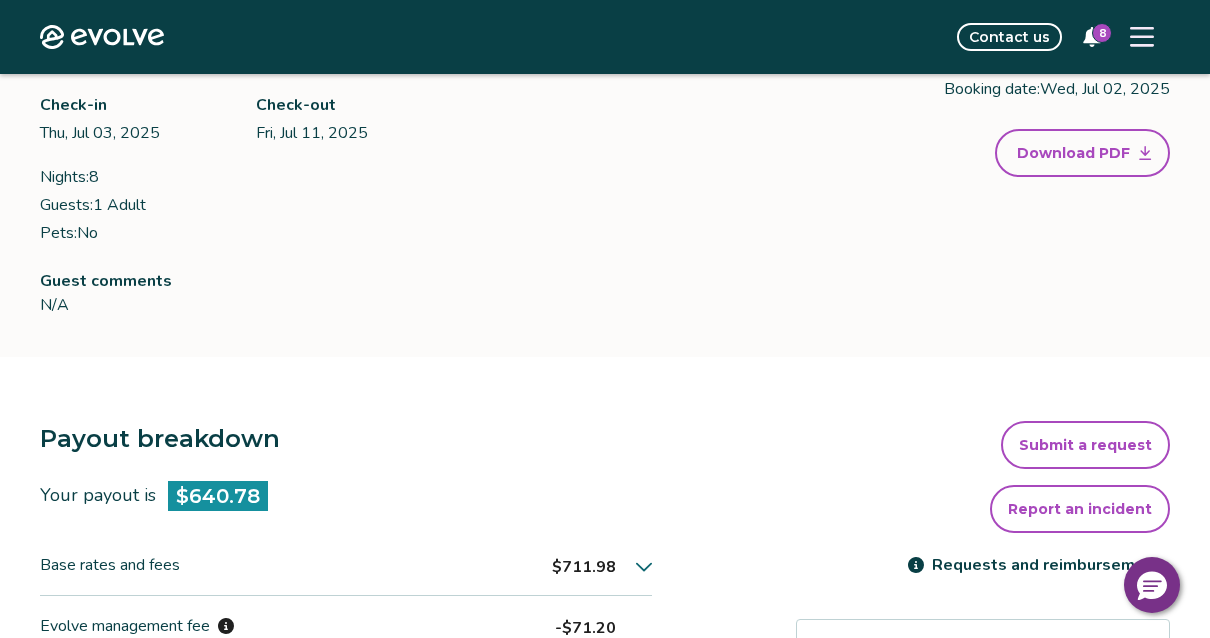 click on "Report an incident" at bounding box center (1080, 509) 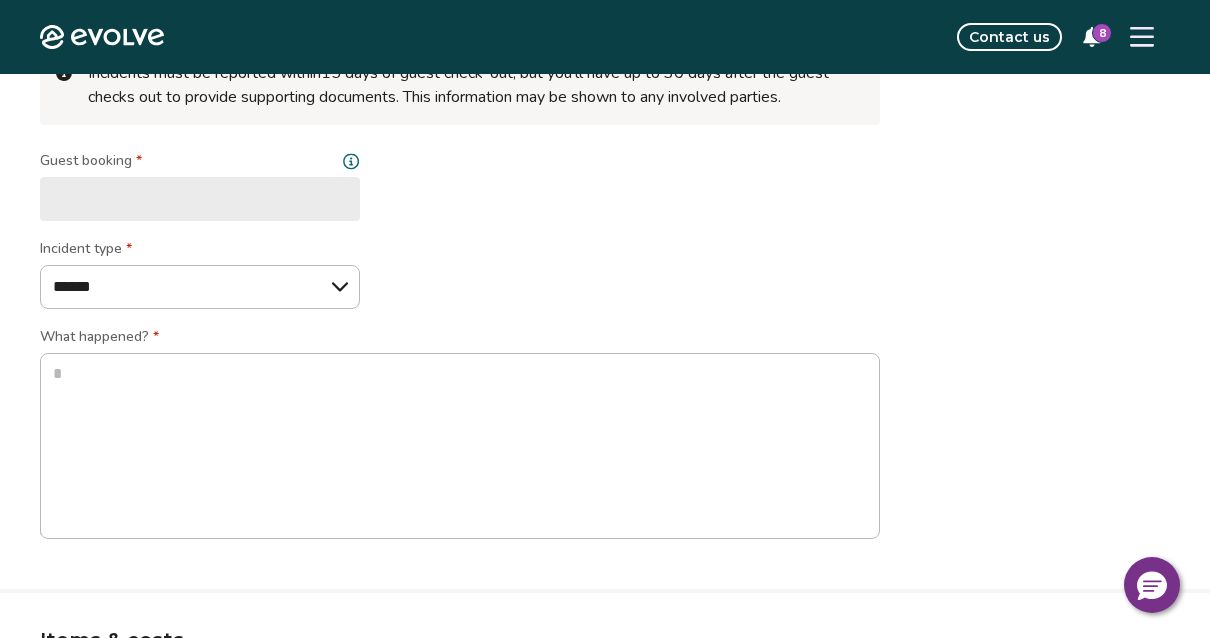 scroll, scrollTop: 0, scrollLeft: 0, axis: both 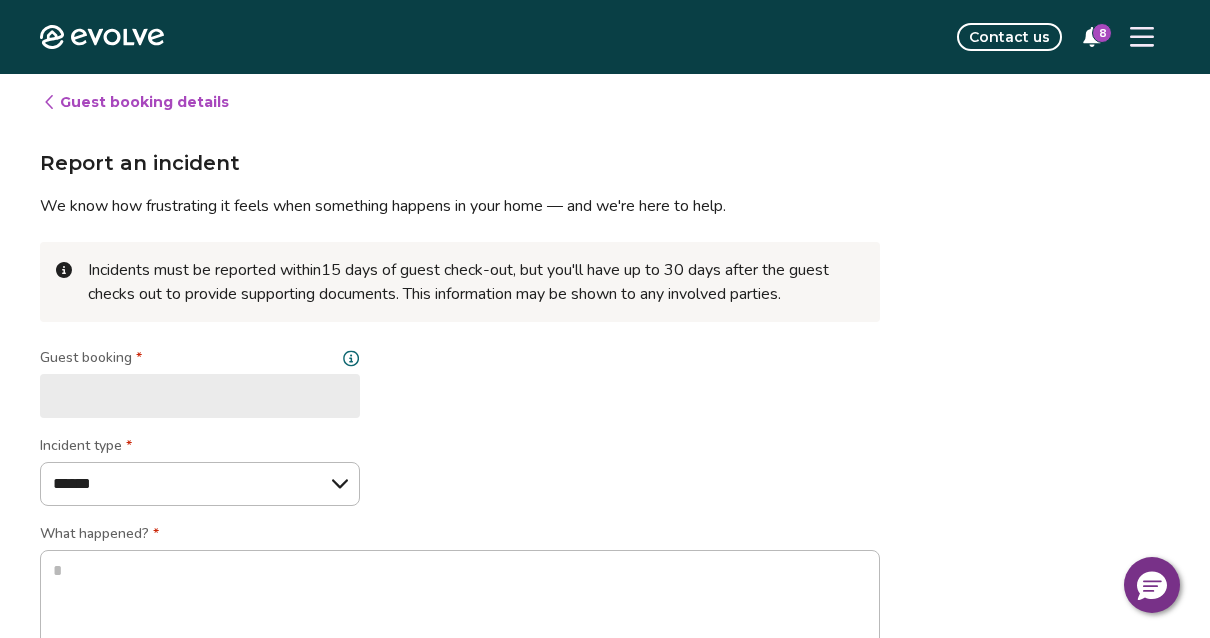 type on "*" 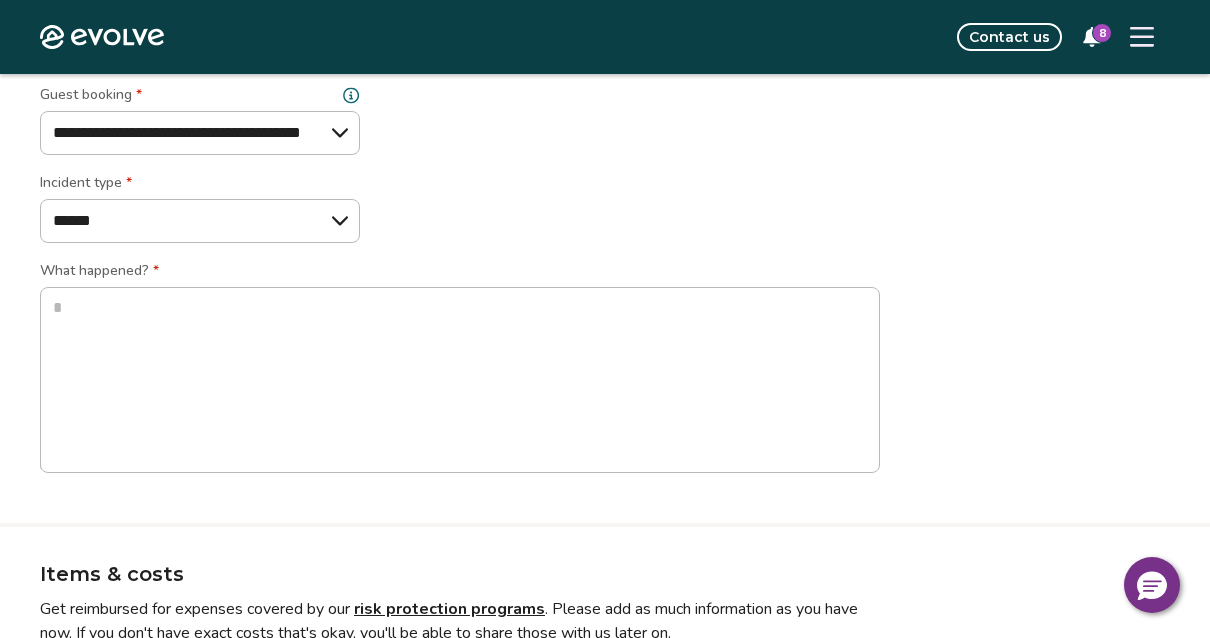 scroll, scrollTop: 265, scrollLeft: 0, axis: vertical 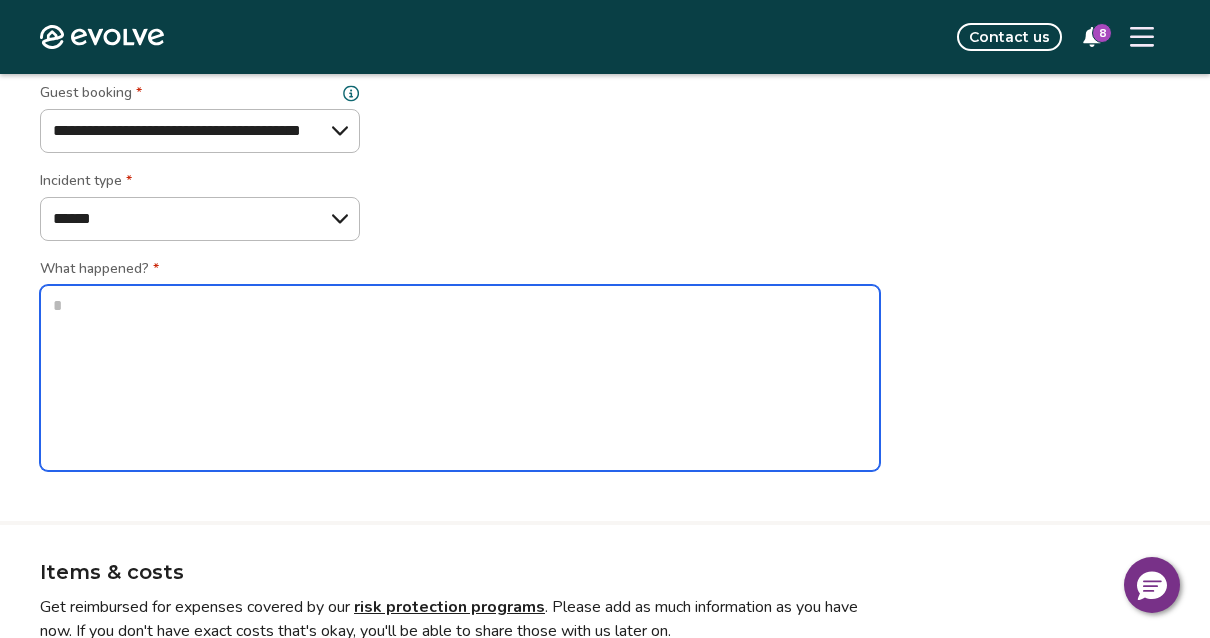 click at bounding box center [460, 378] 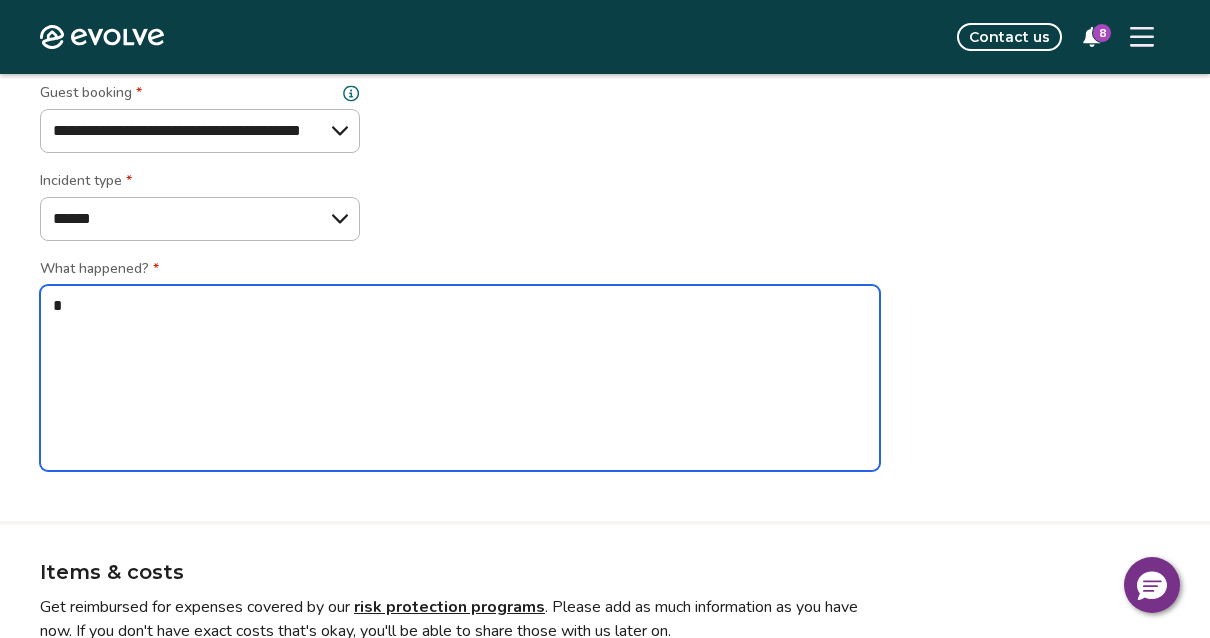 type on "*" 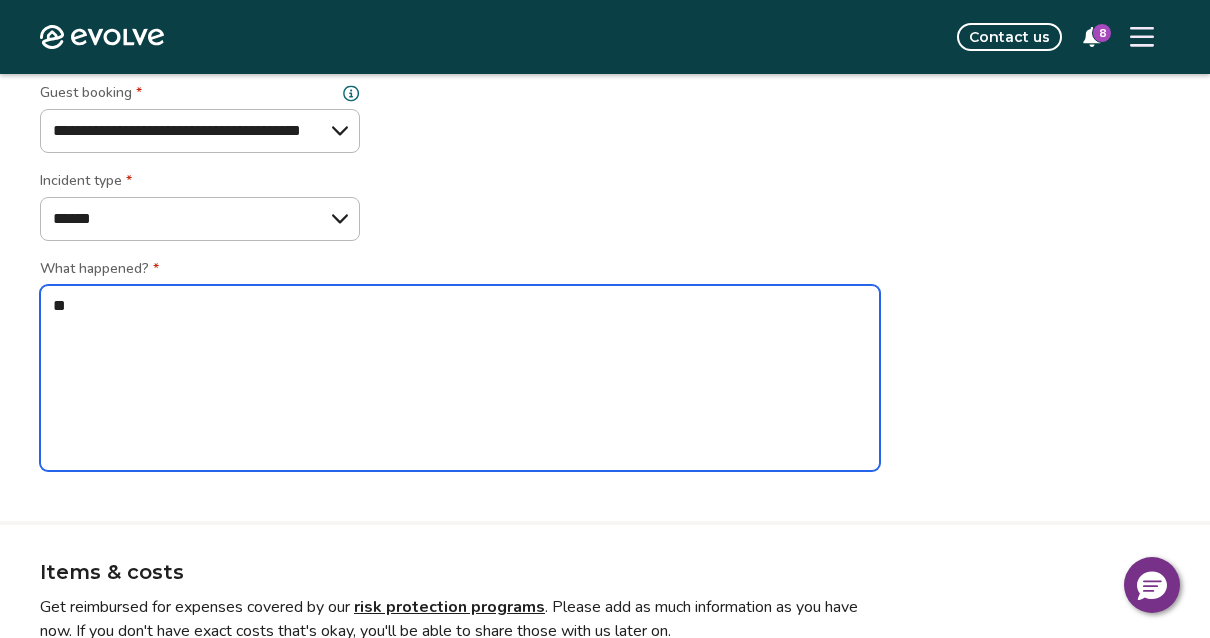 type on "*" 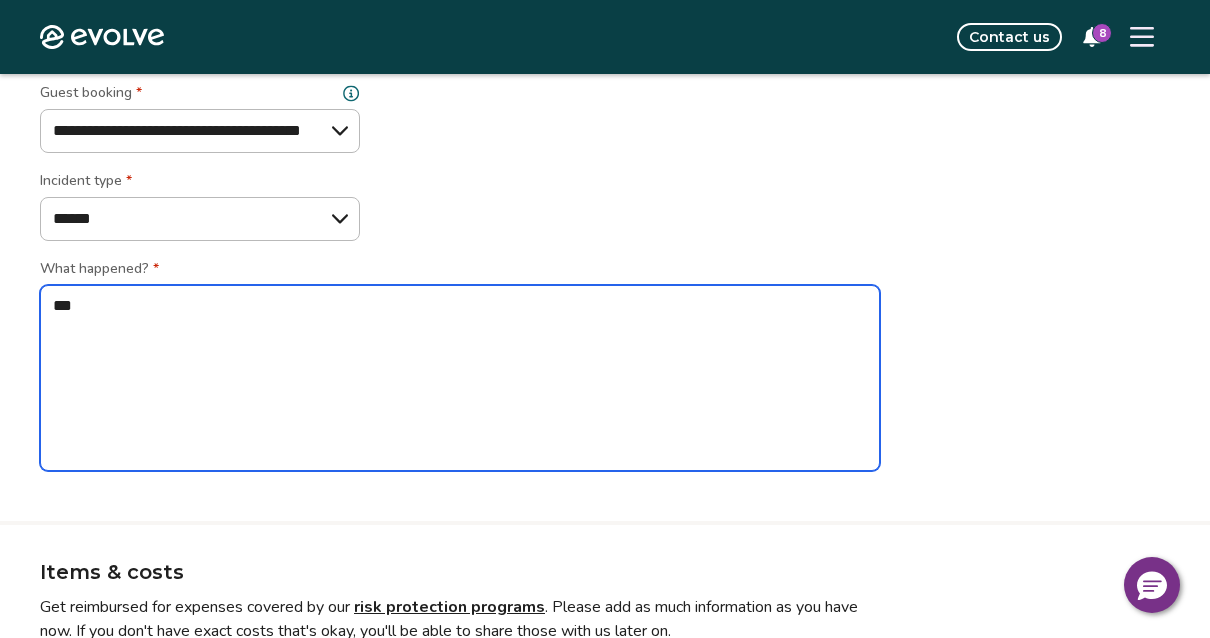 type on "*" 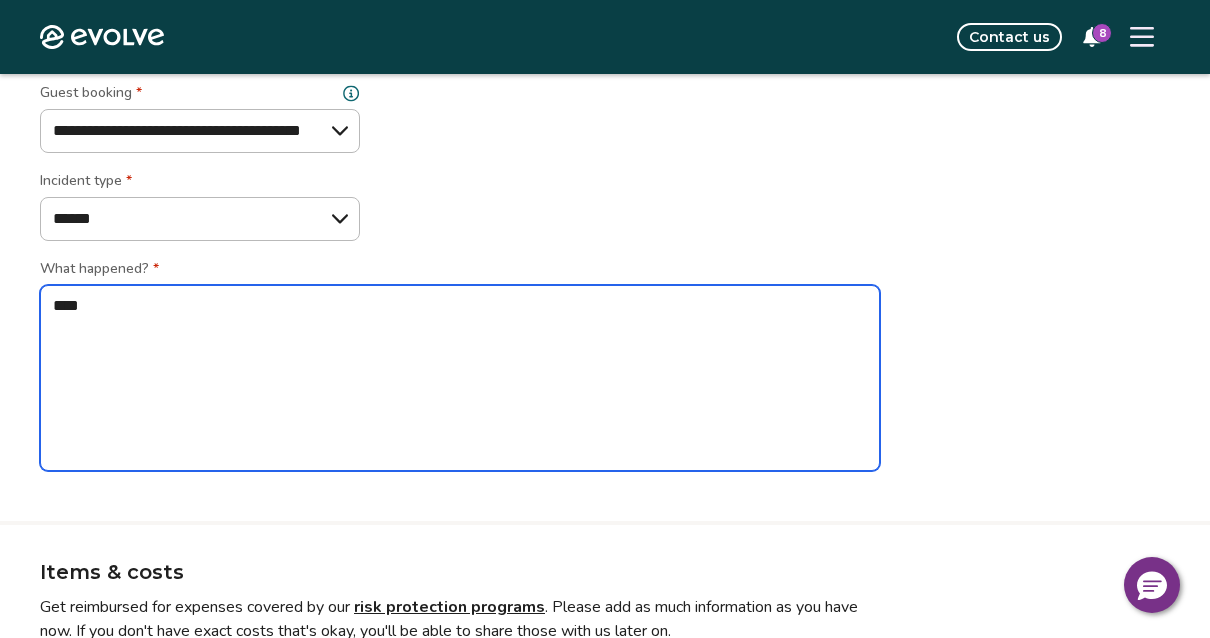 type on "*" 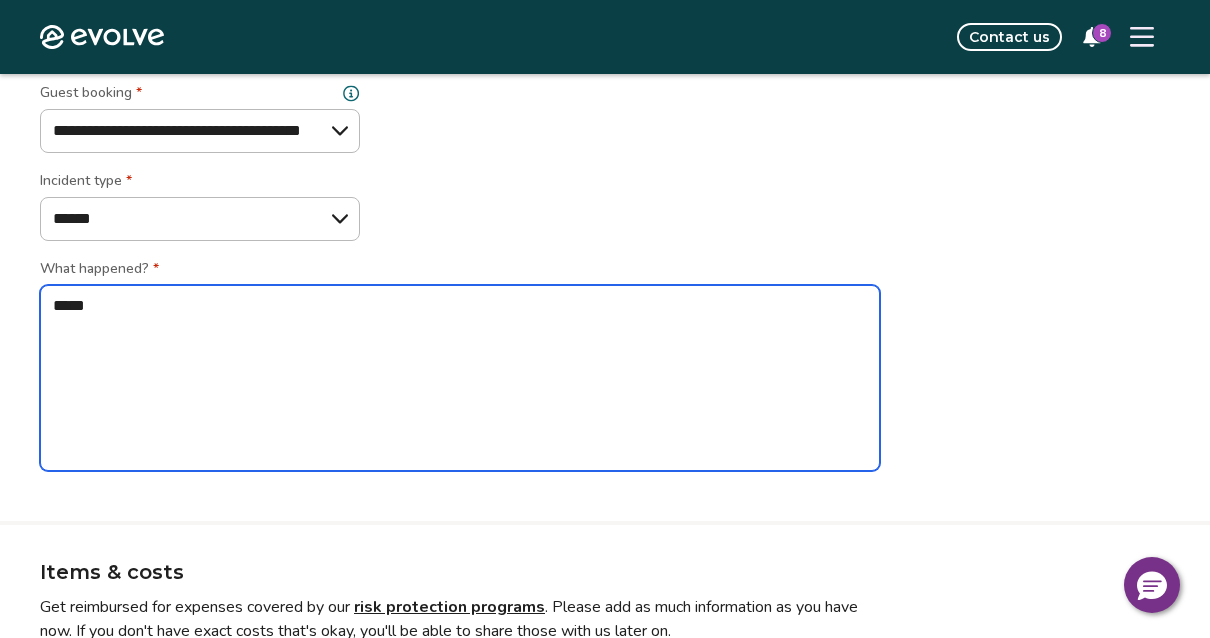 type on "*" 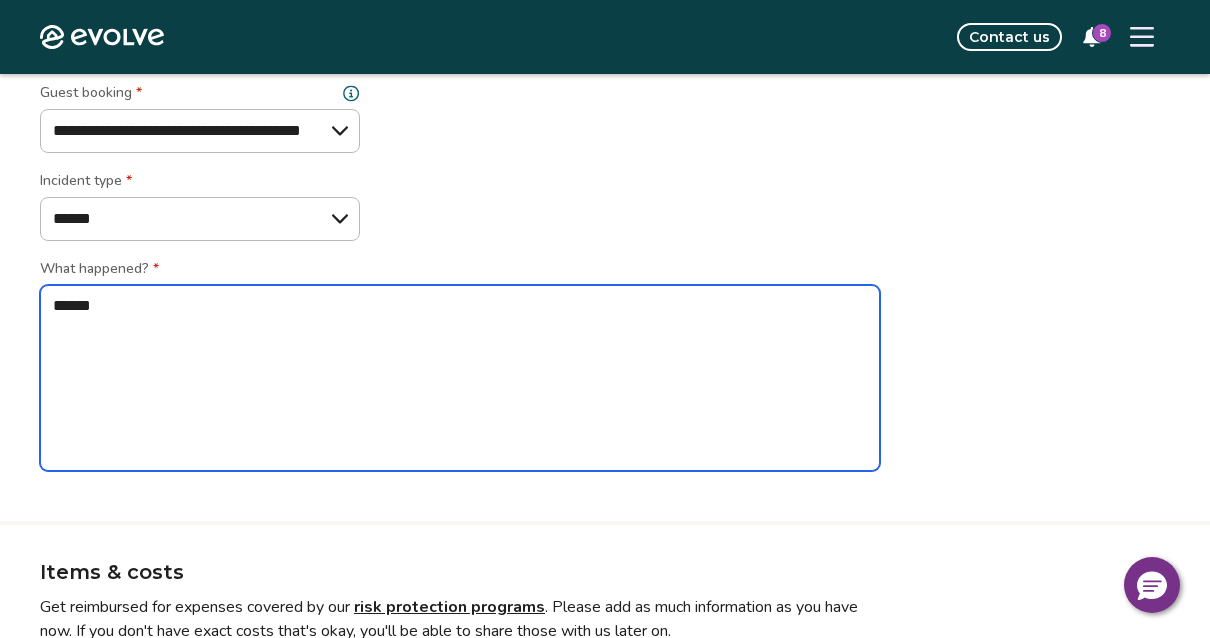 type on "*" 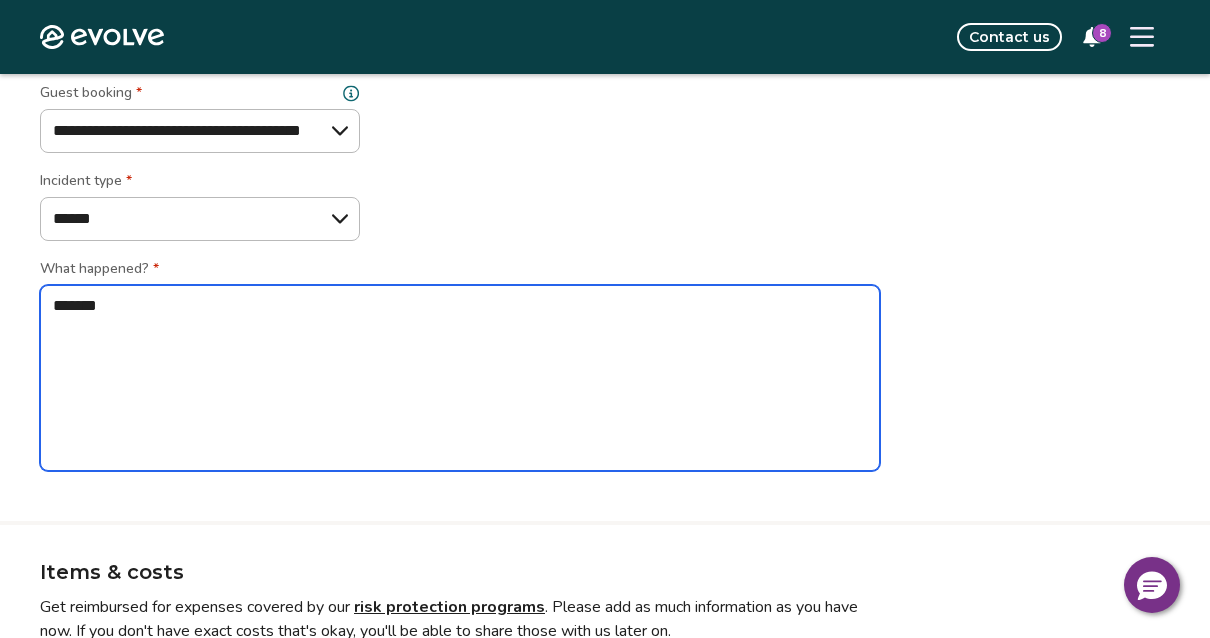type on "*" 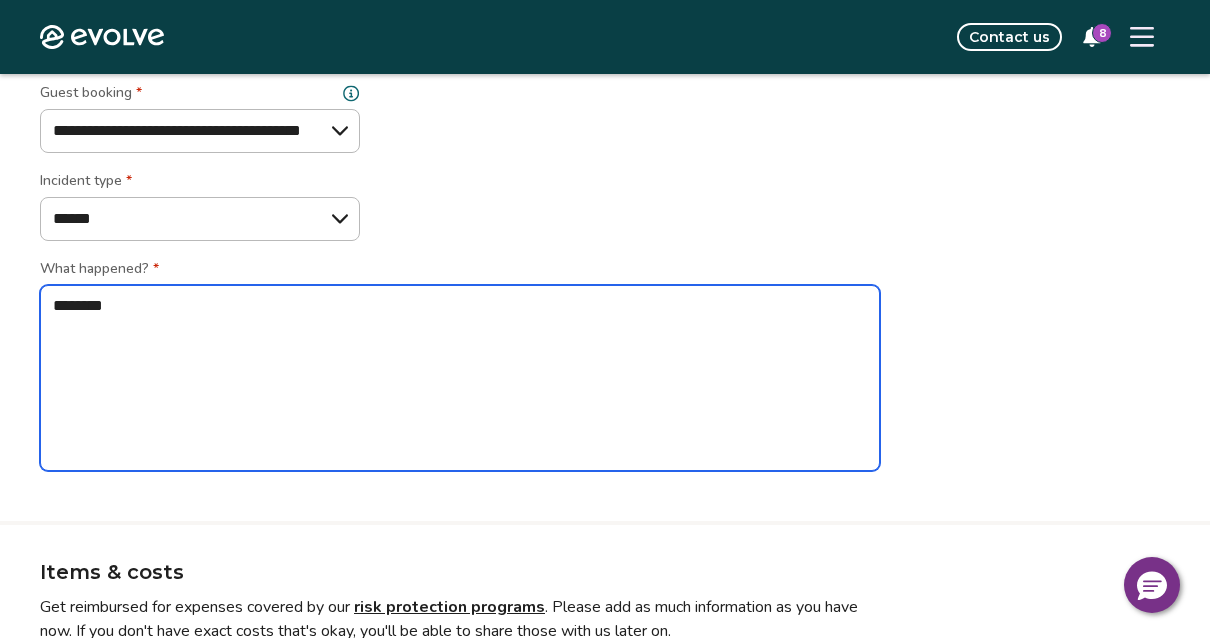 type on "*" 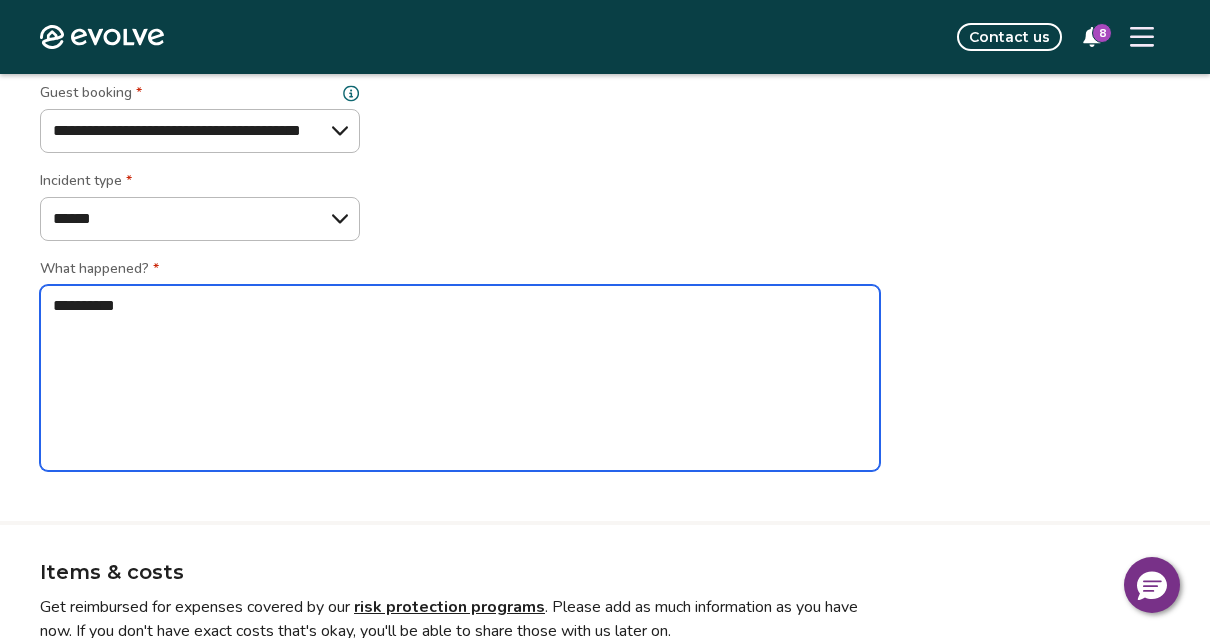 type on "*" 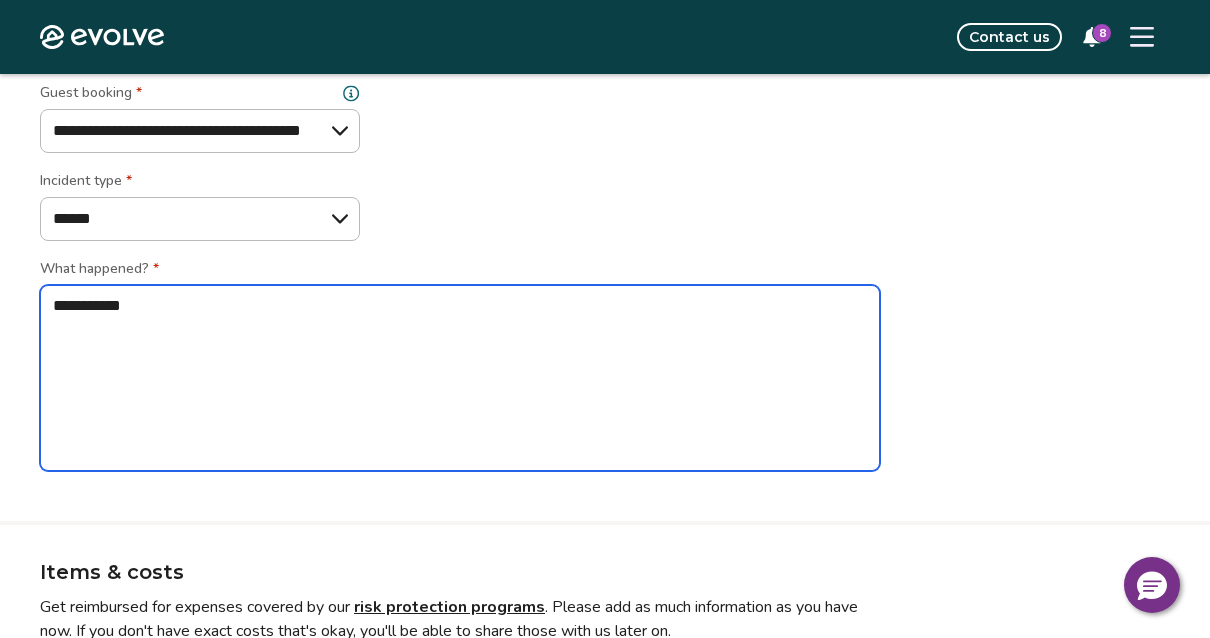 type on "*" 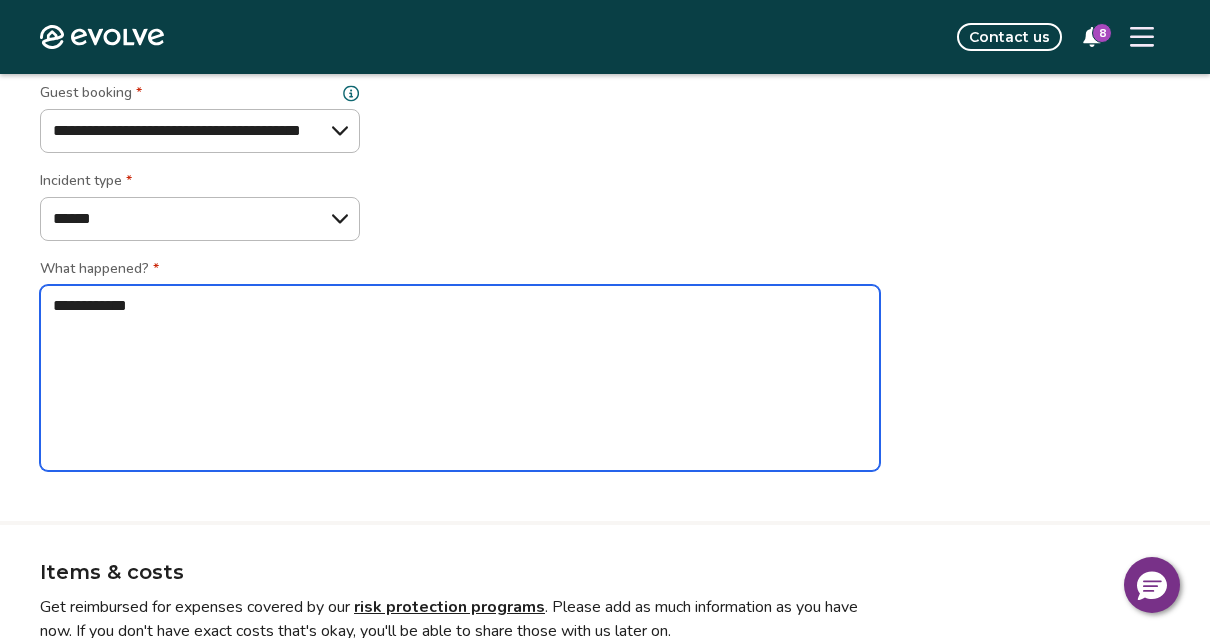 type on "*" 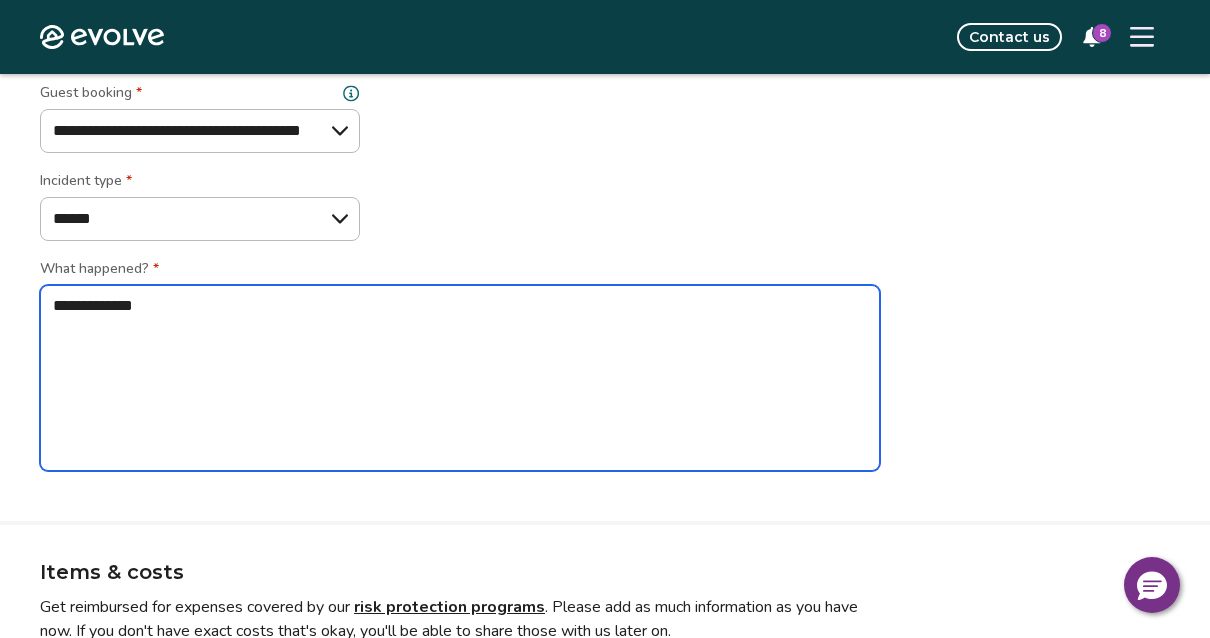 type on "*" 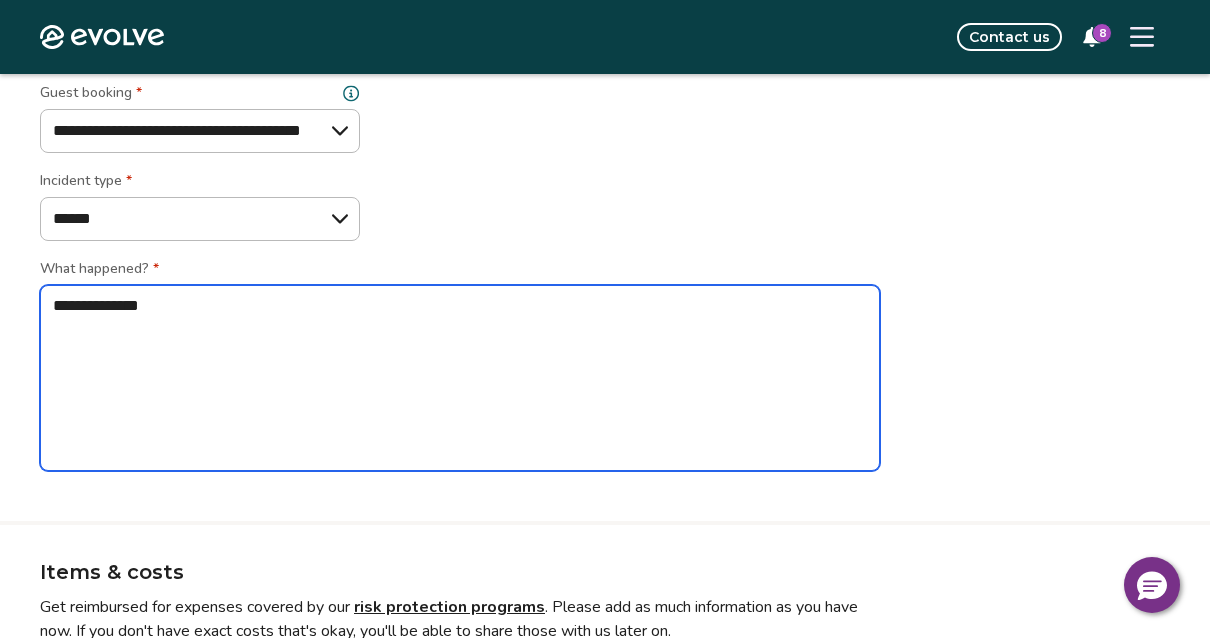 type on "*" 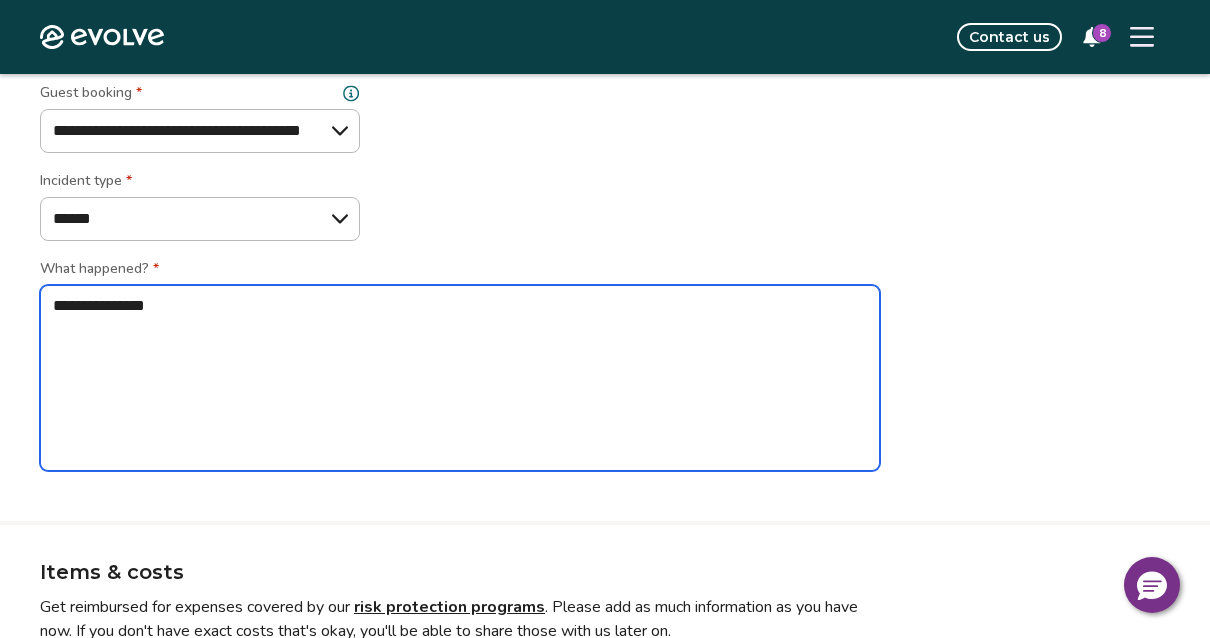 type on "*" 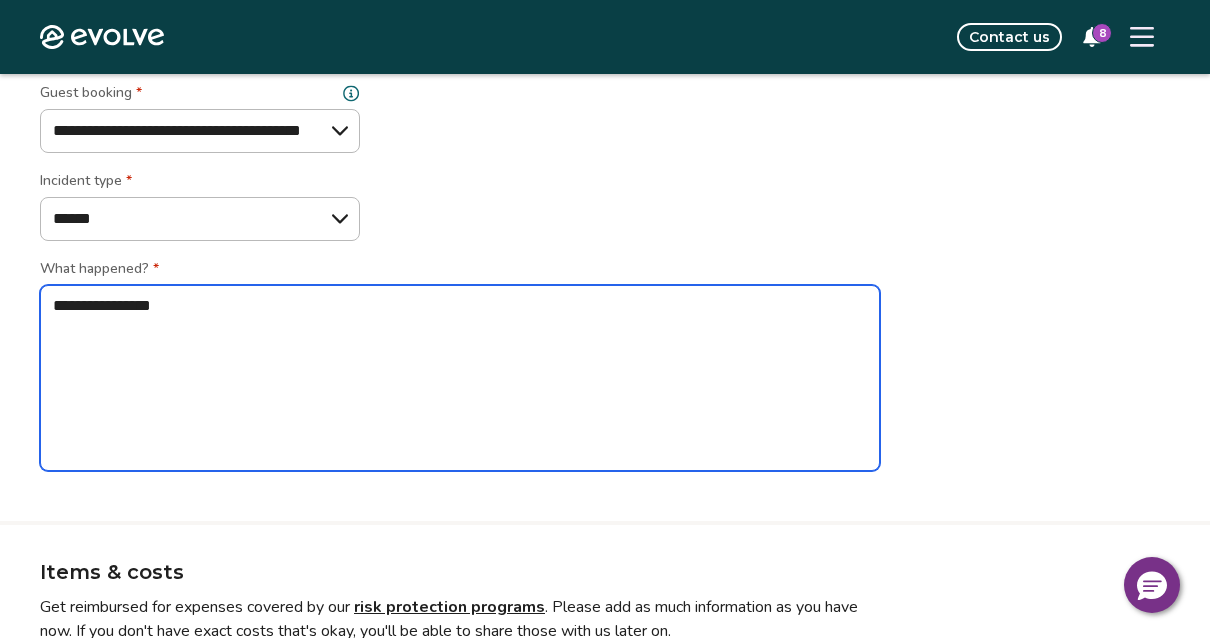 type on "*" 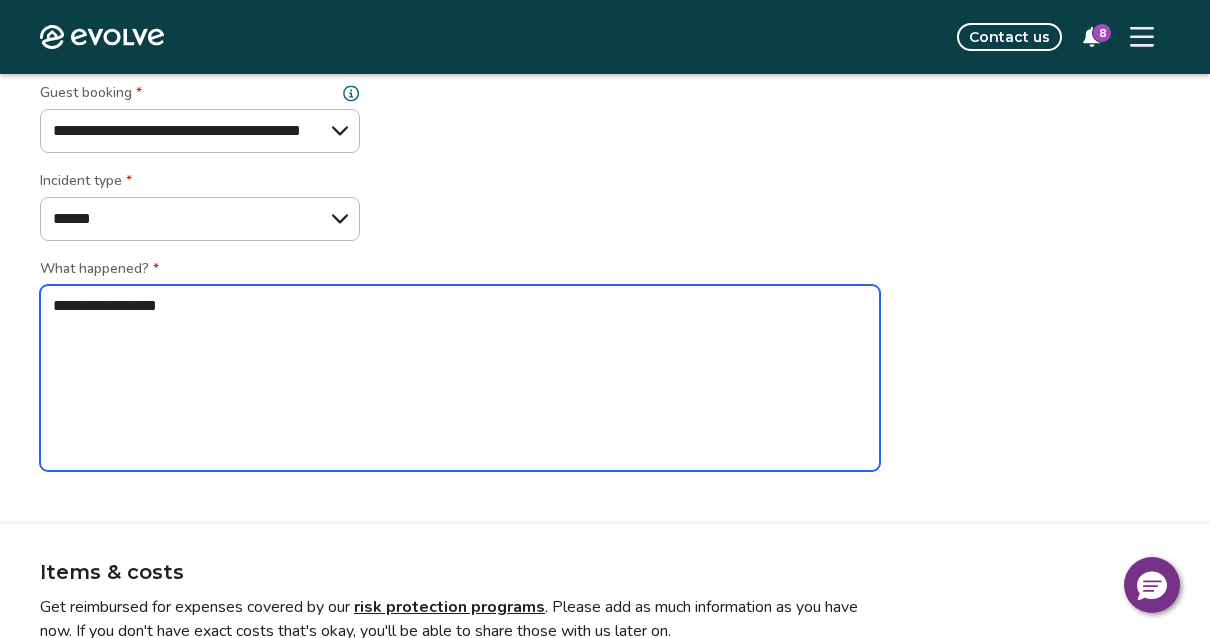 type on "*" 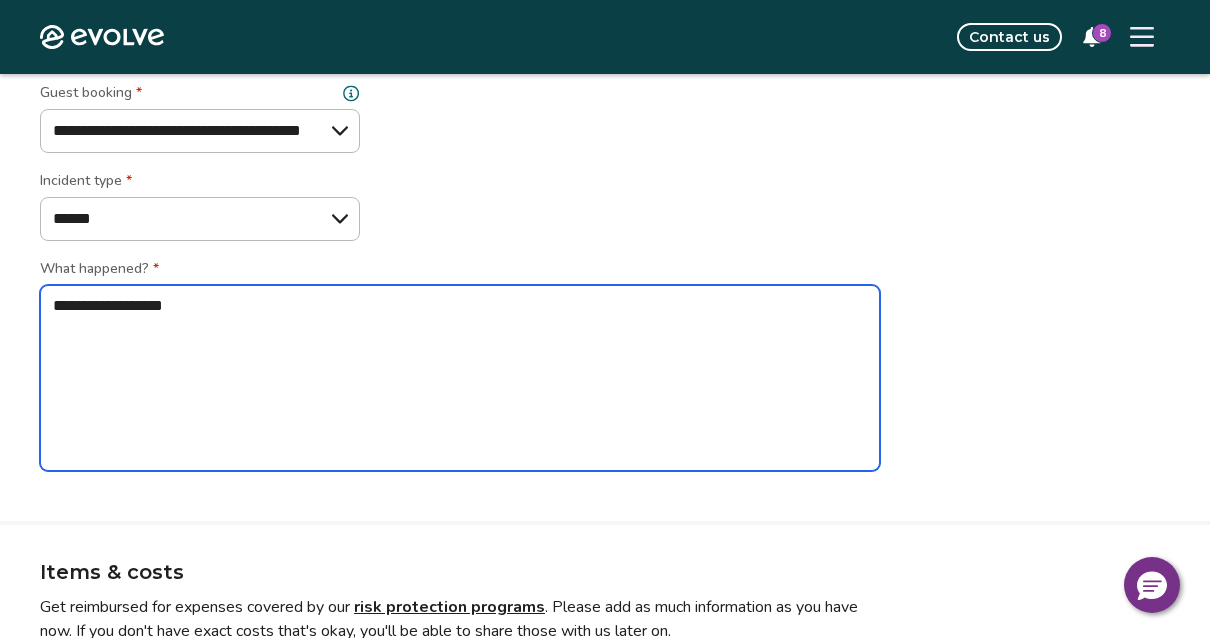 type on "*" 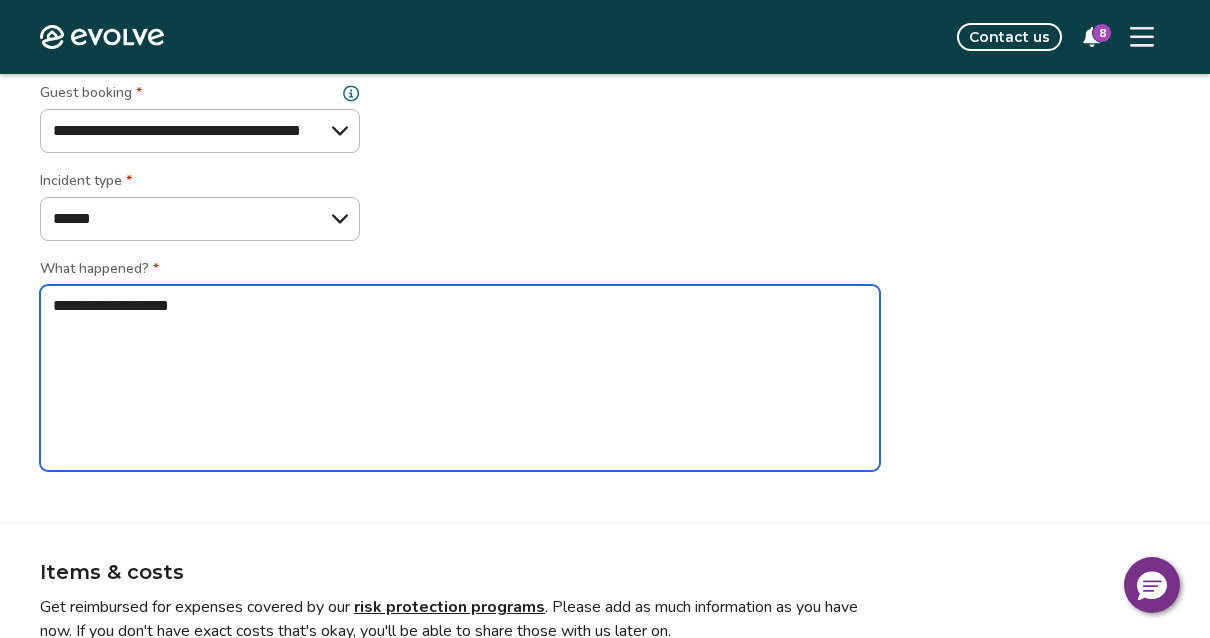 type on "*" 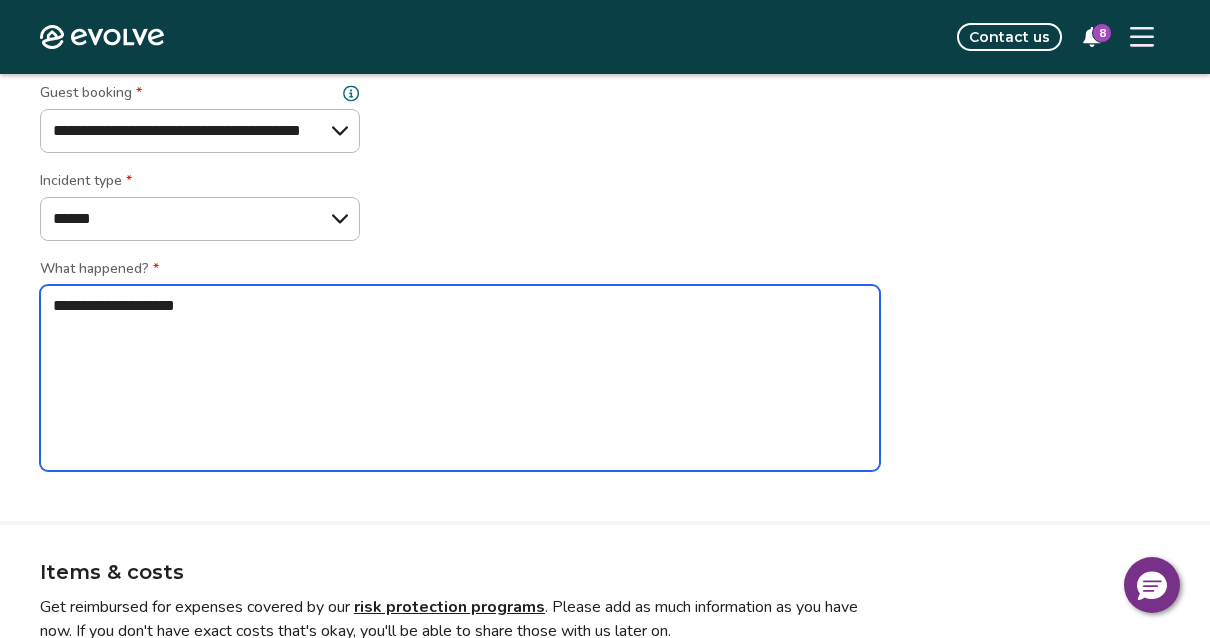 type on "*" 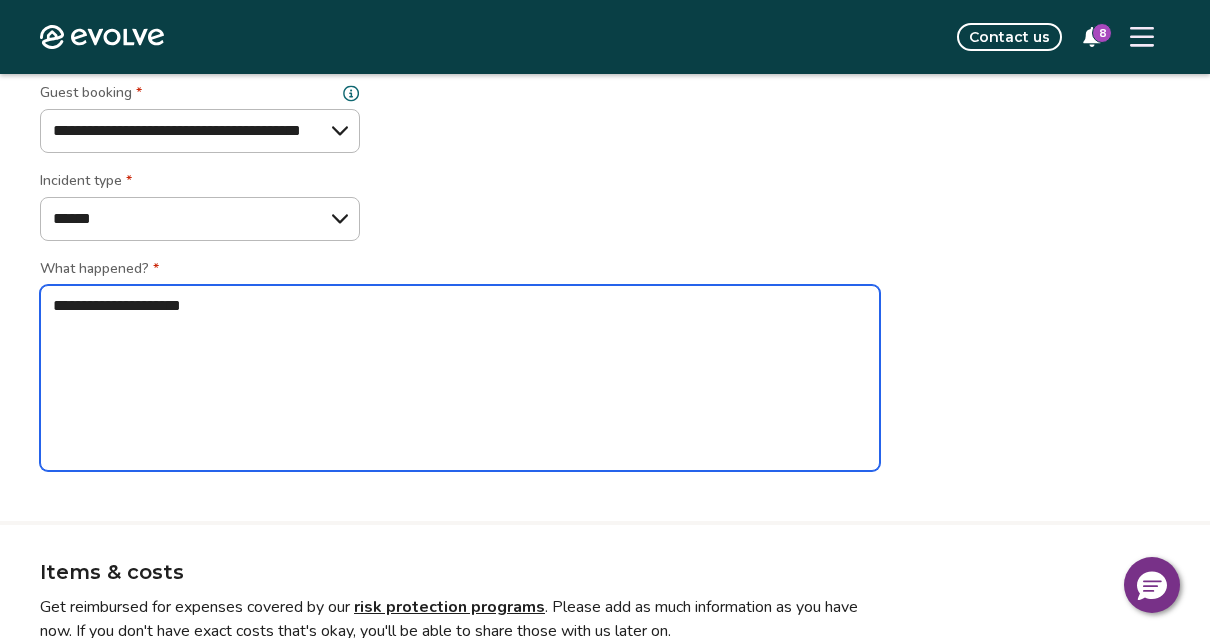 type on "*" 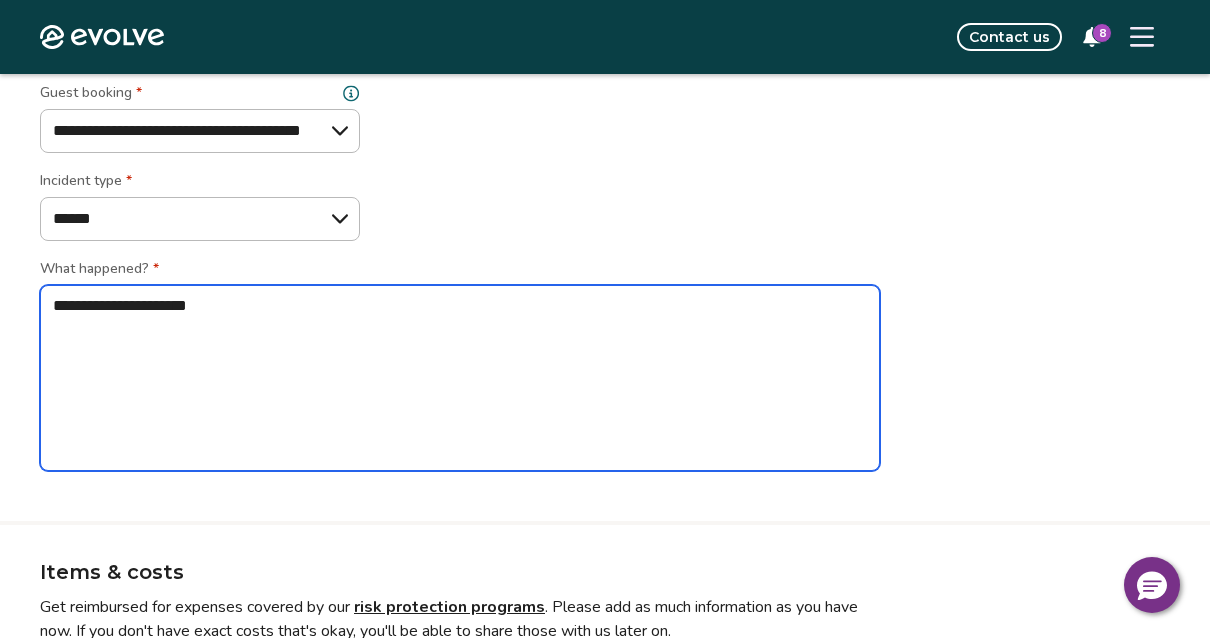 type on "*" 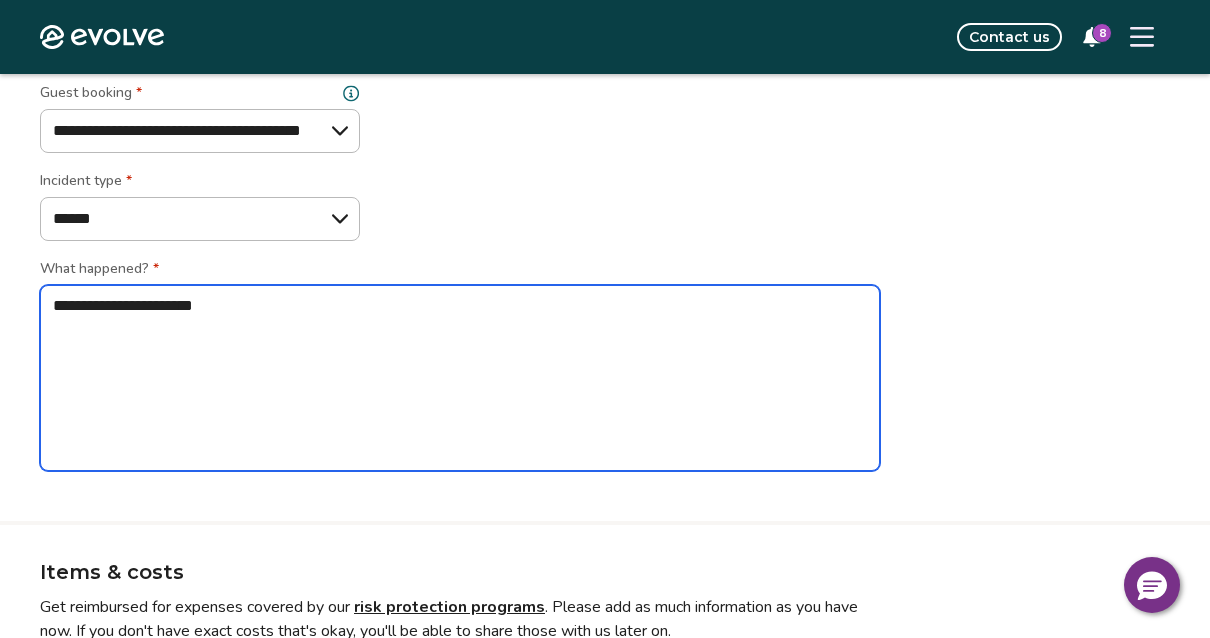 type on "*" 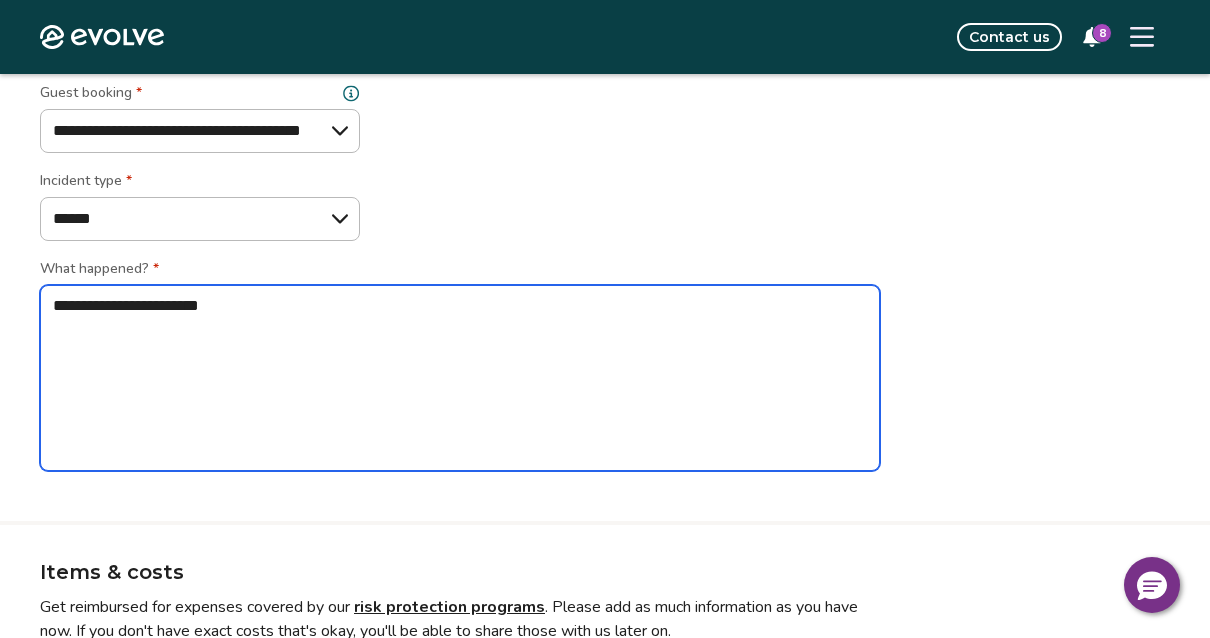type on "*" 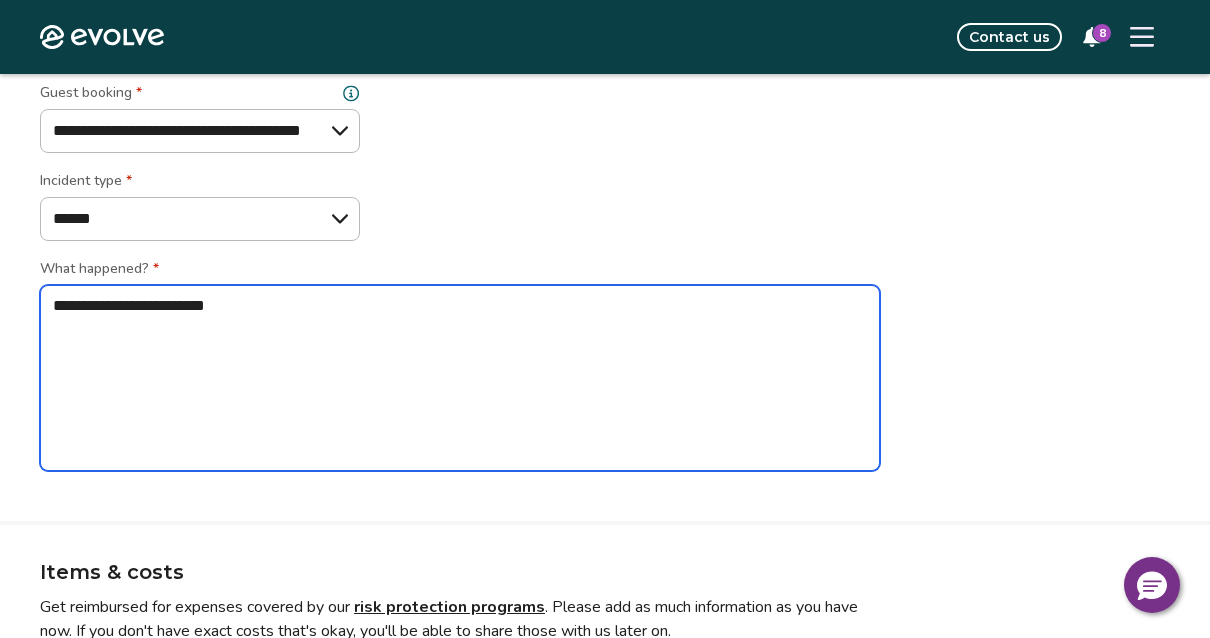 type on "*" 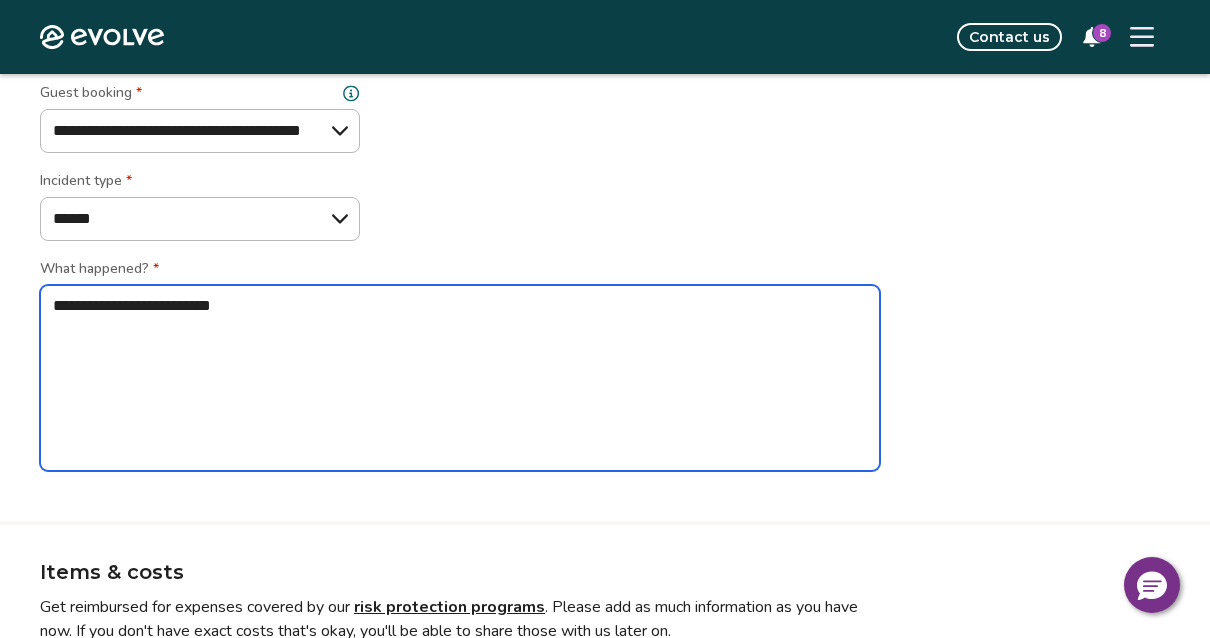 type on "*" 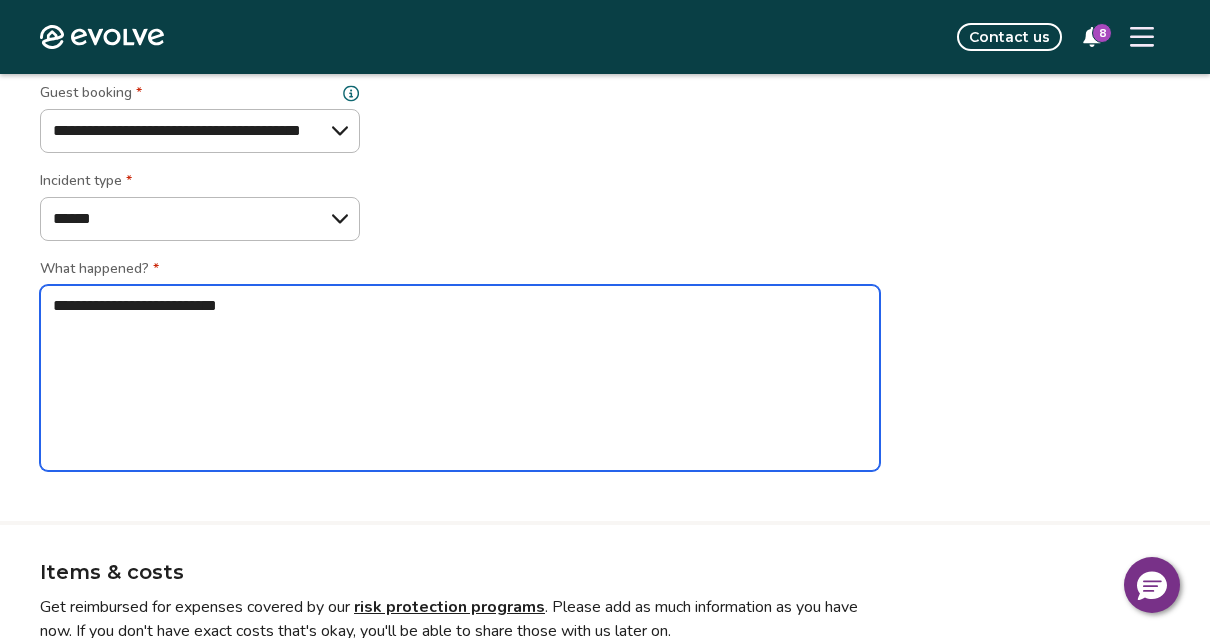 type on "*" 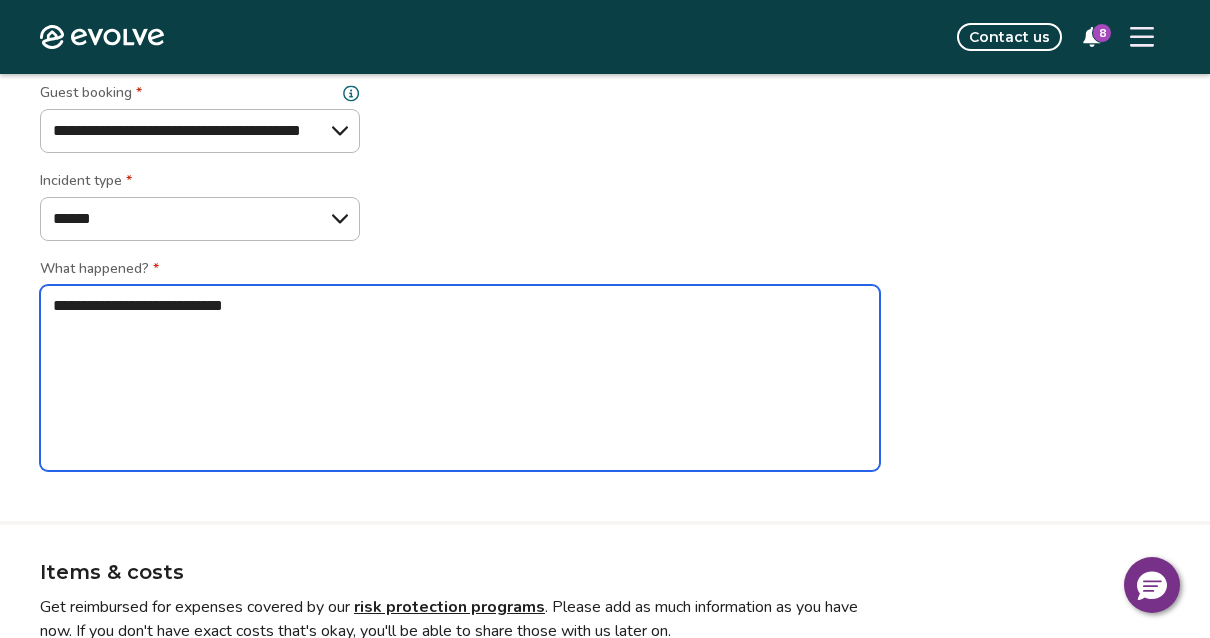 type on "*" 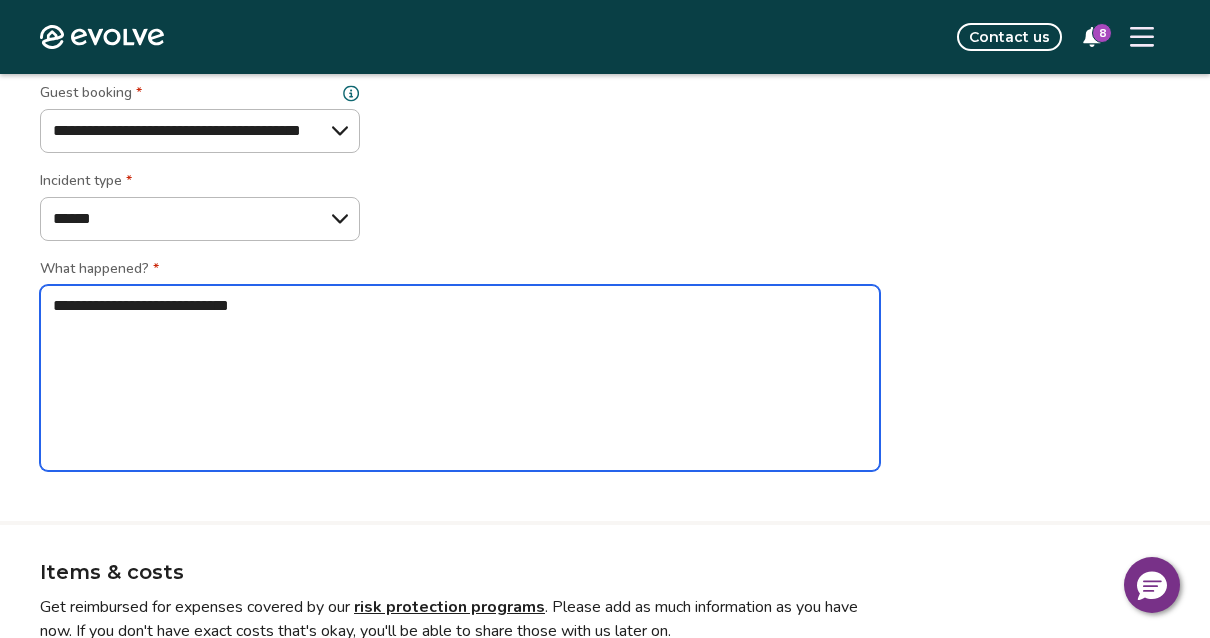 type on "*" 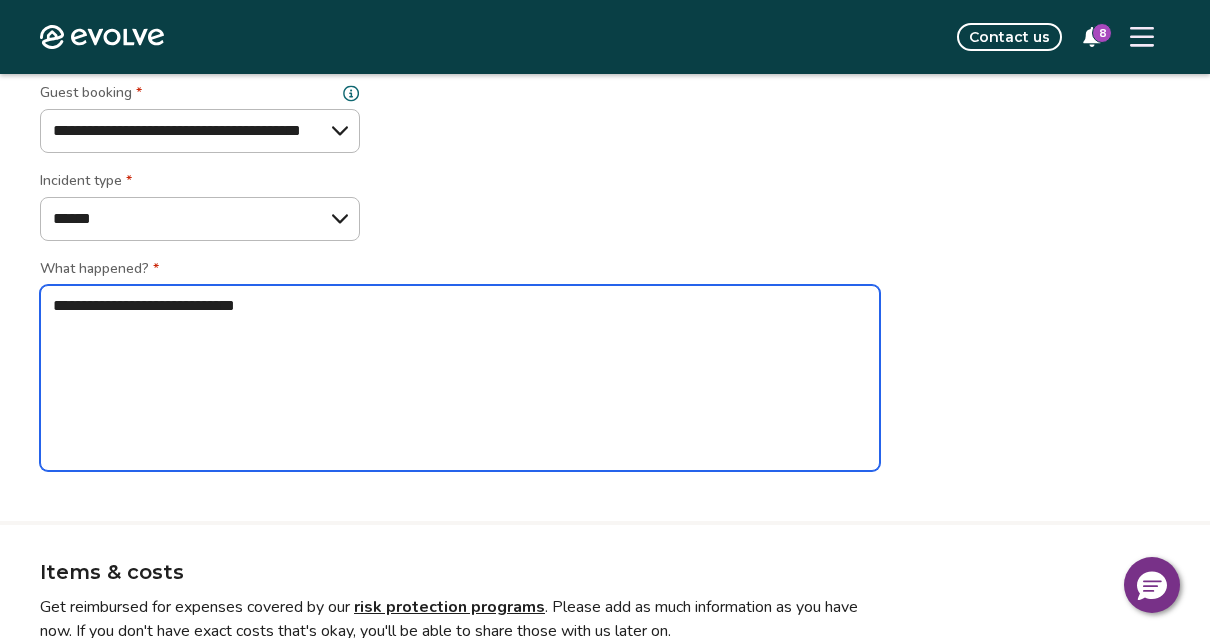 type on "*" 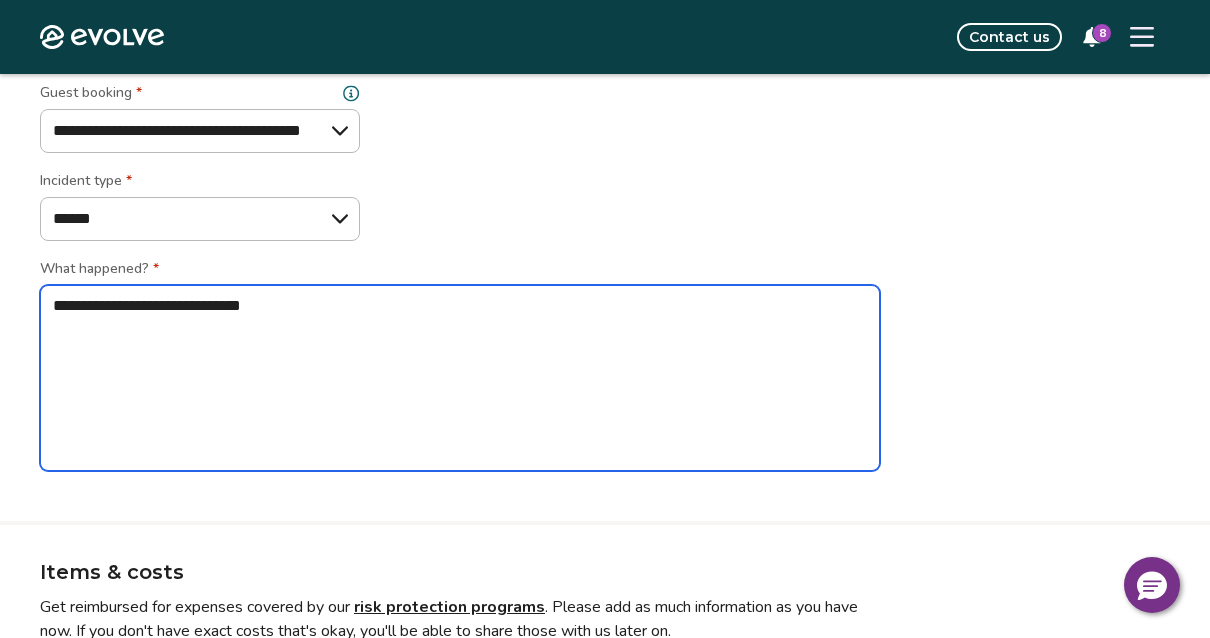 type on "*" 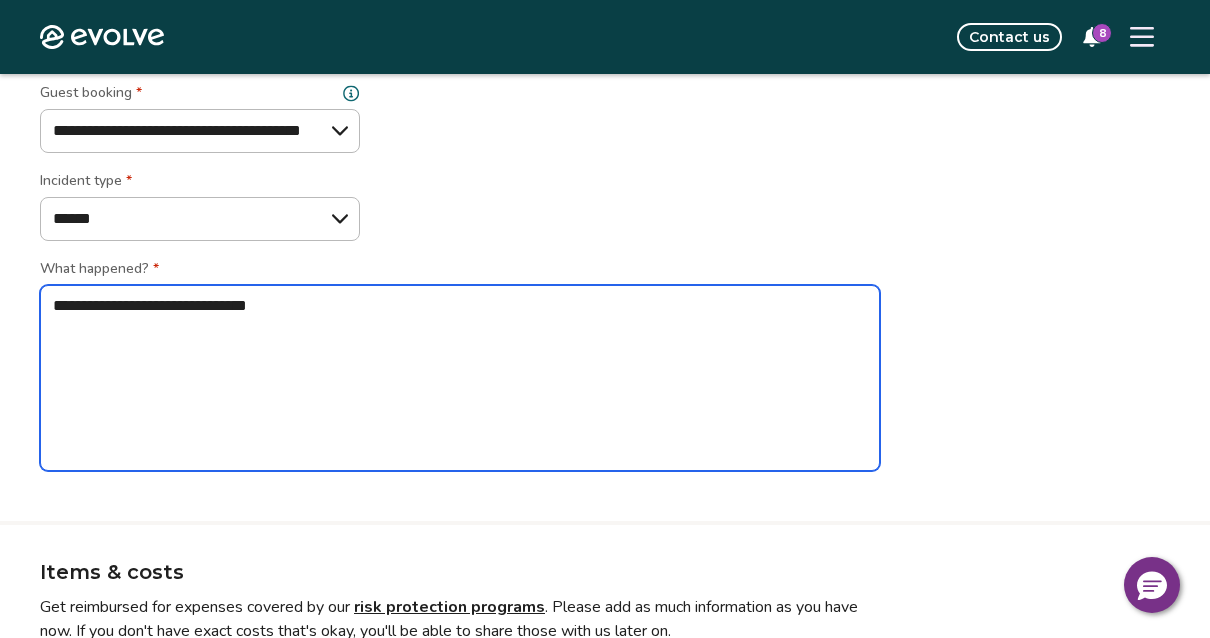 type on "*" 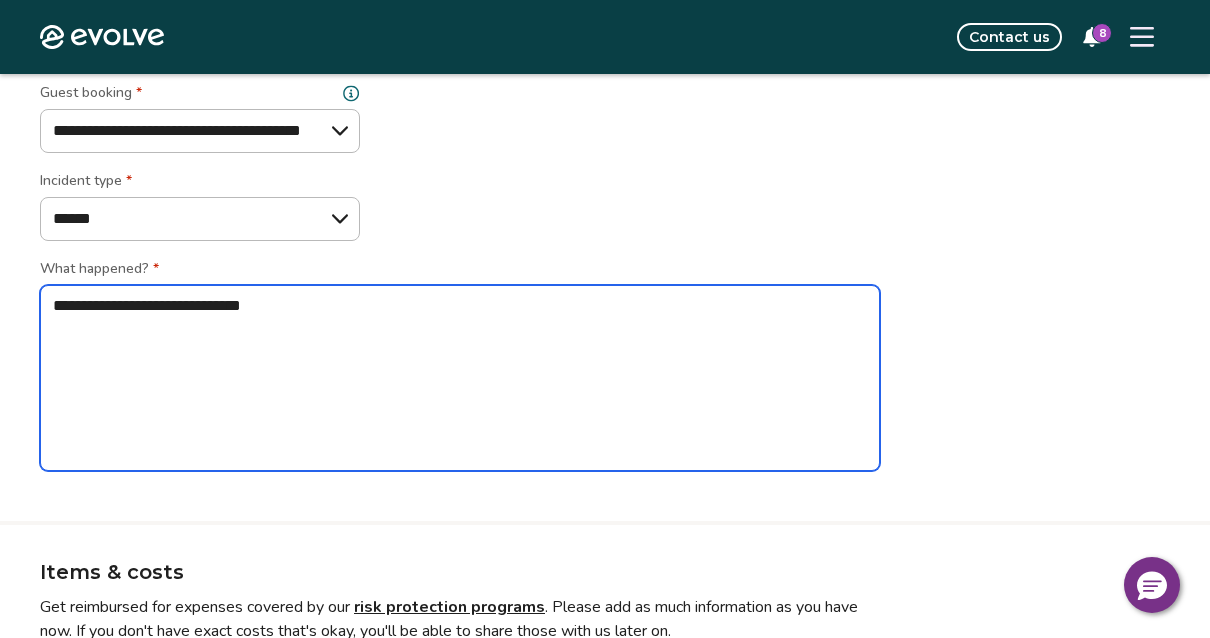type on "*" 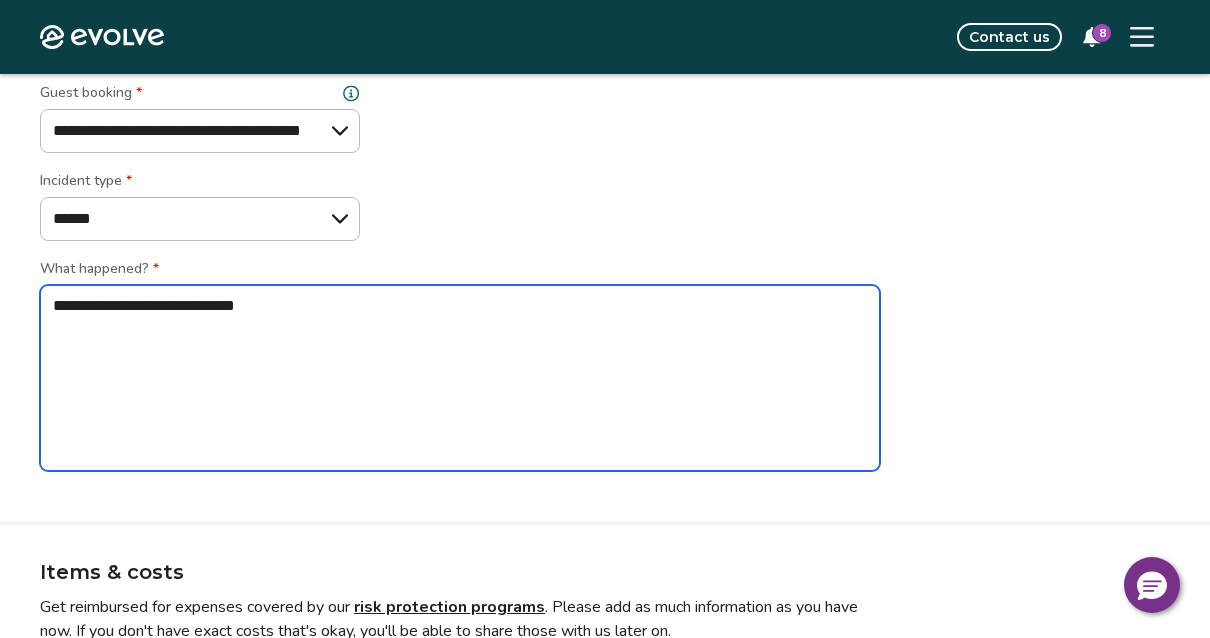 type on "*" 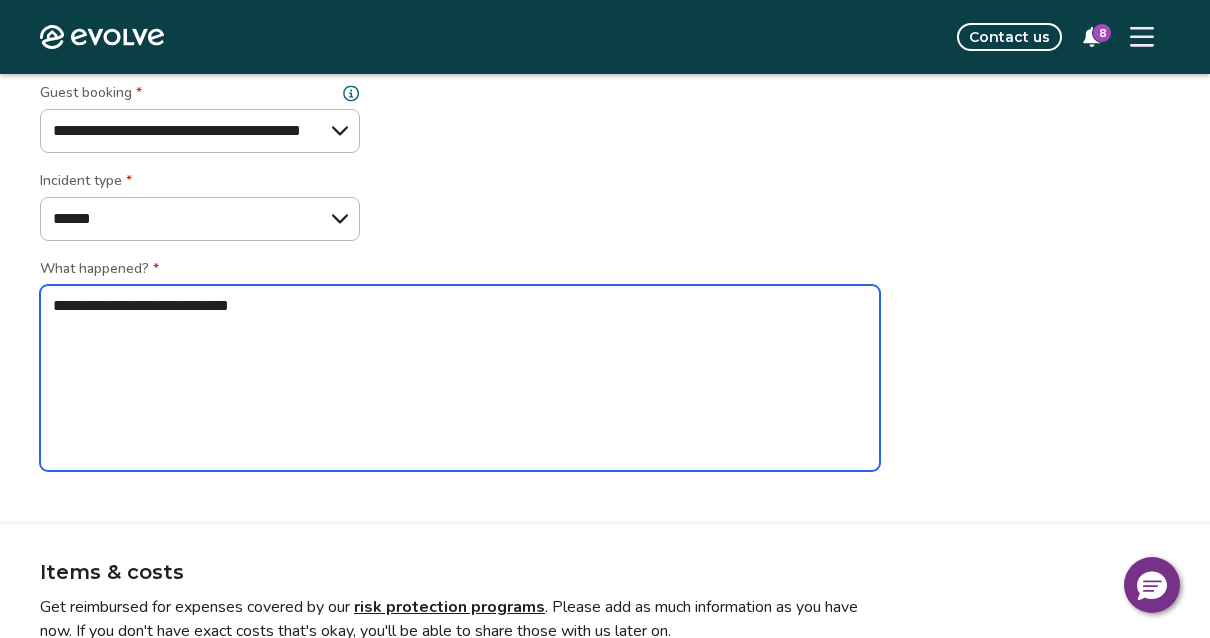 type on "*" 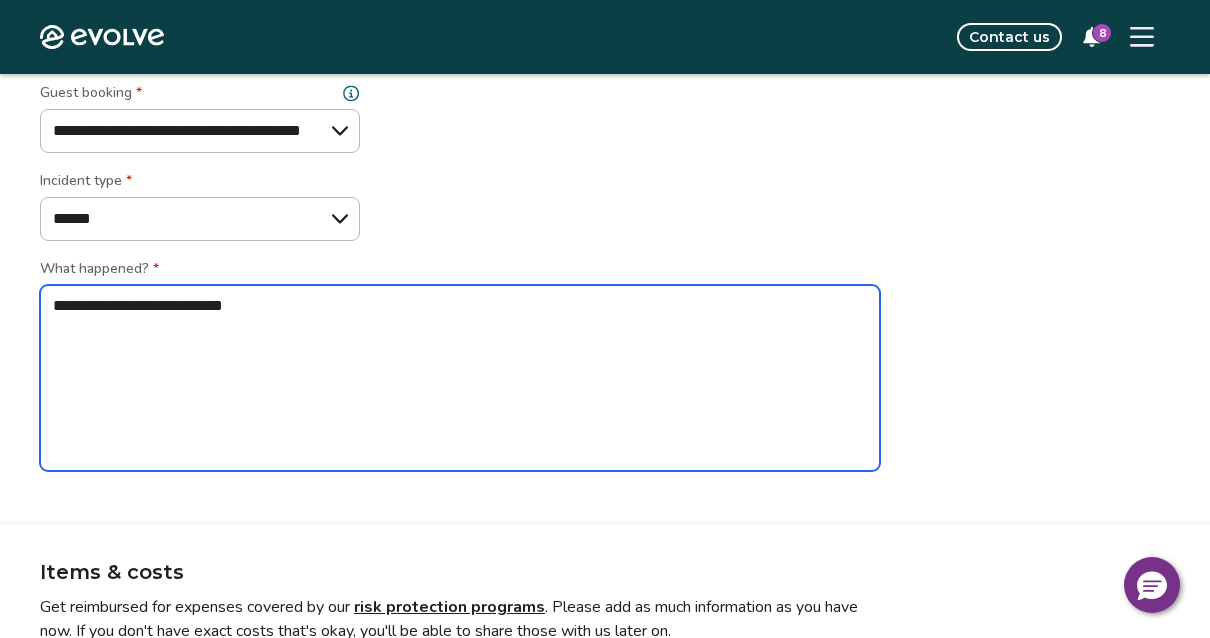 type on "*" 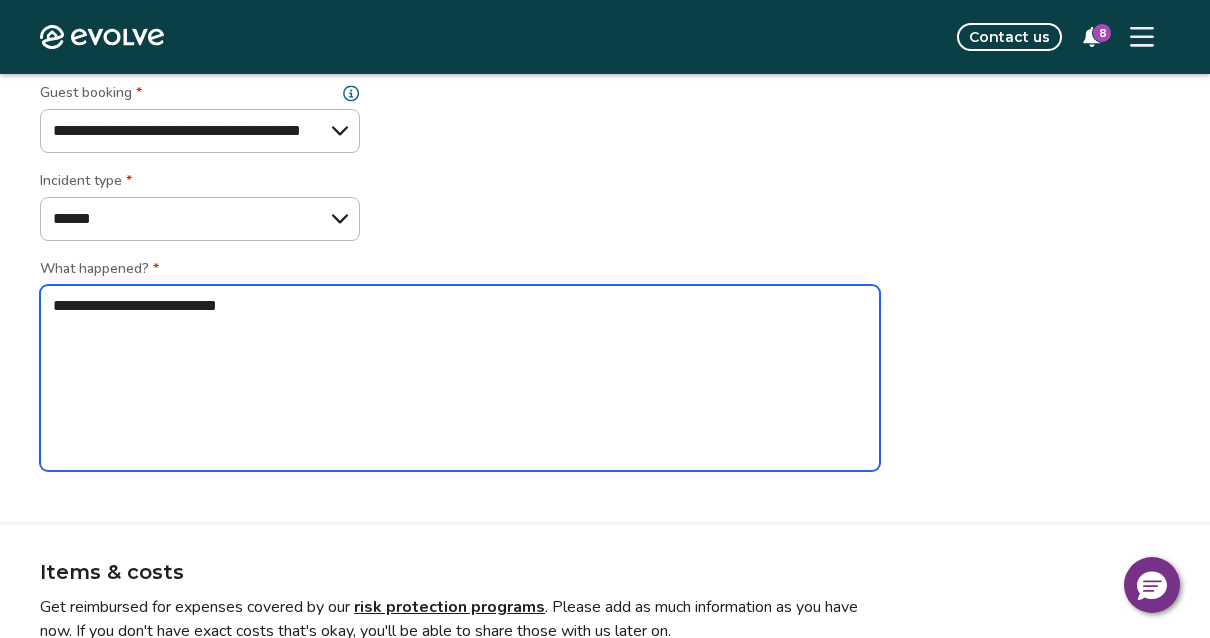 type on "*" 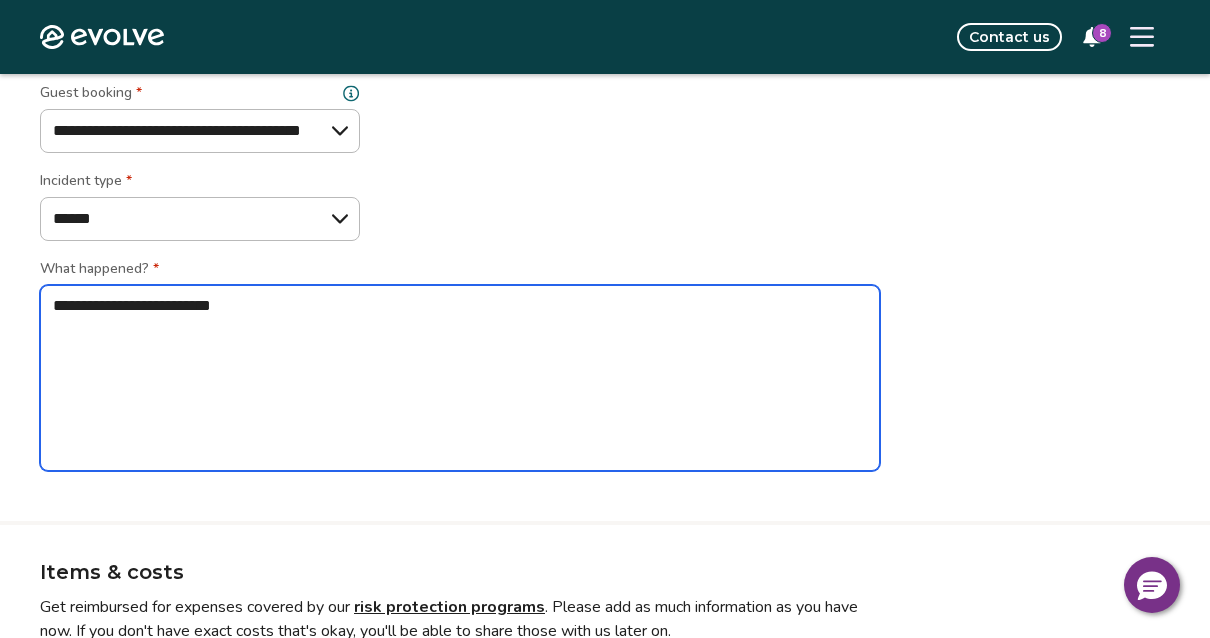 type on "*" 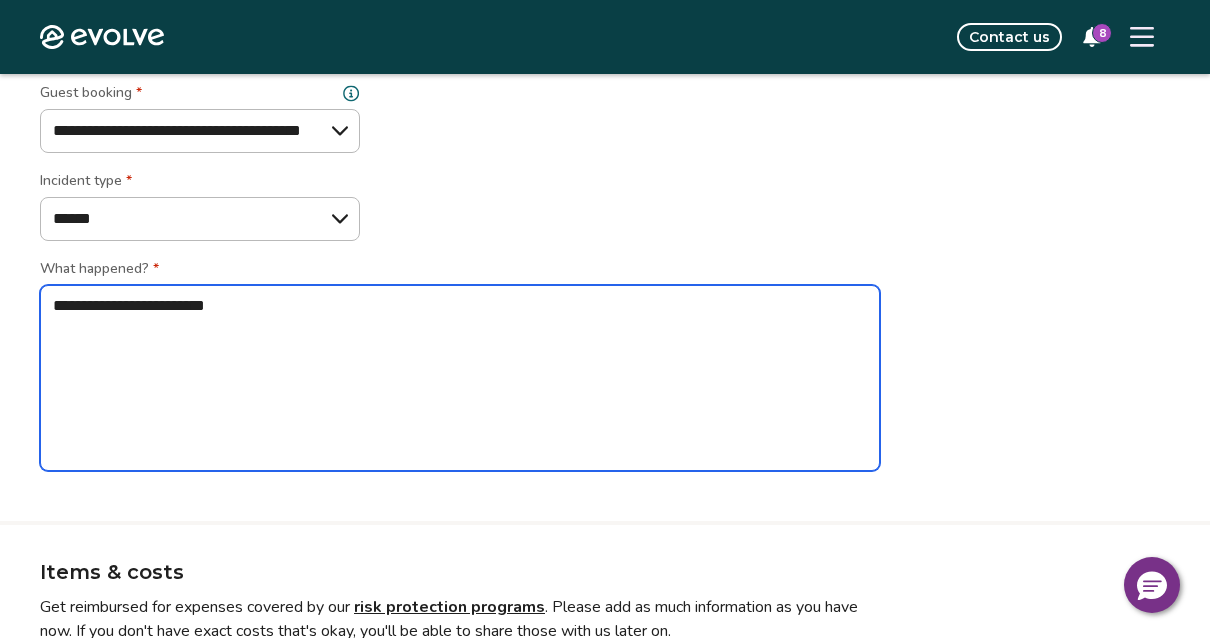 type on "*" 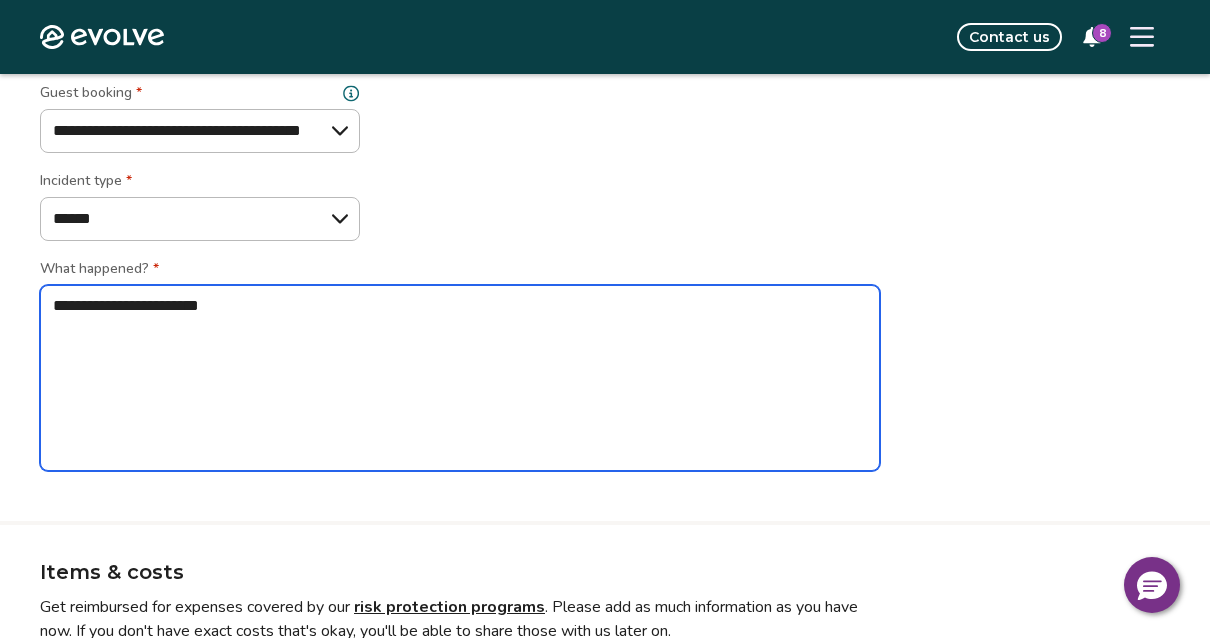 type on "*" 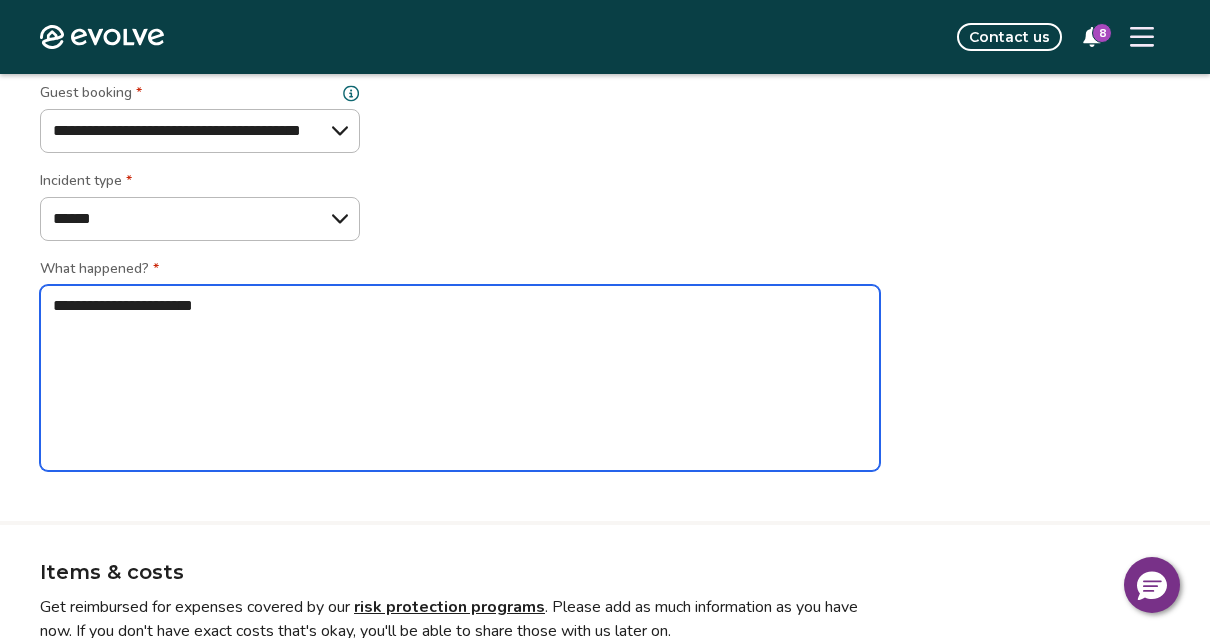type on "*" 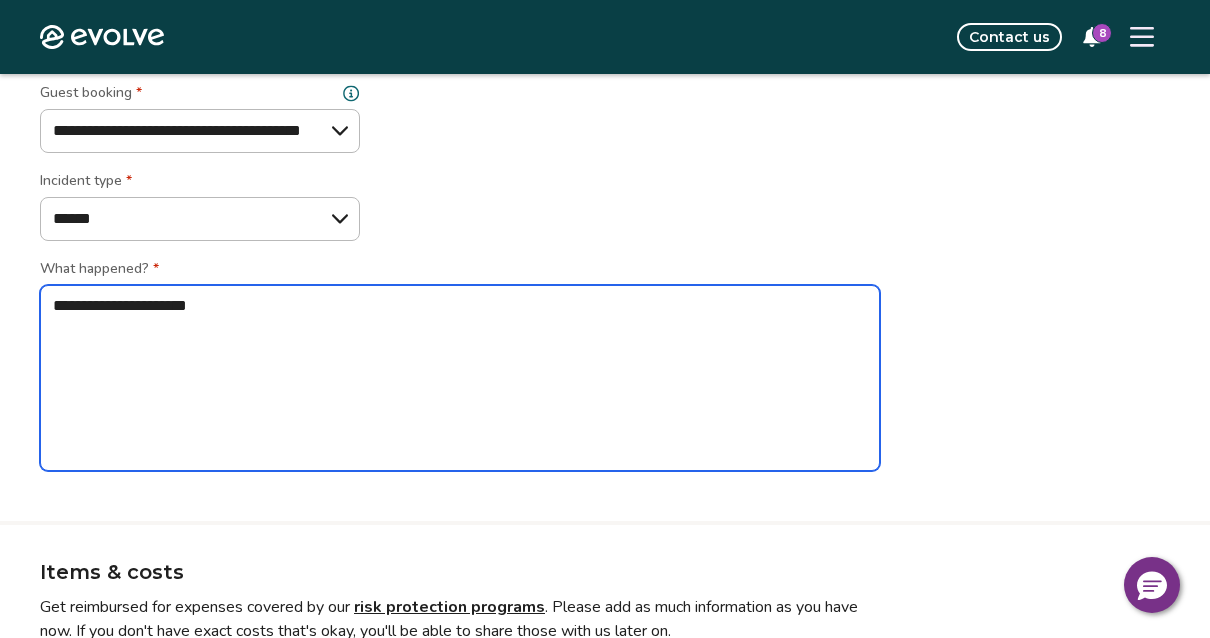 type on "*" 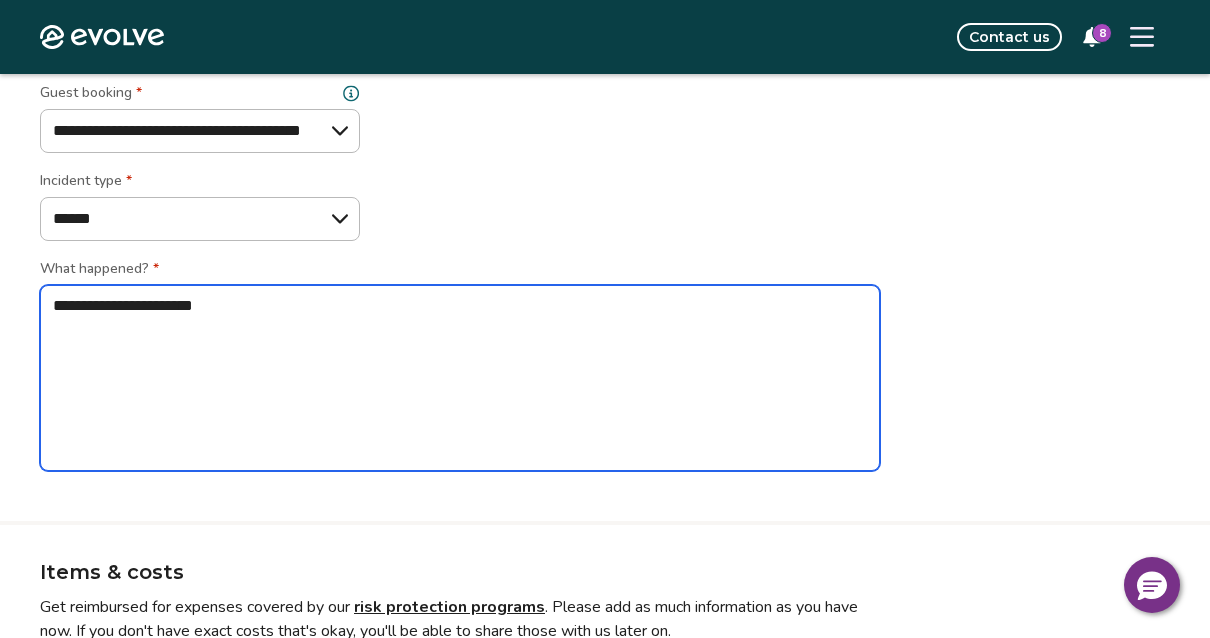 type on "*" 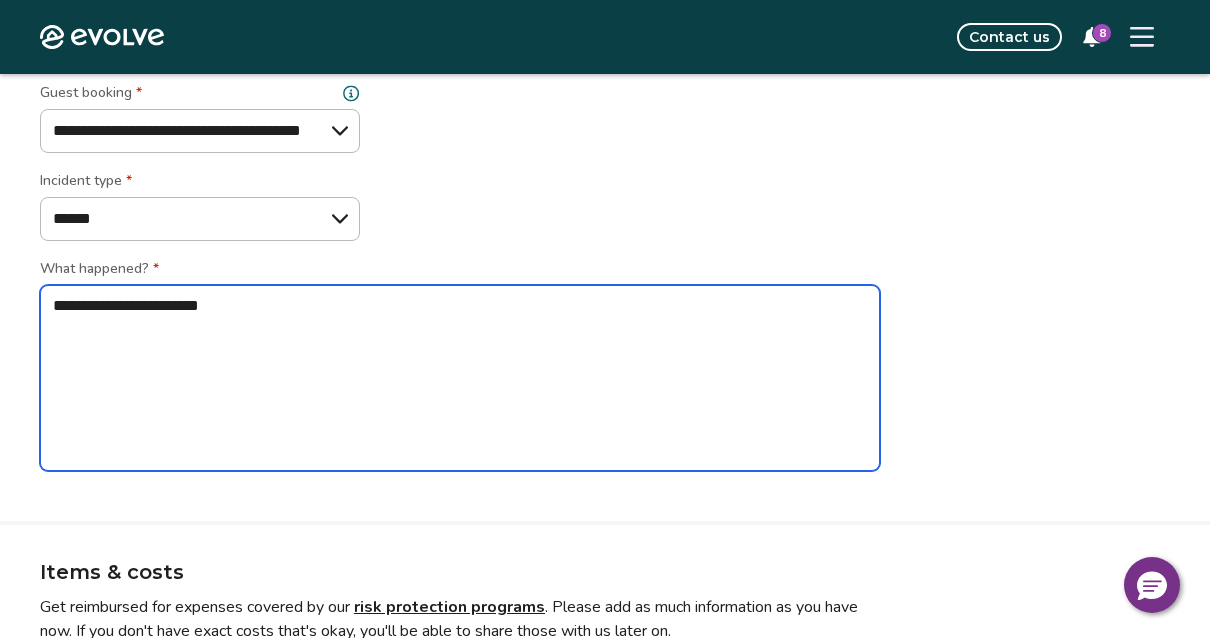 type on "*" 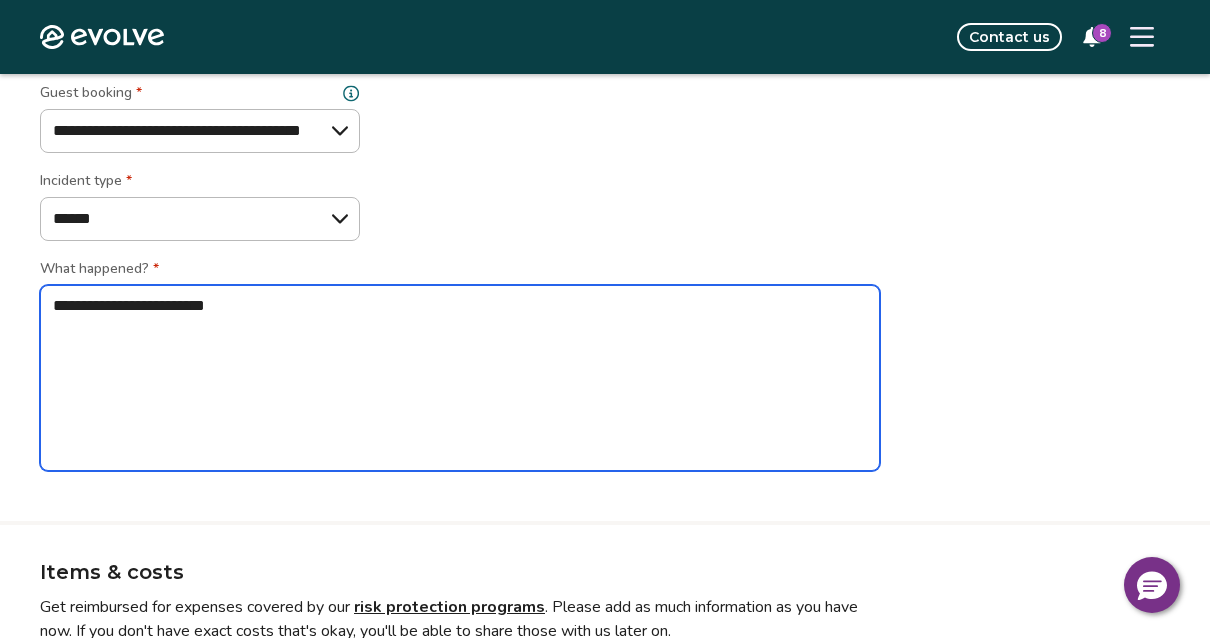type on "*" 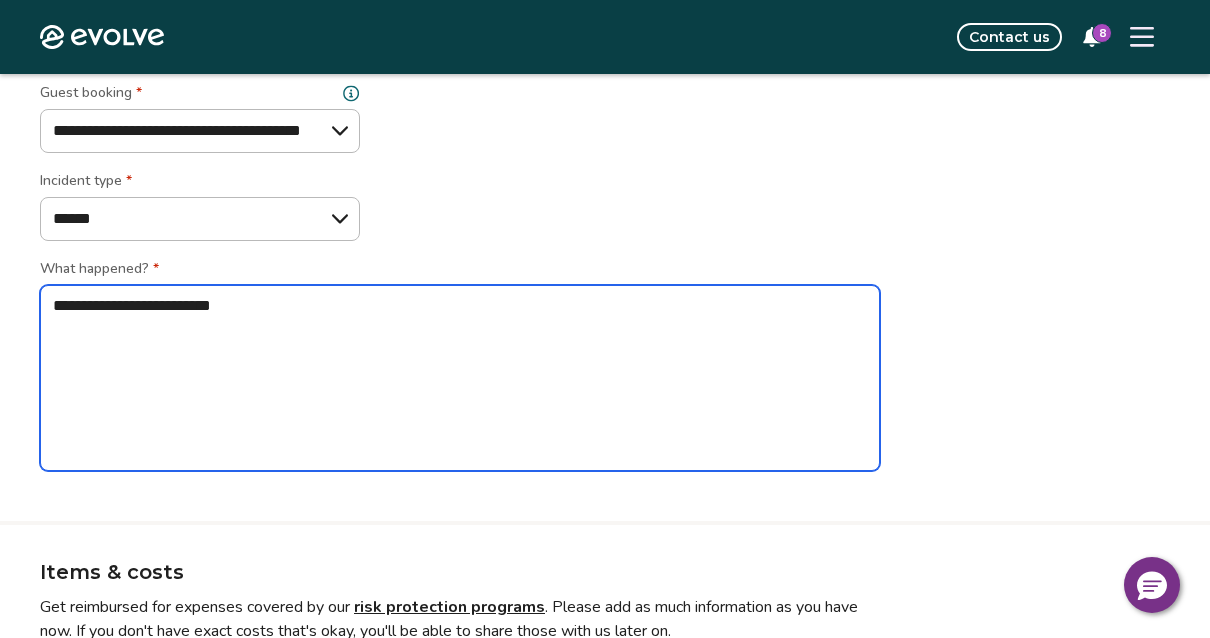 type on "*" 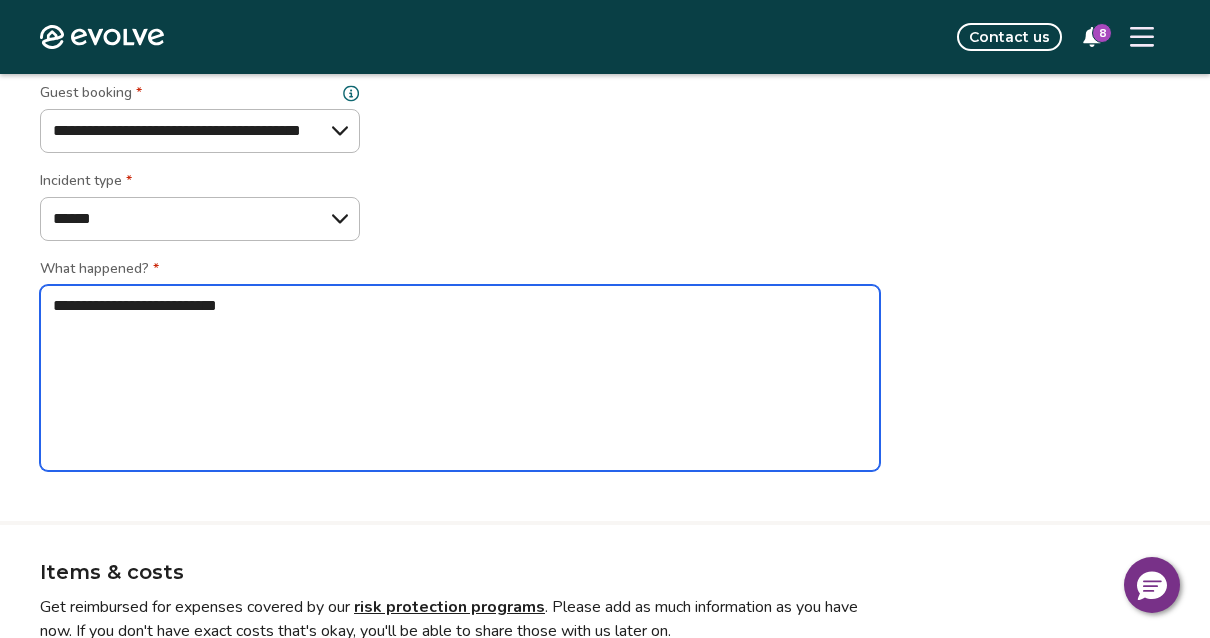 type on "*" 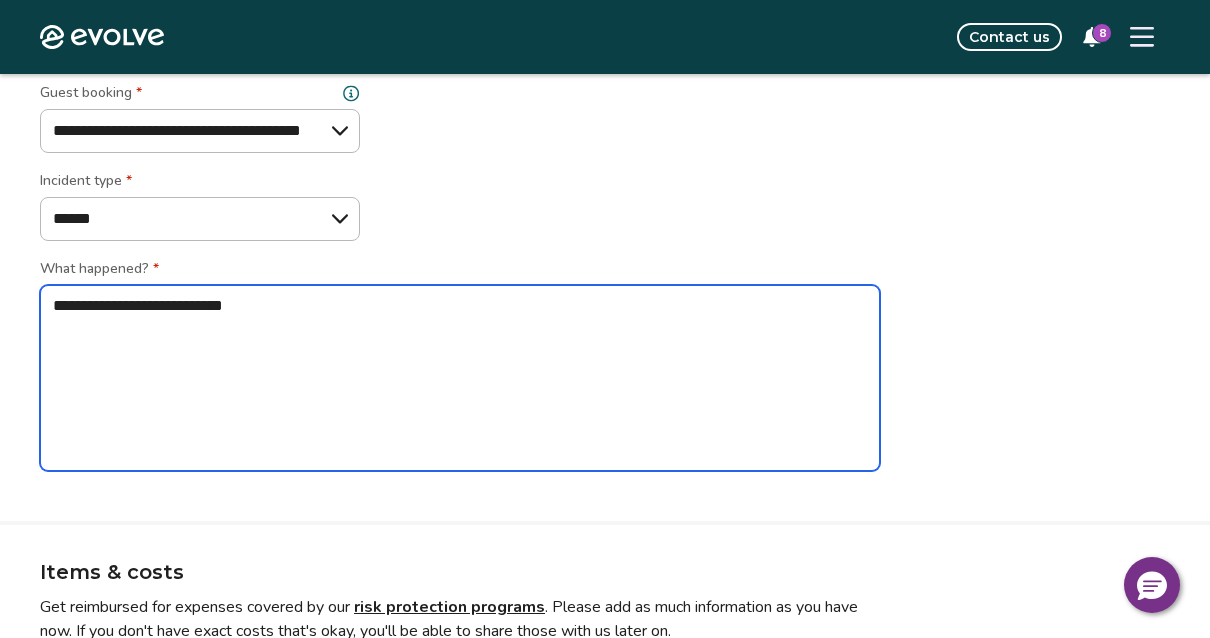 type on "*" 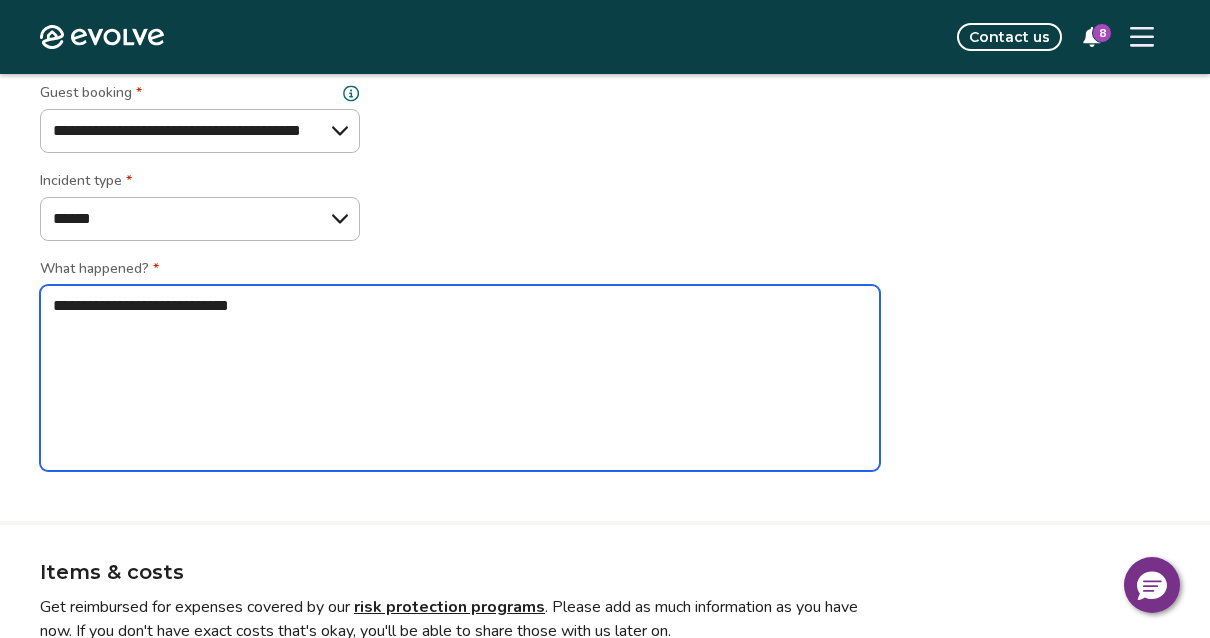 type on "*" 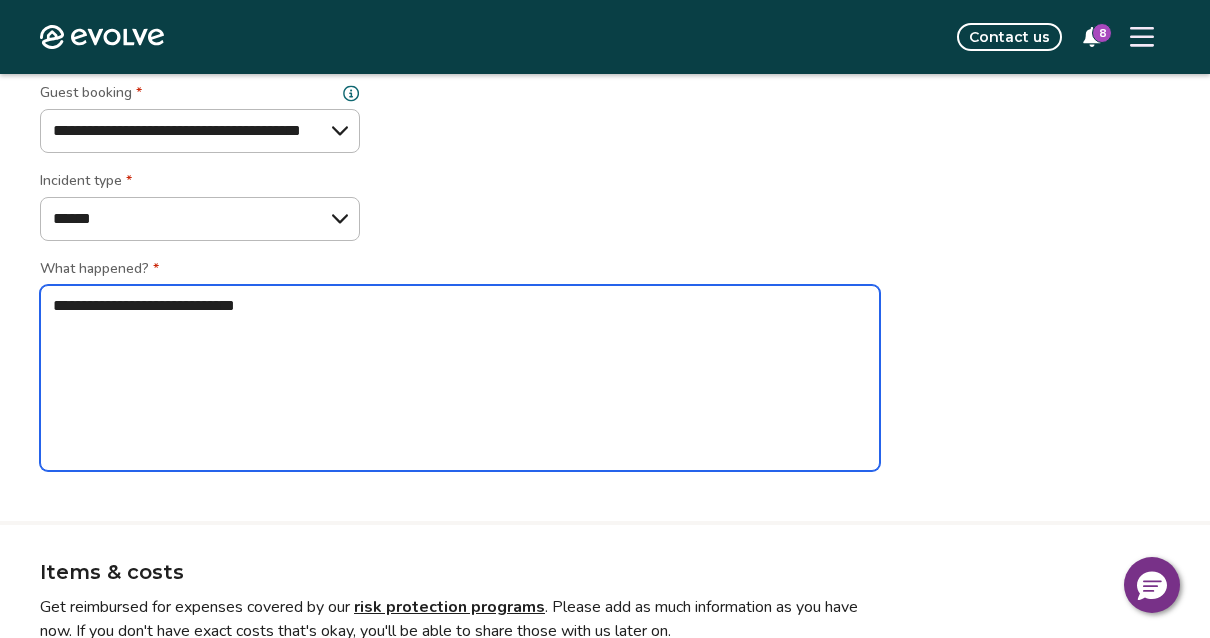 type on "*" 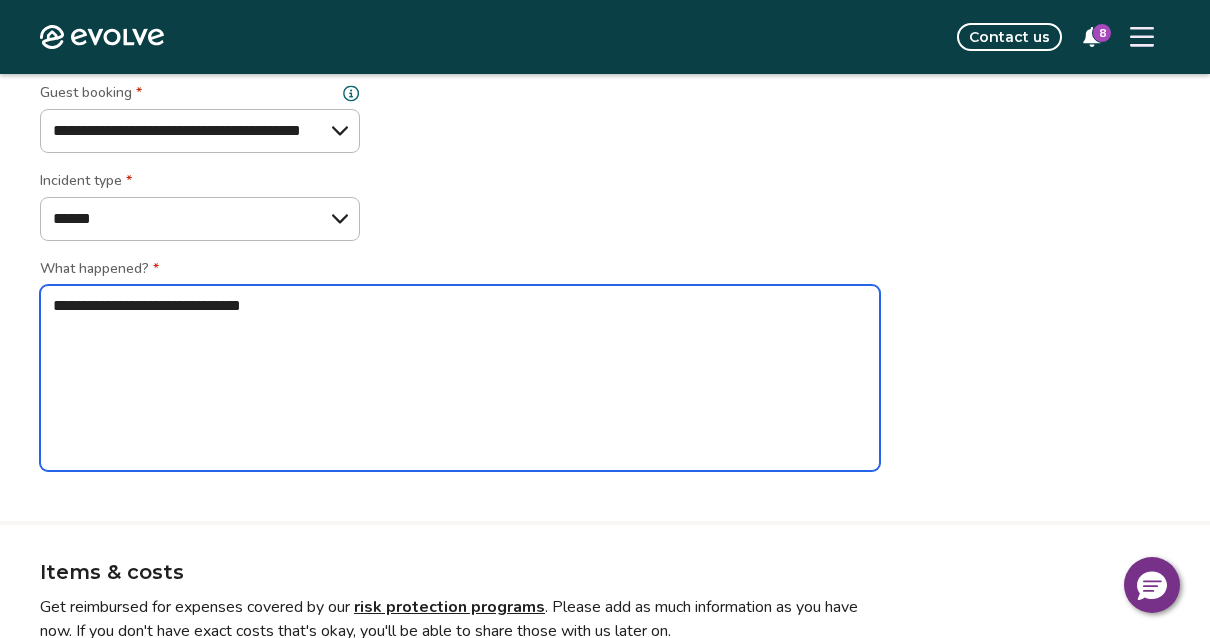 type on "*" 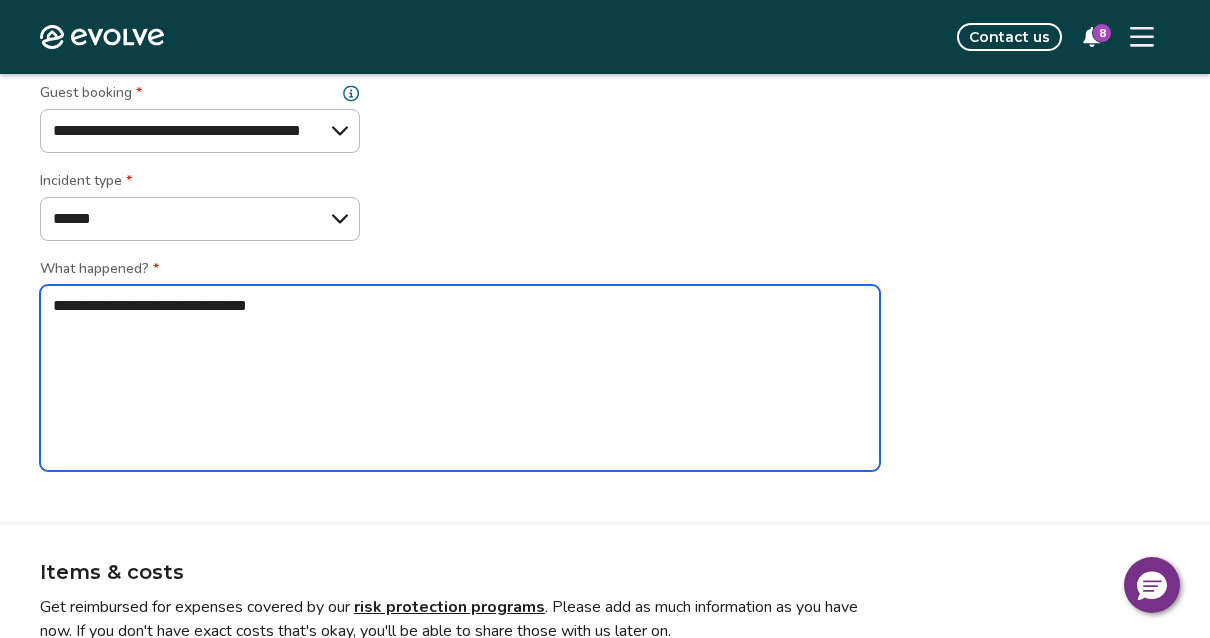 type on "*" 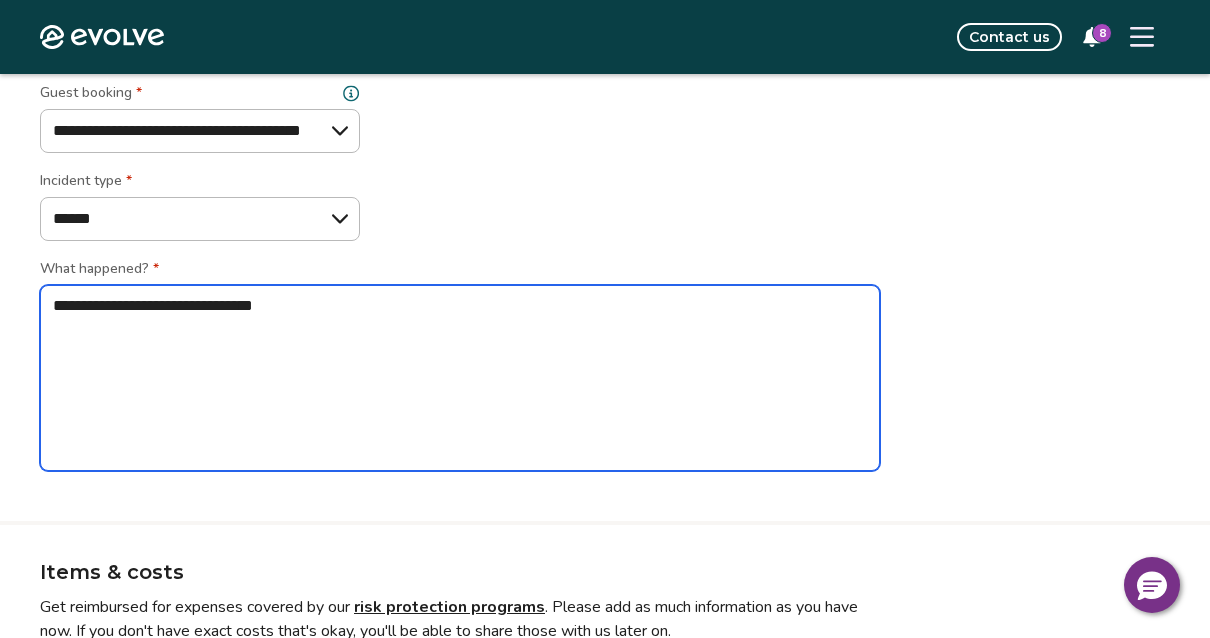 type on "*" 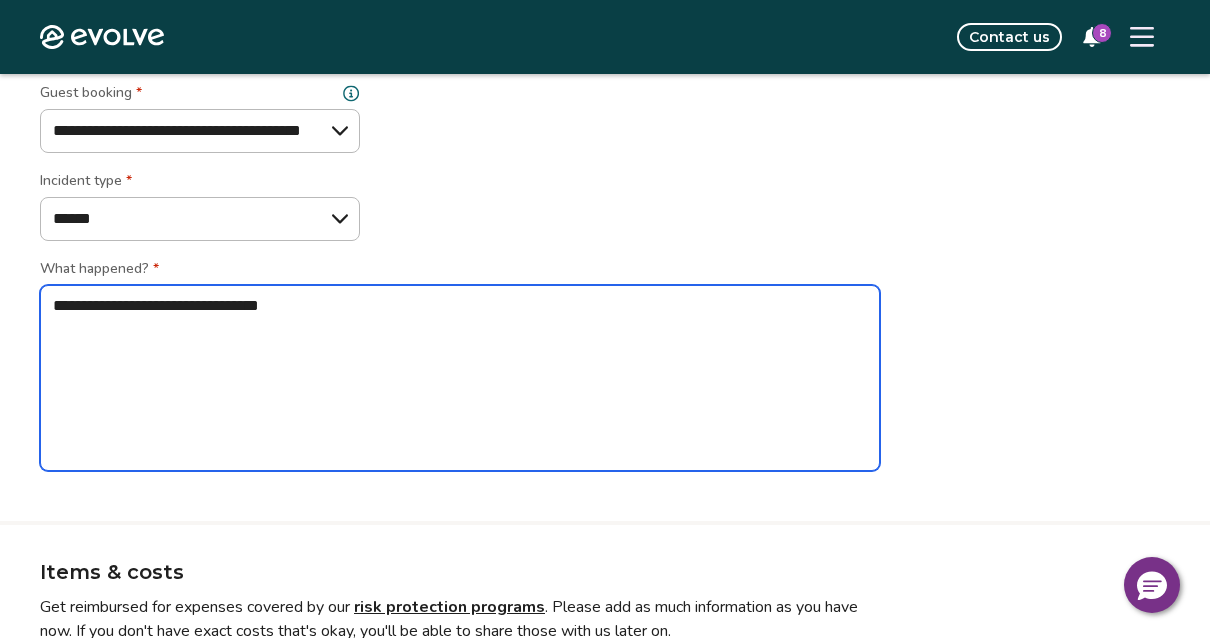 type on "*" 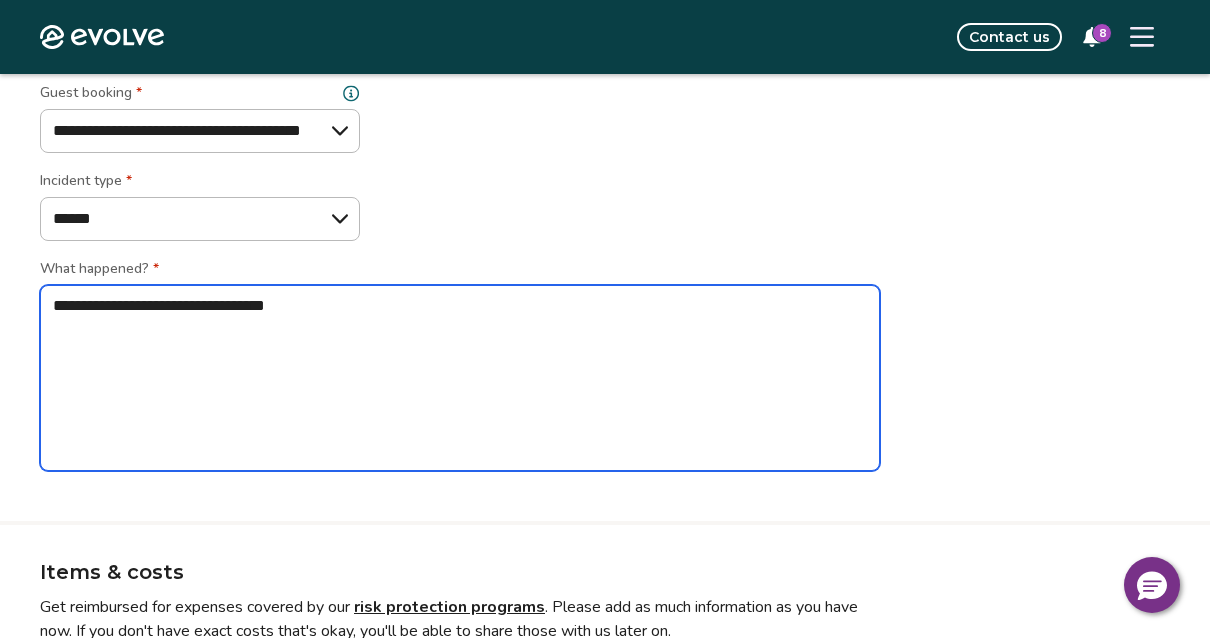 type on "*" 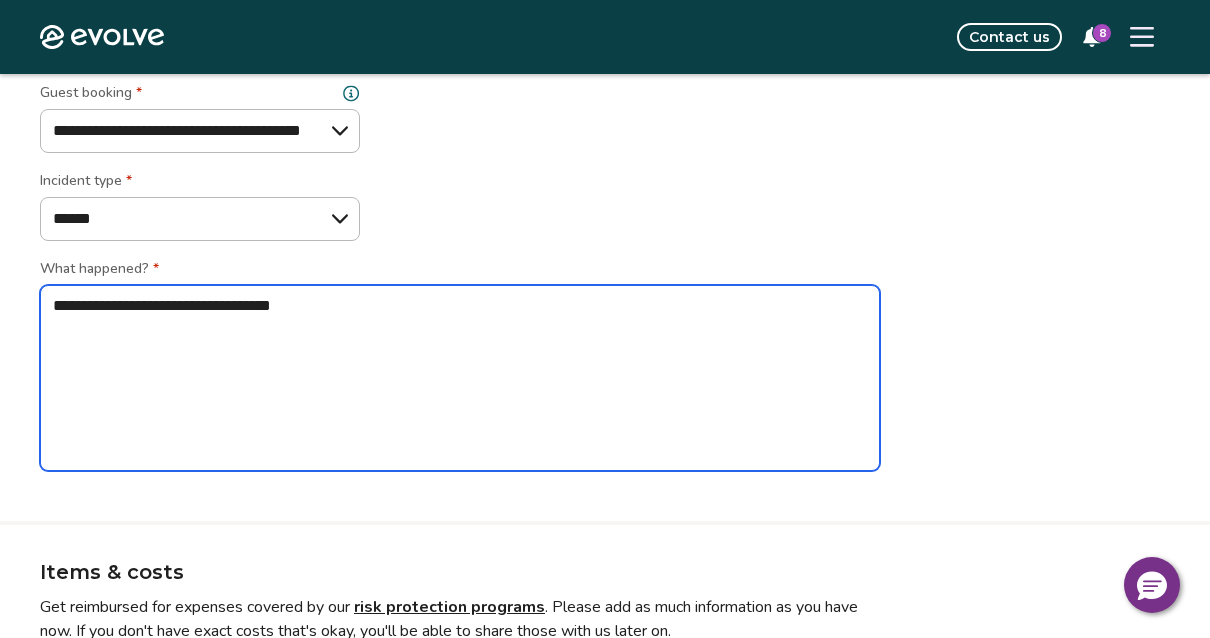type on "*" 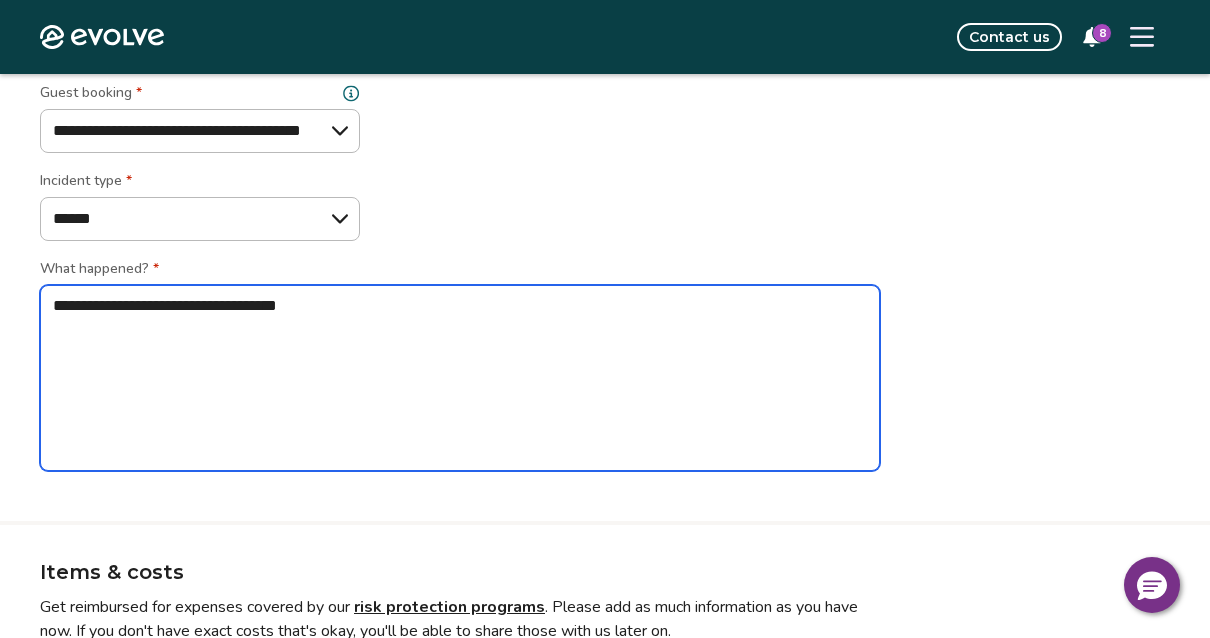 type on "*" 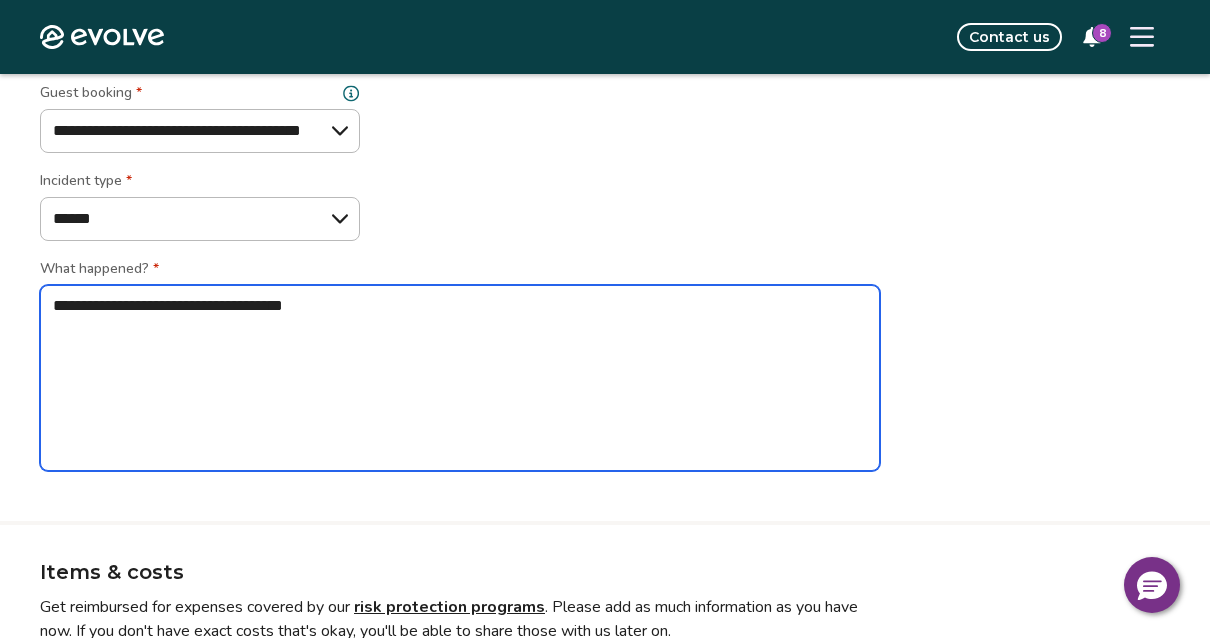 type on "*" 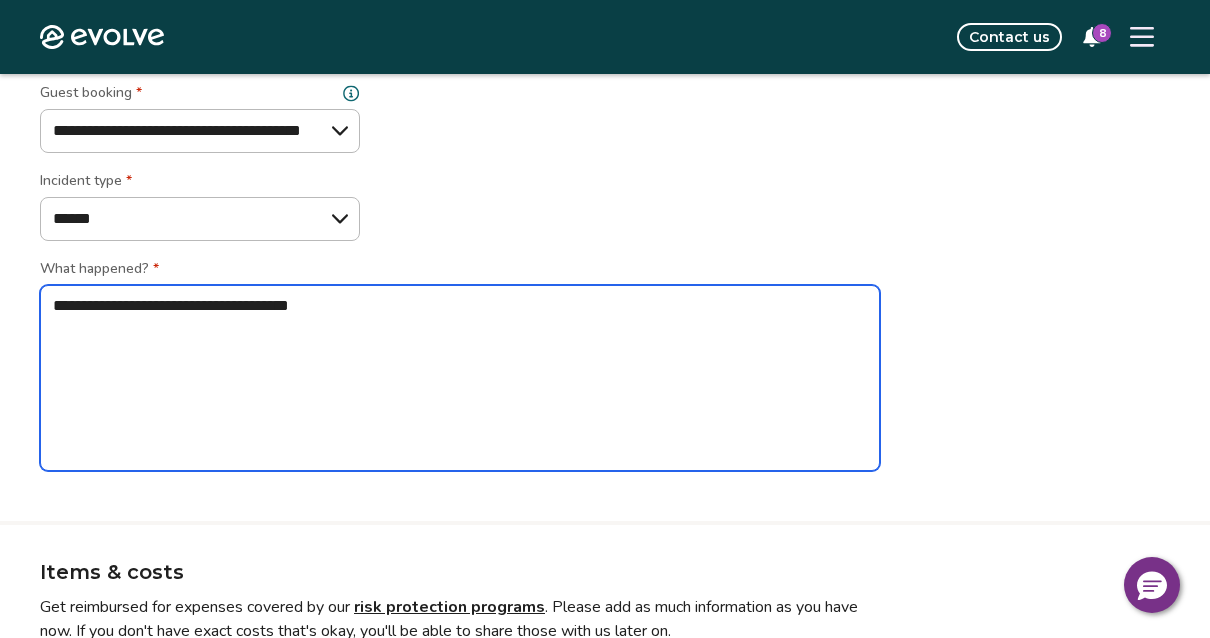type on "*" 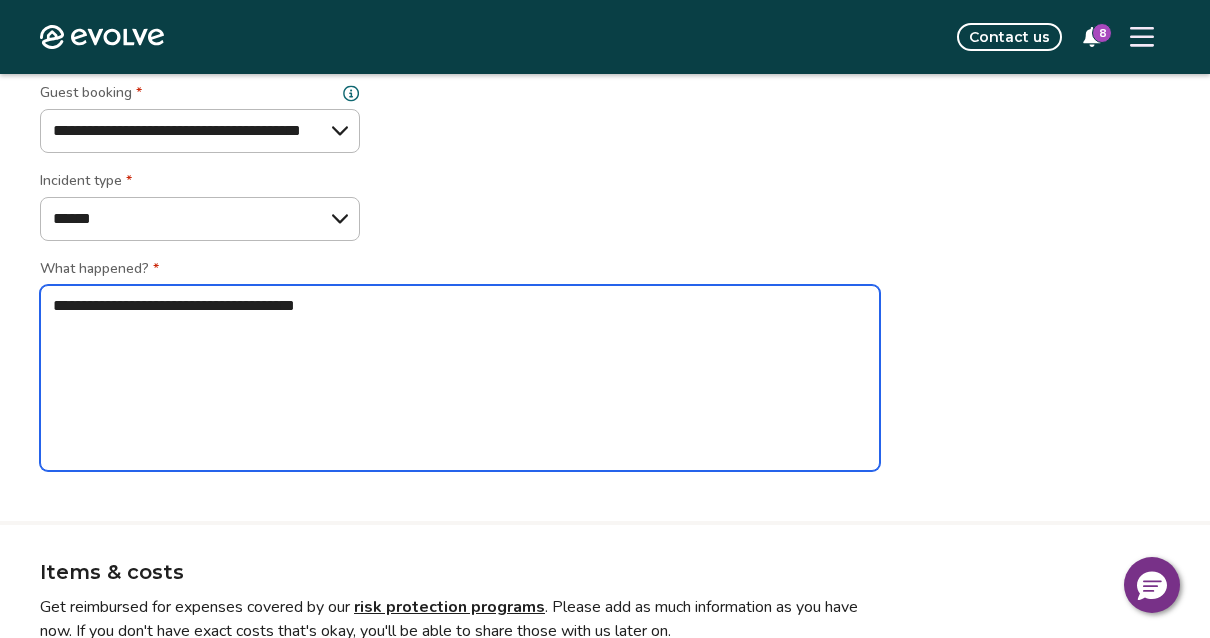 type on "*" 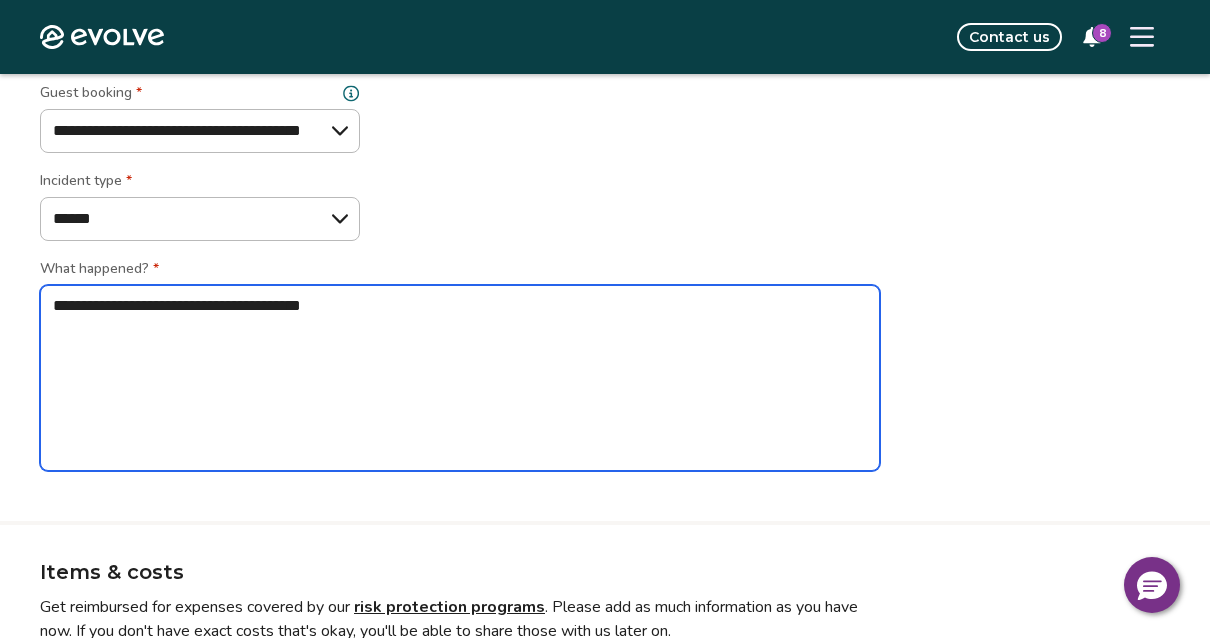 type on "*" 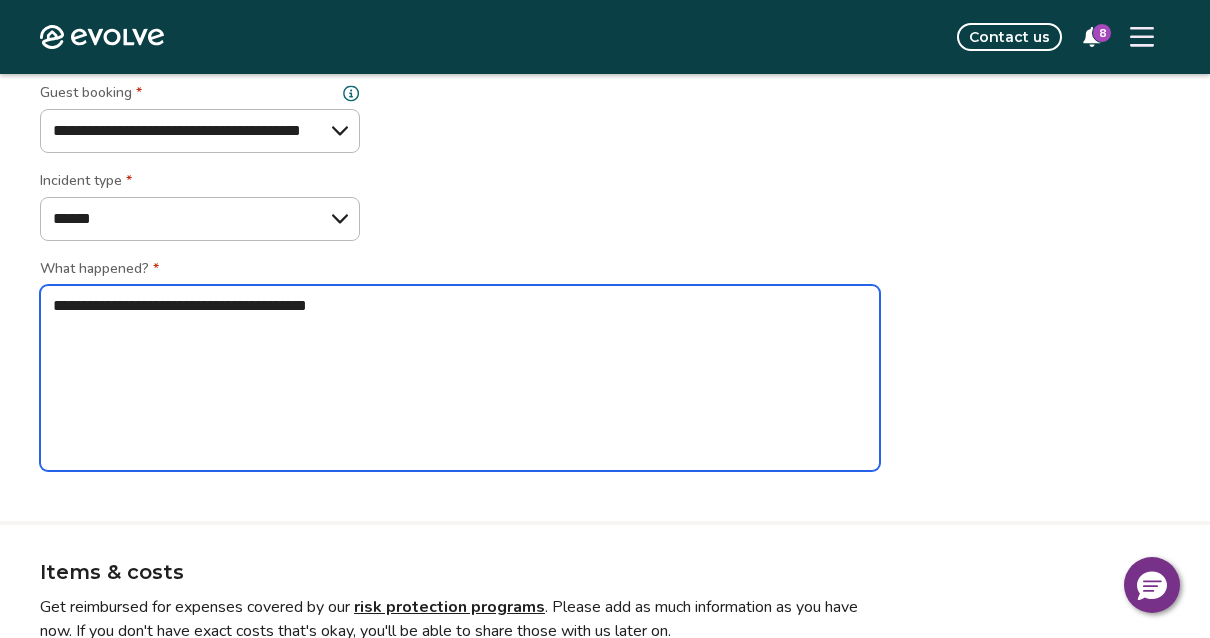 type on "*" 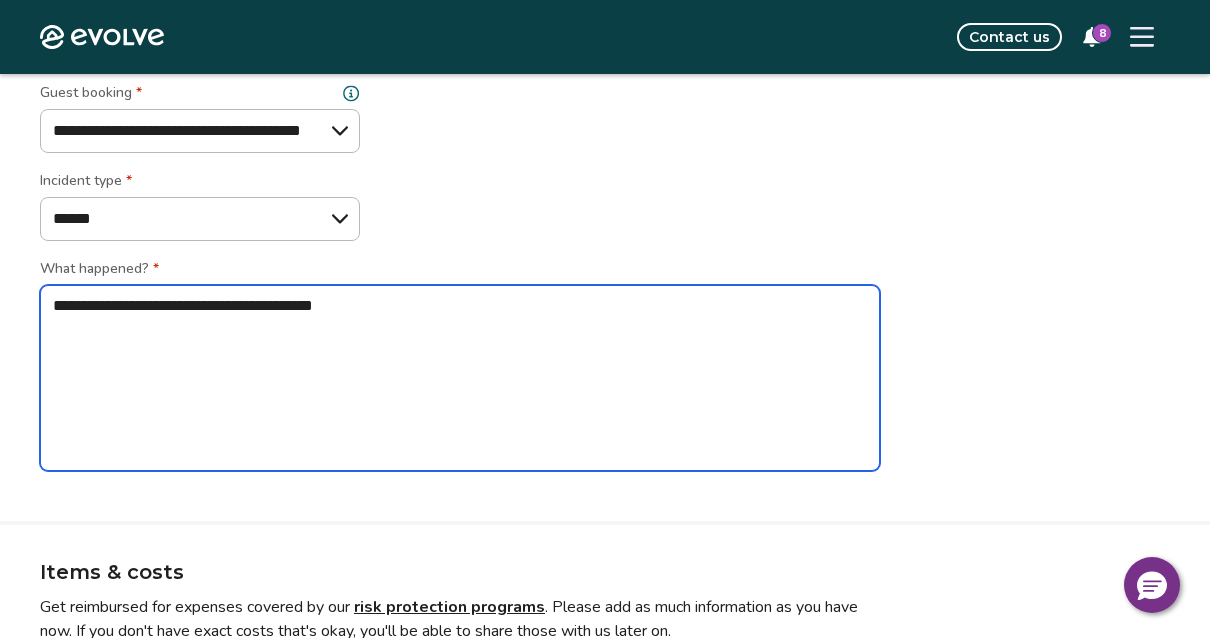 type on "*" 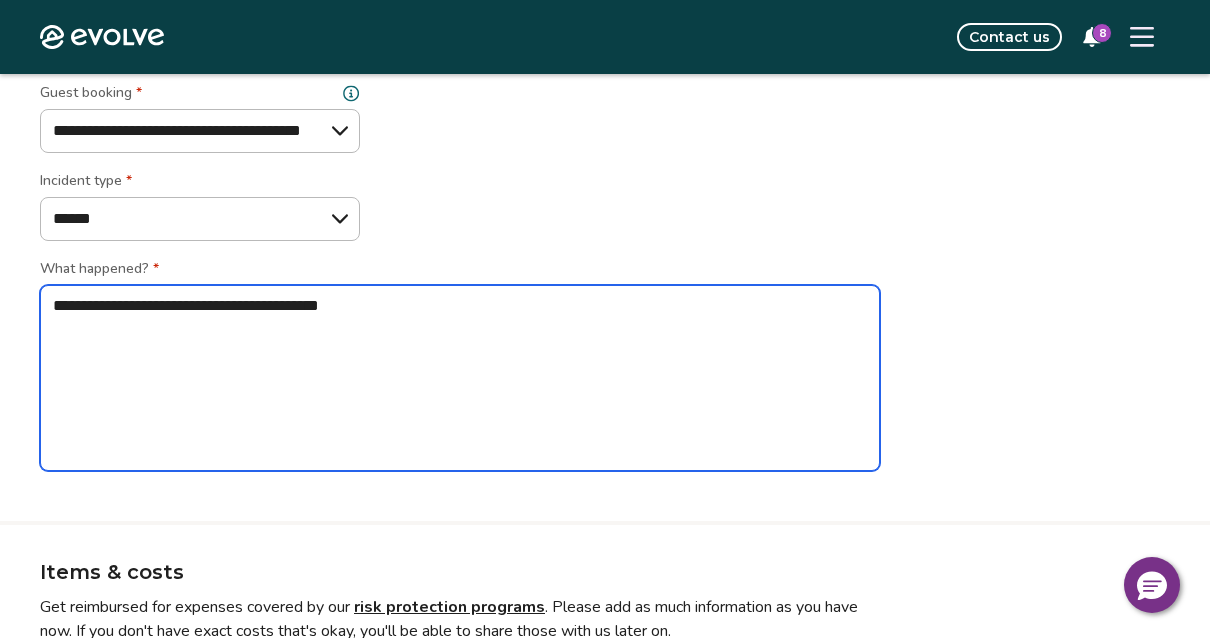 type on "*" 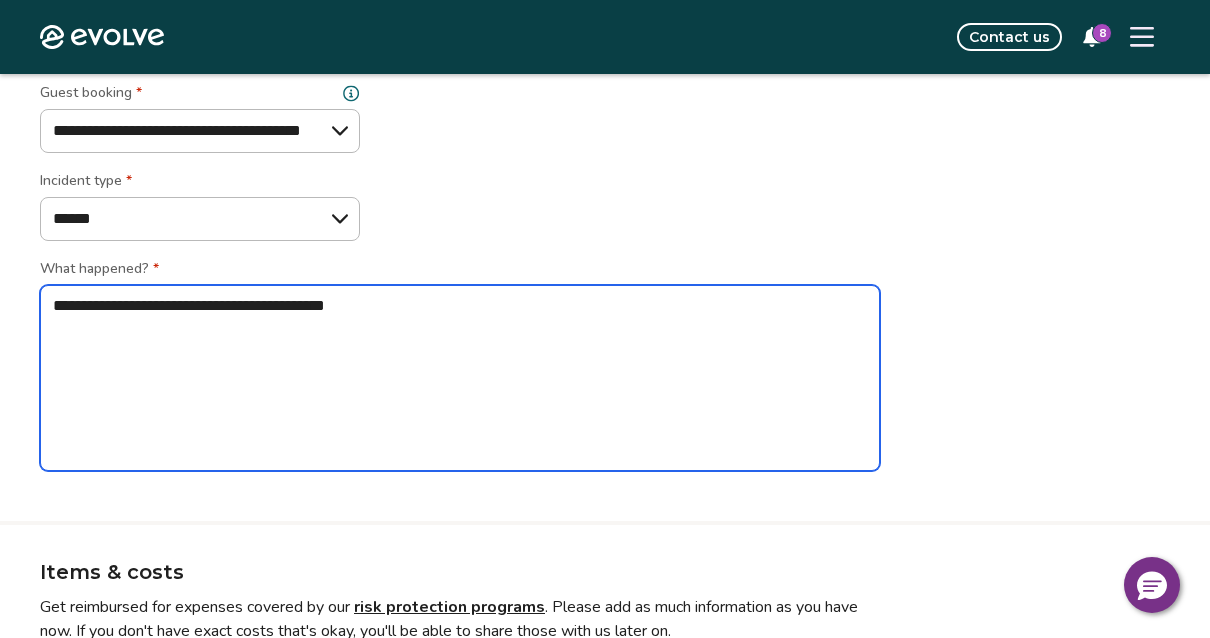 type on "*" 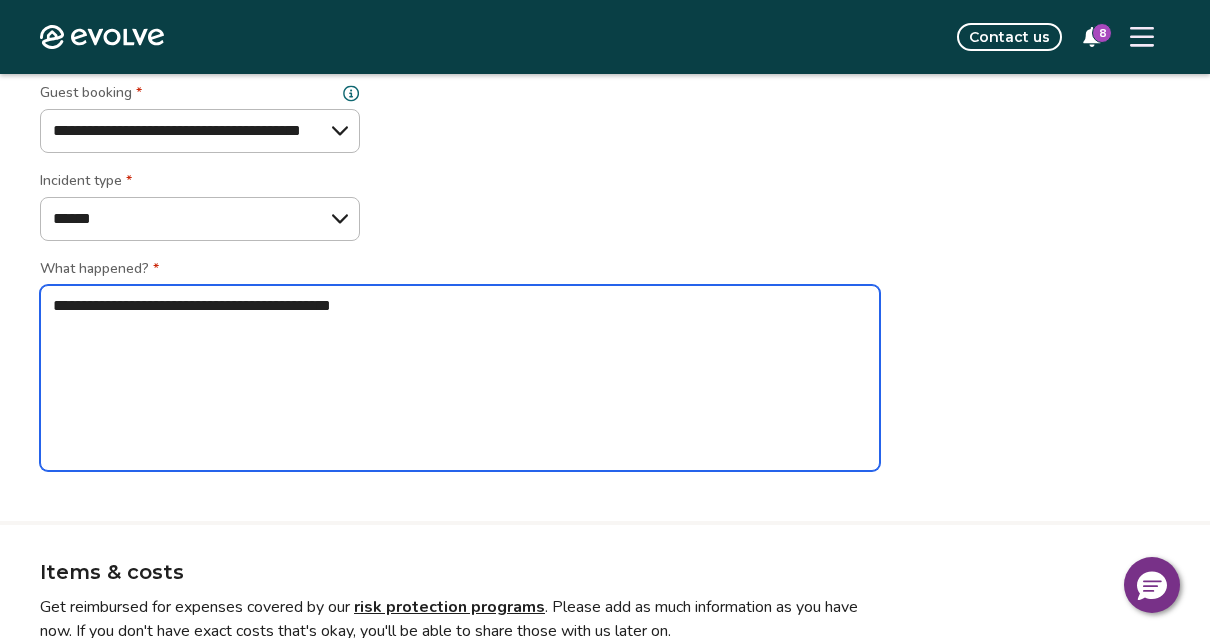 type on "*" 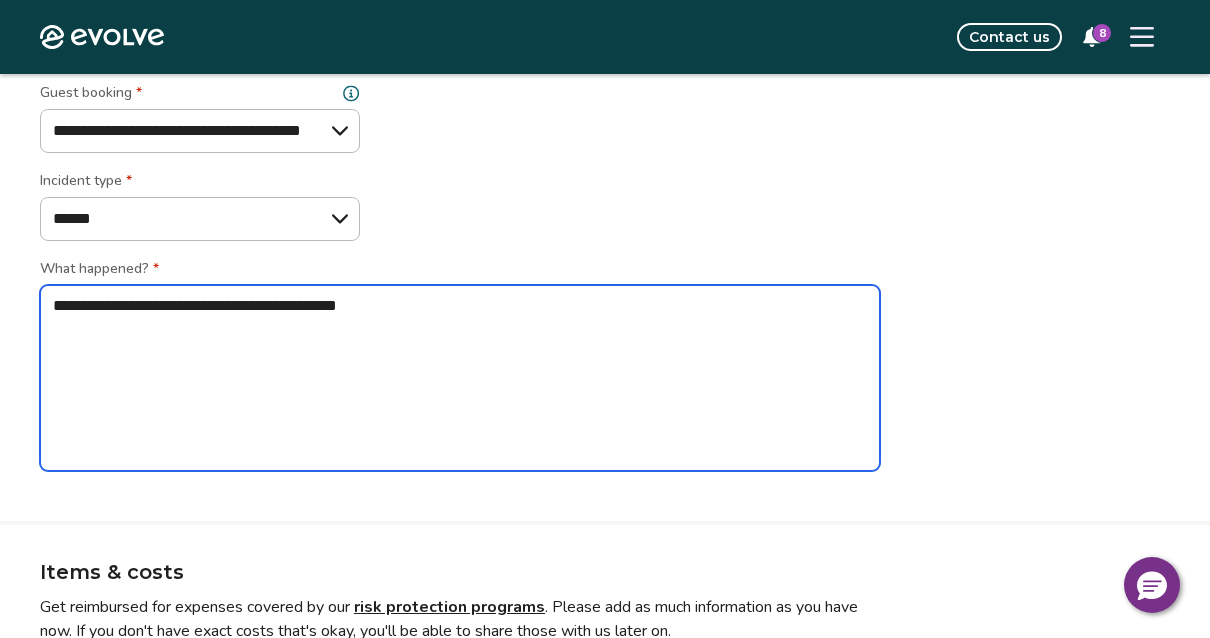 type on "*" 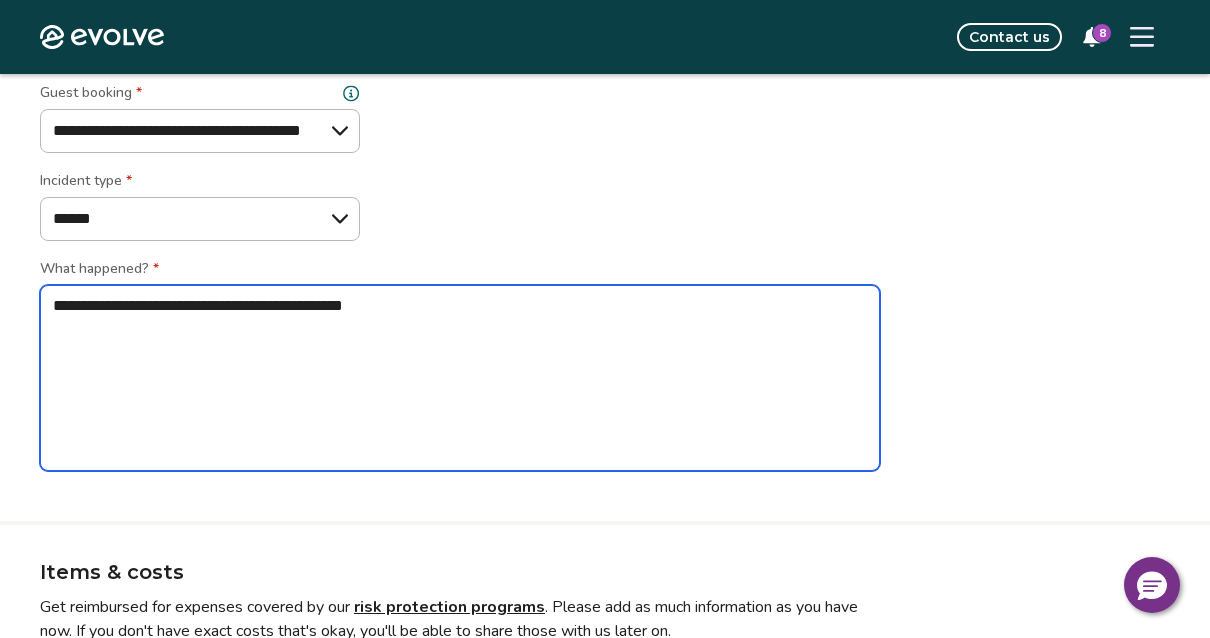 type on "*" 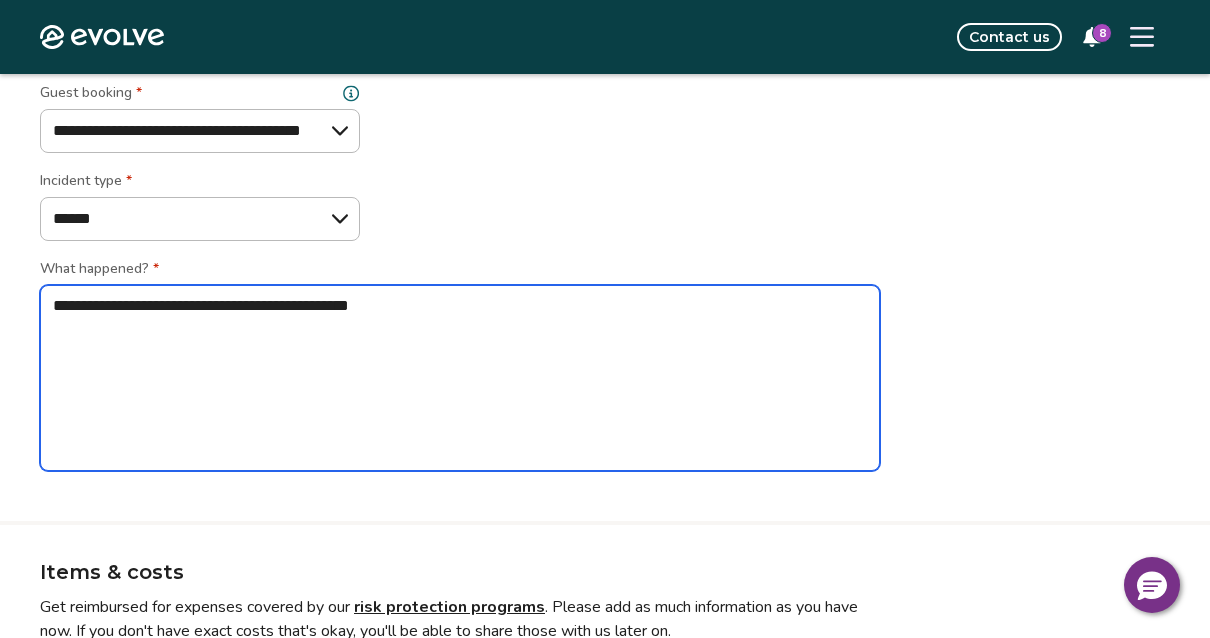 type on "*" 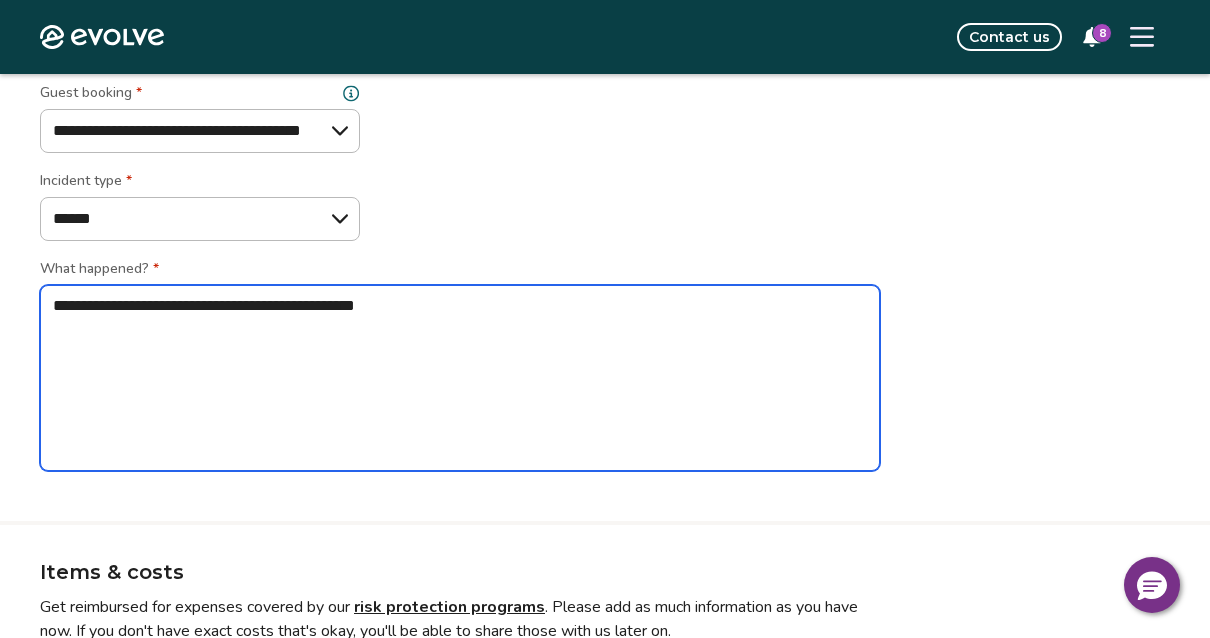 type on "*" 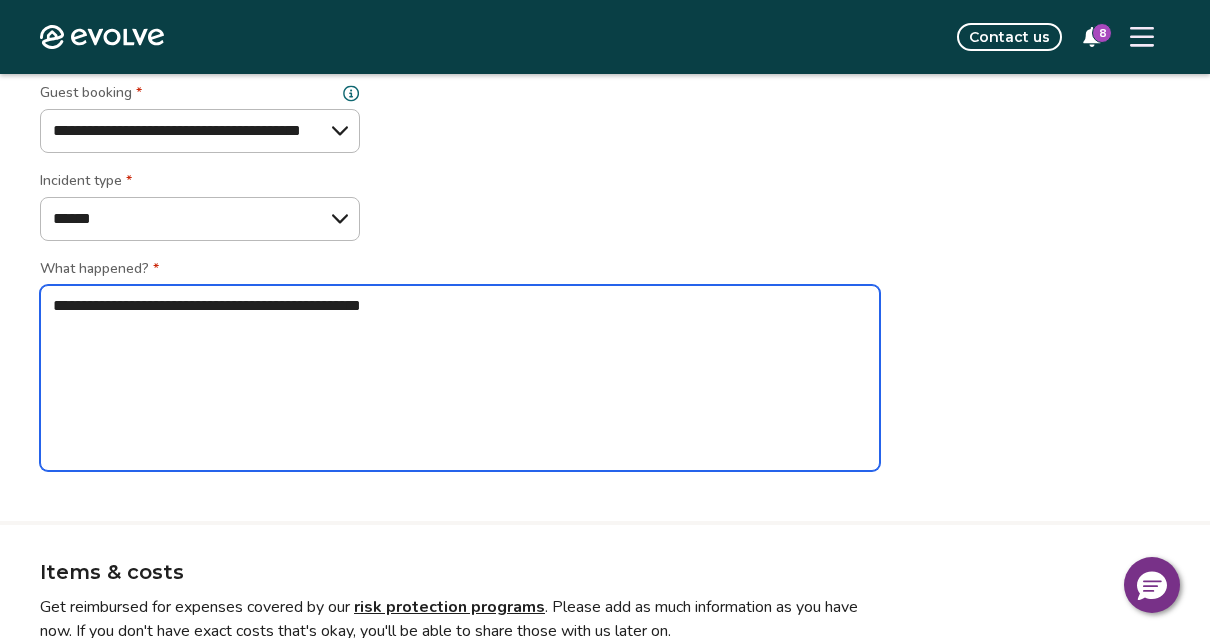 type on "*" 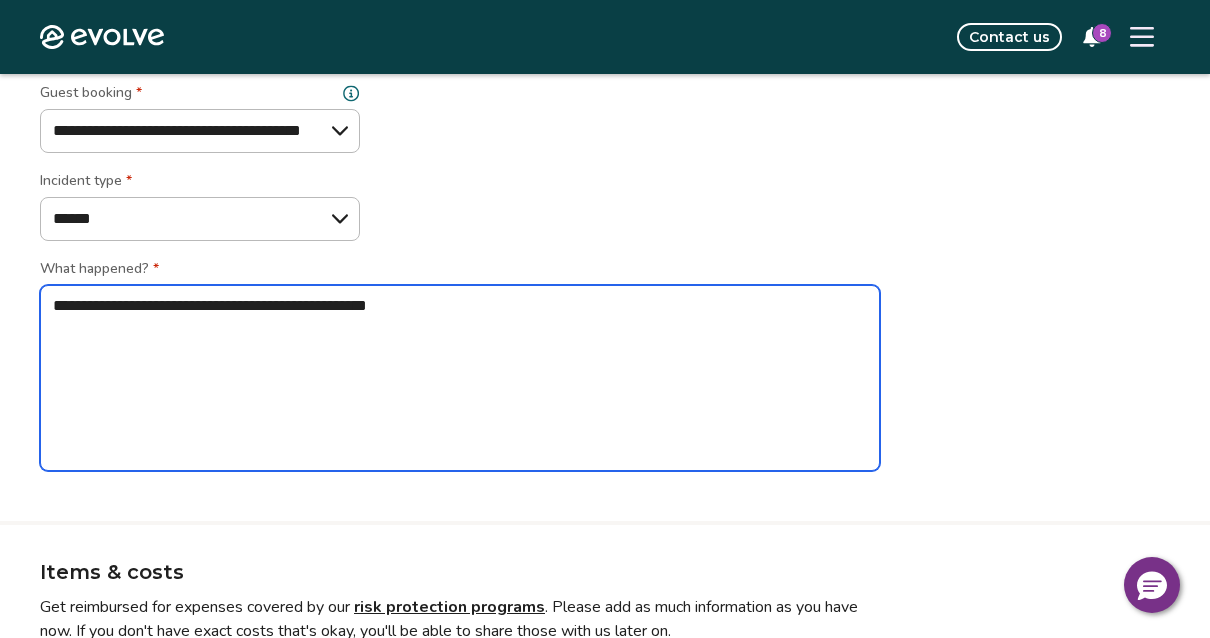 type on "*" 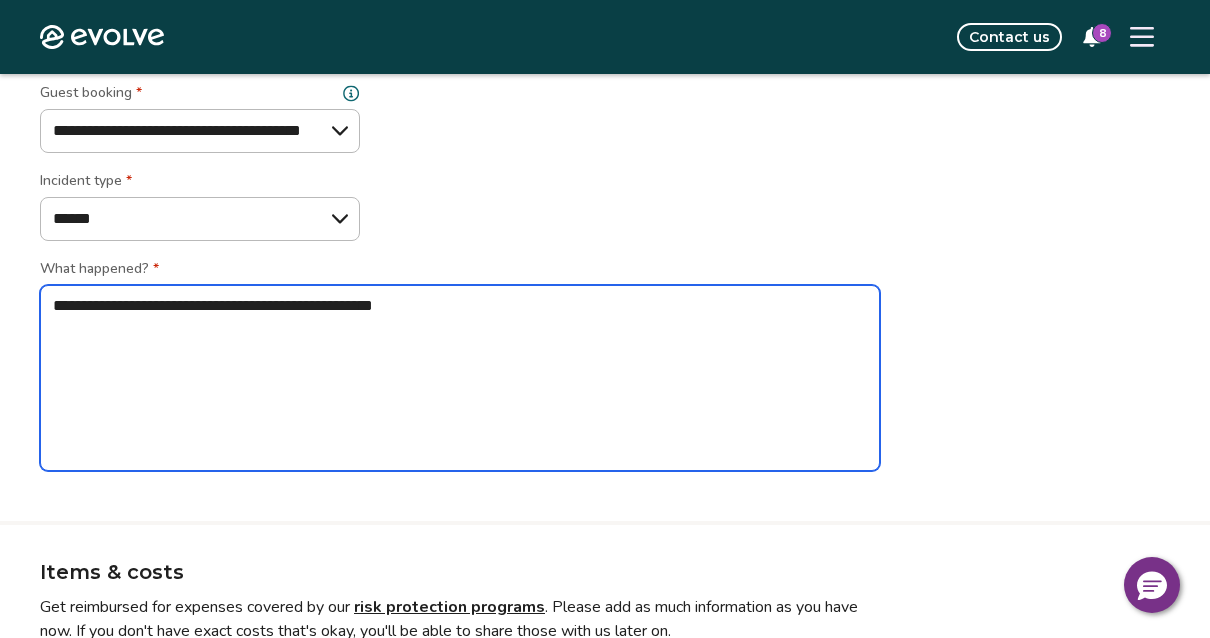 type on "*" 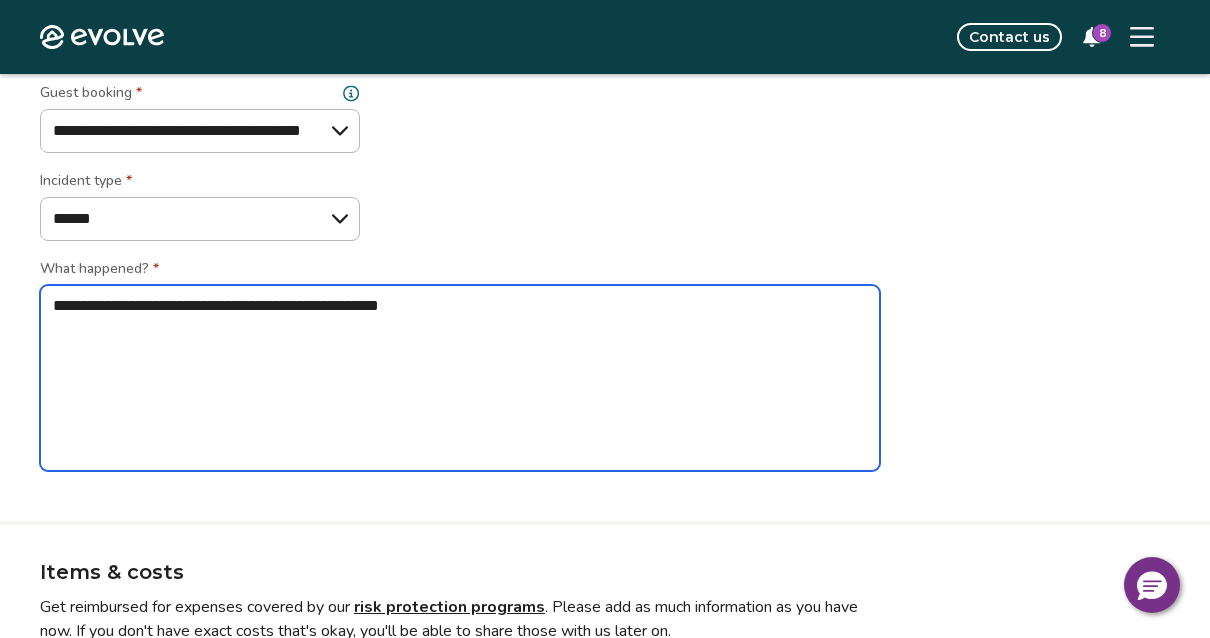 type on "*" 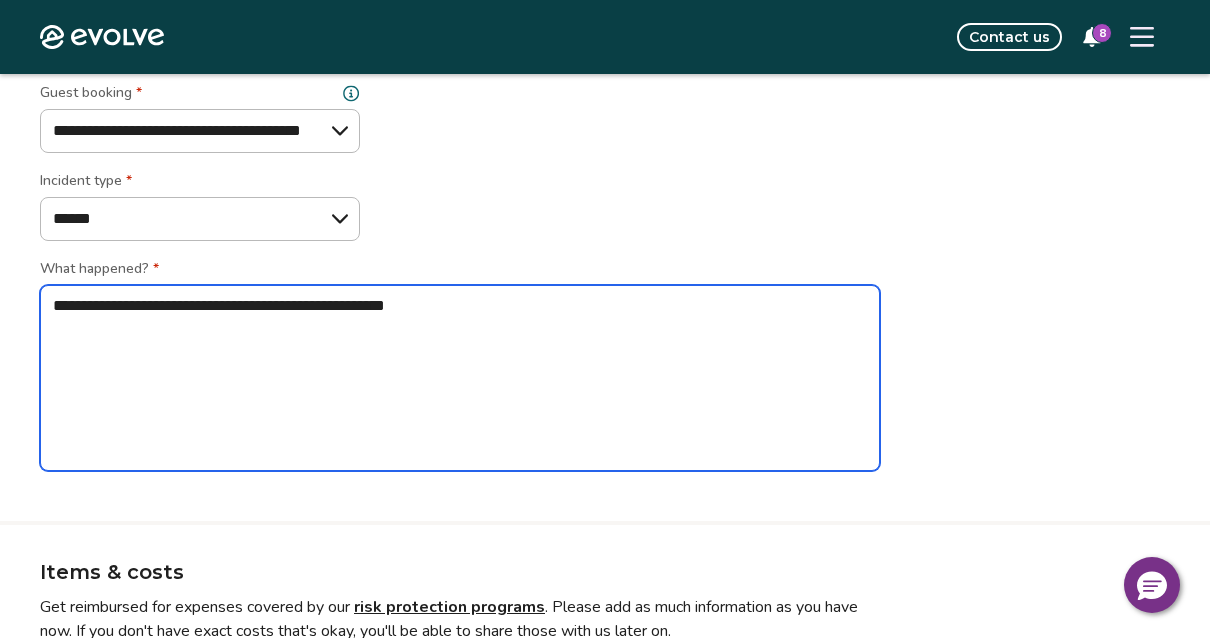 type on "*" 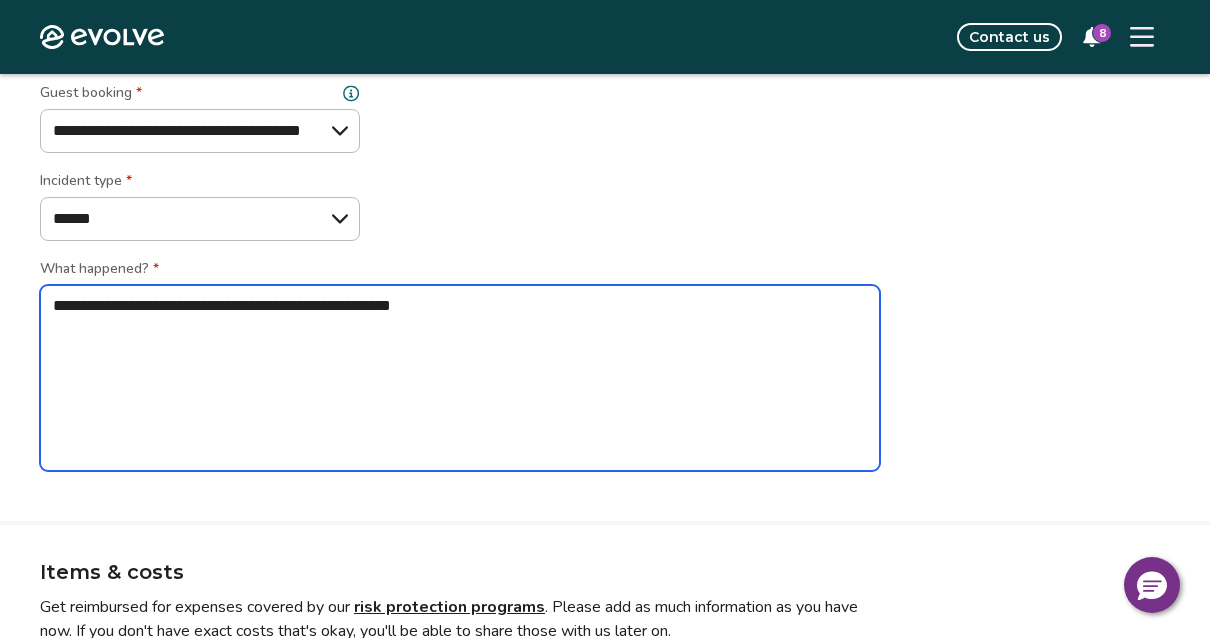 type on "*" 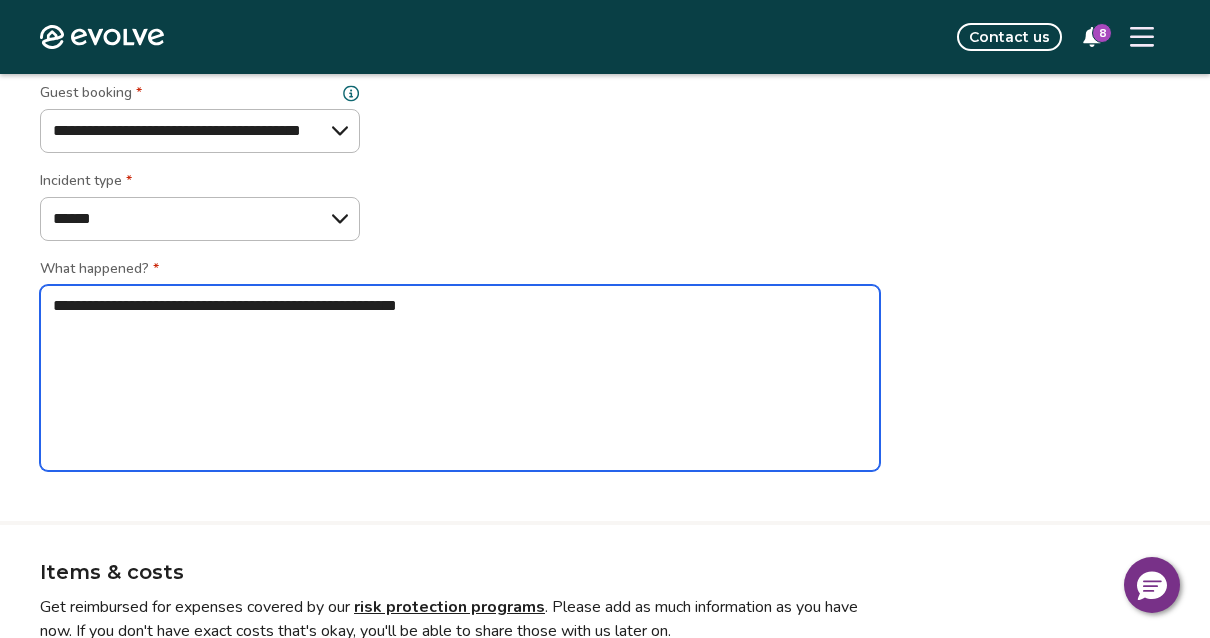 type on "*" 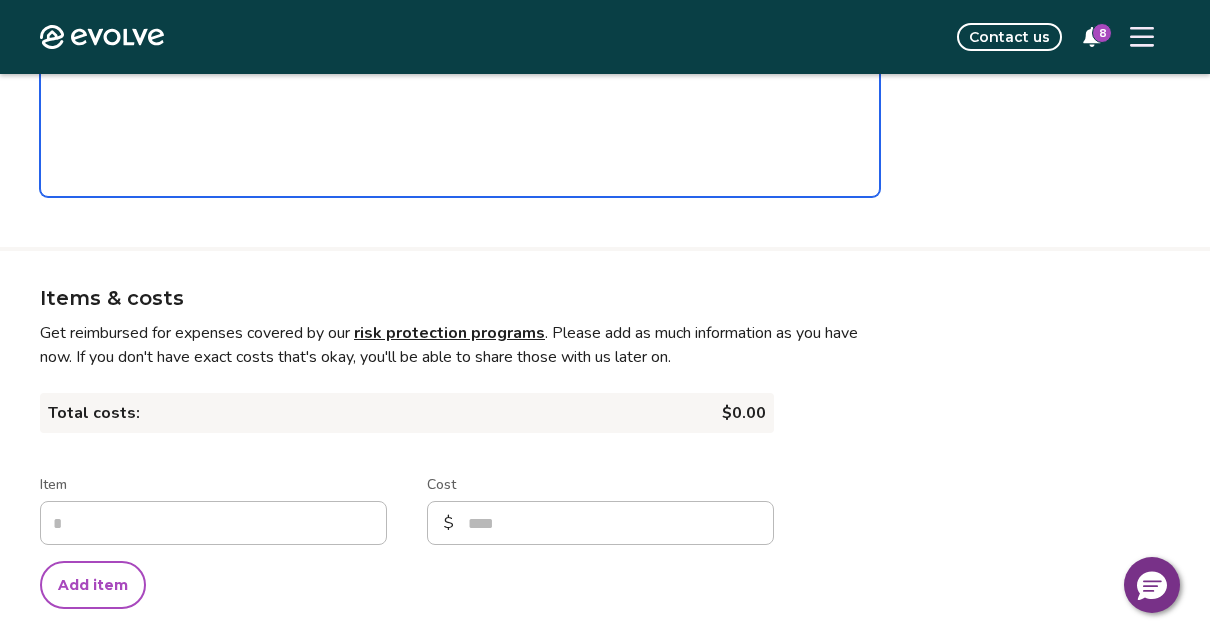scroll, scrollTop: 575, scrollLeft: 0, axis: vertical 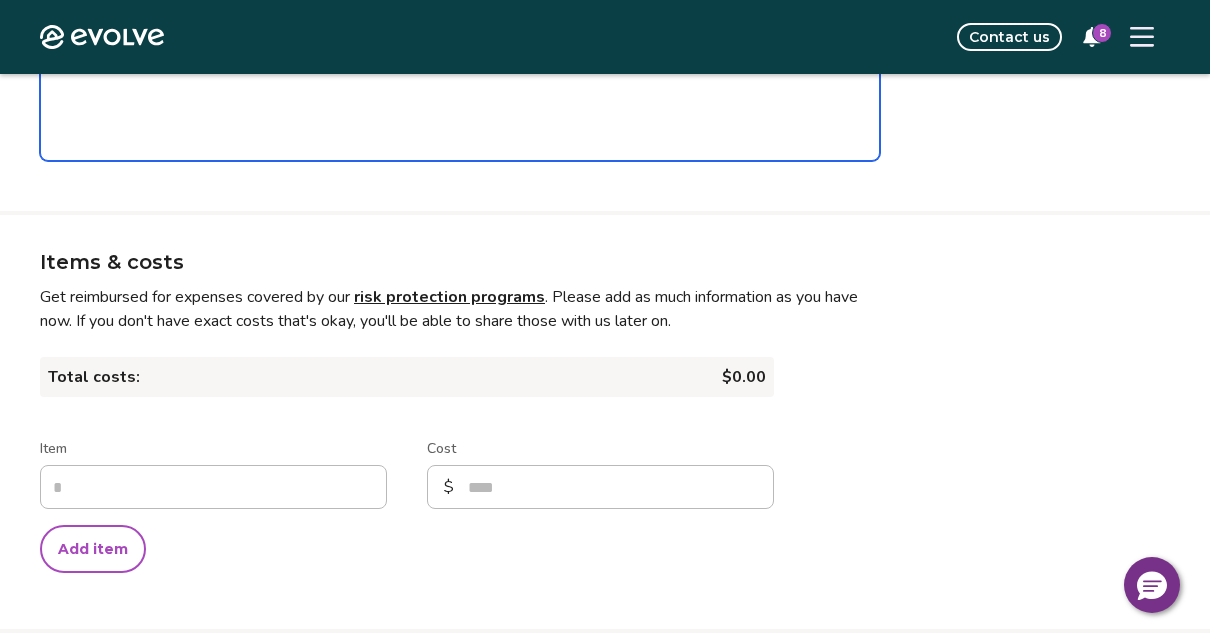 type on "**********" 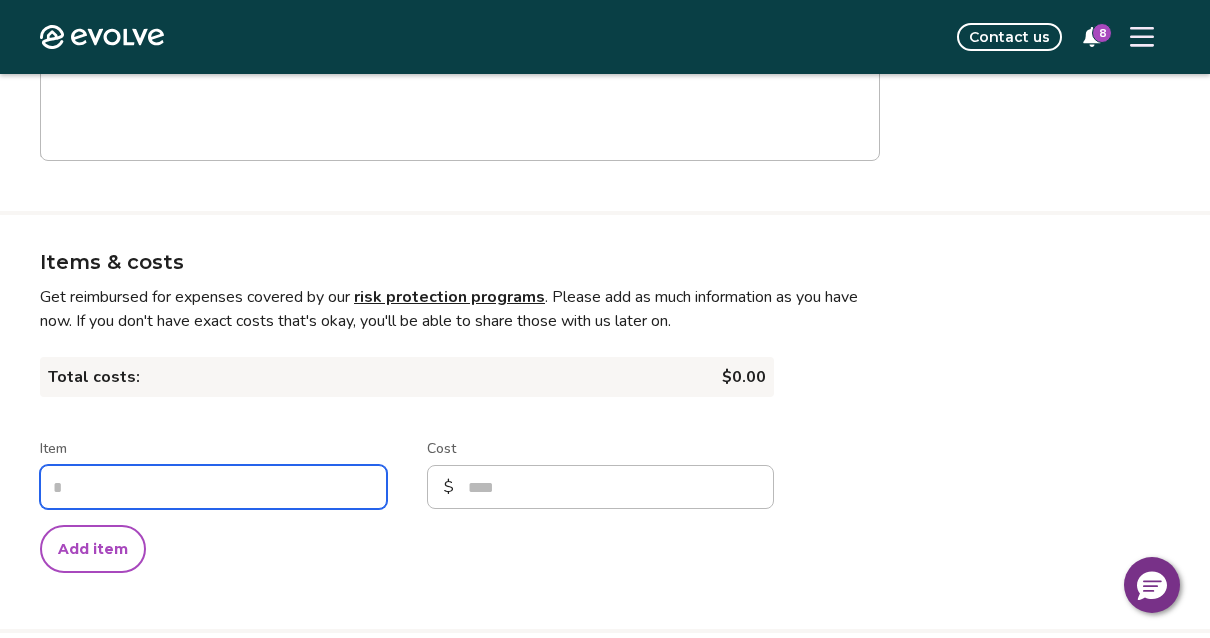 click on "Item" at bounding box center (213, 487) 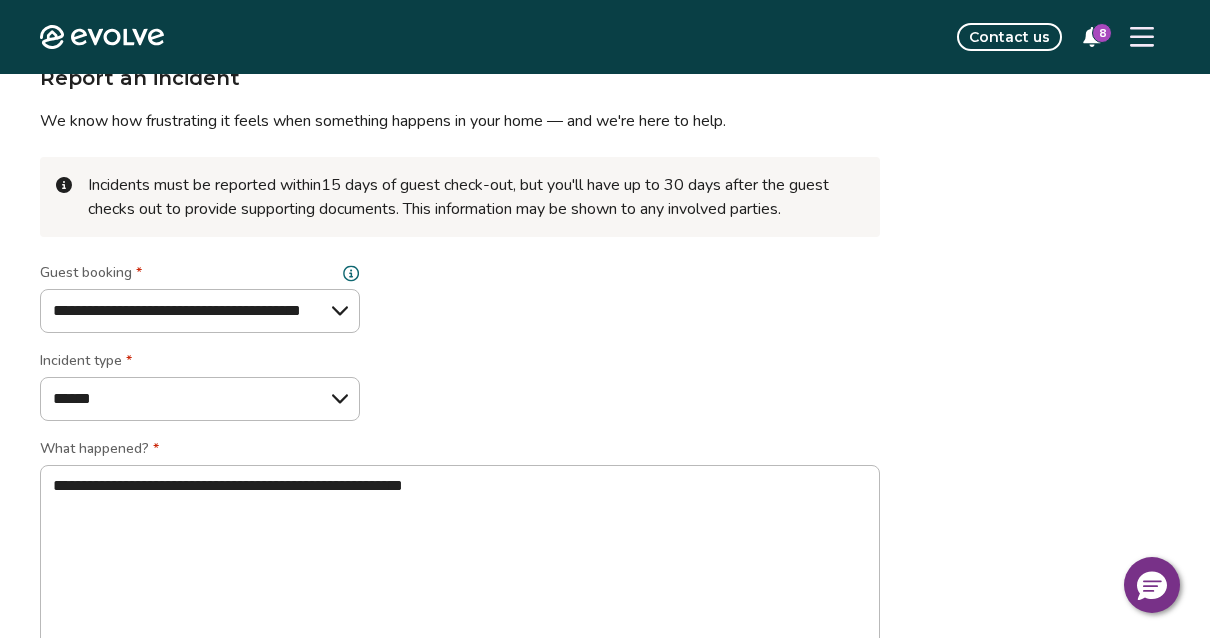scroll, scrollTop: 0, scrollLeft: 0, axis: both 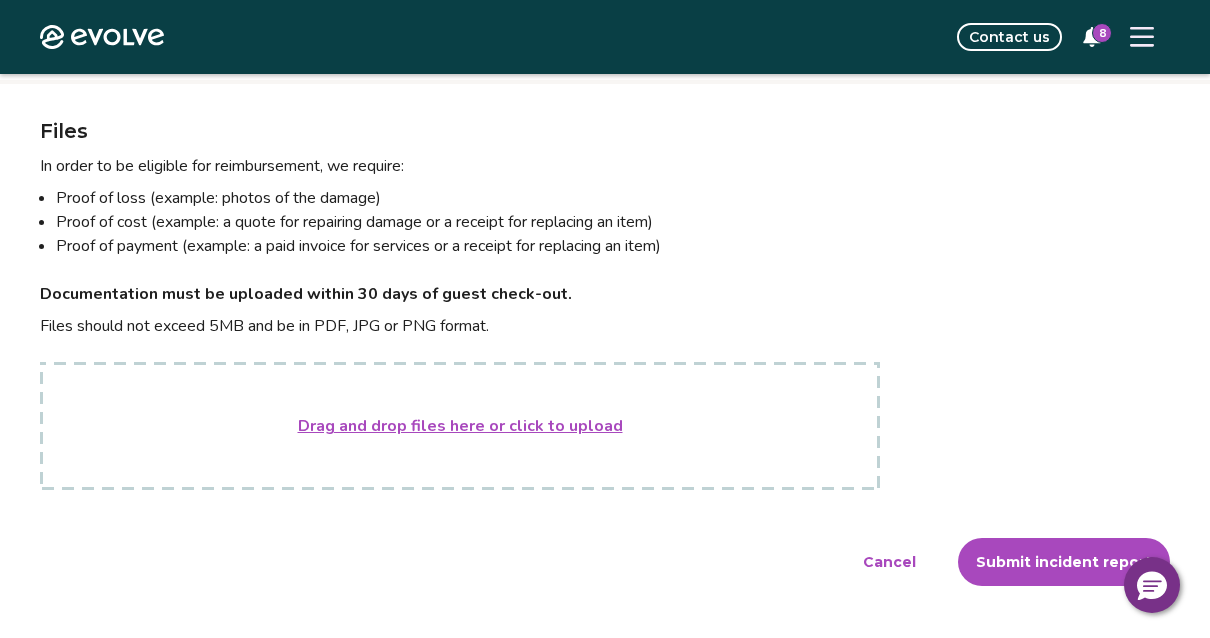 type on "*" 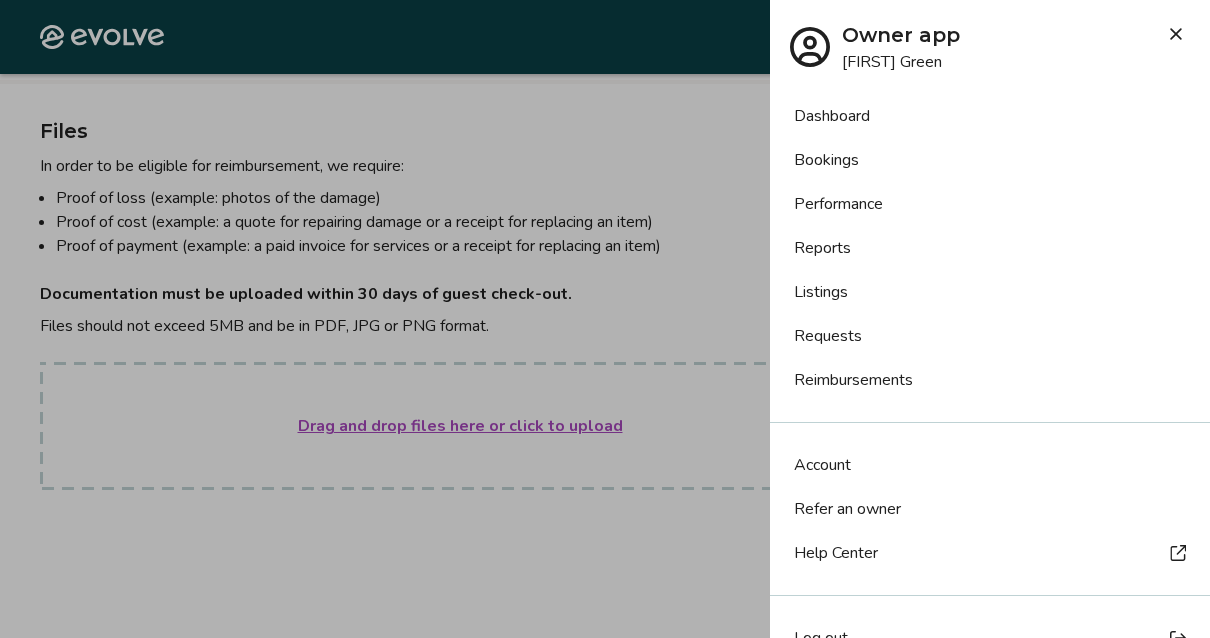 click on "Reports" at bounding box center [990, 248] 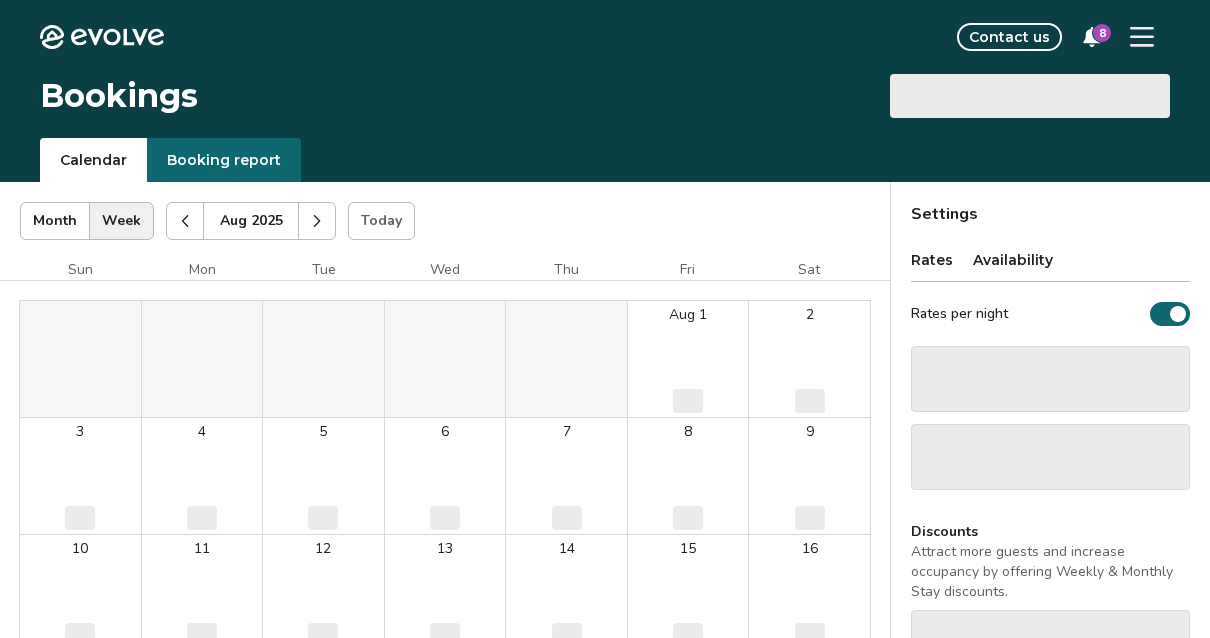 select on "**********" 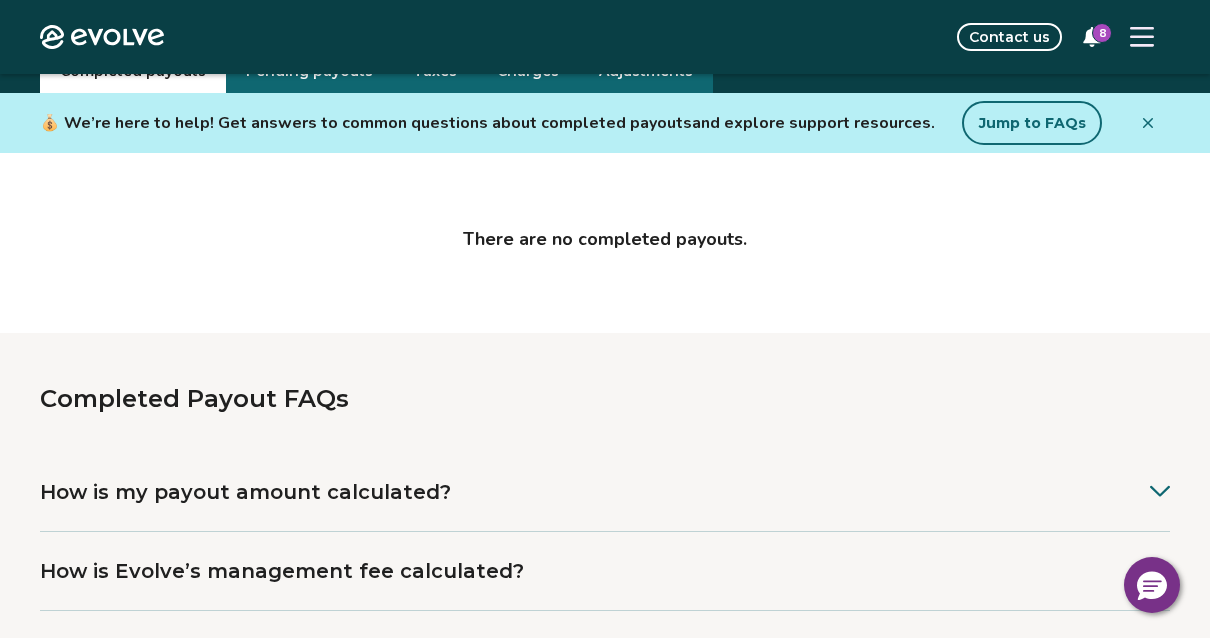 scroll, scrollTop: 0, scrollLeft: 0, axis: both 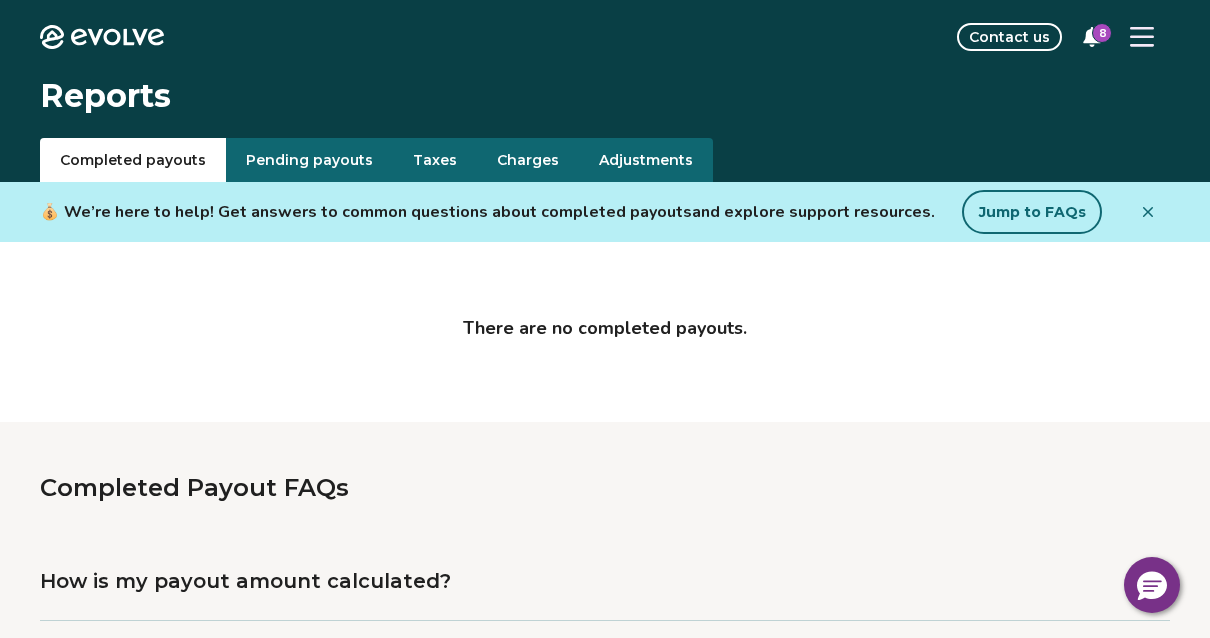 click on "Pending payouts" at bounding box center (309, 160) 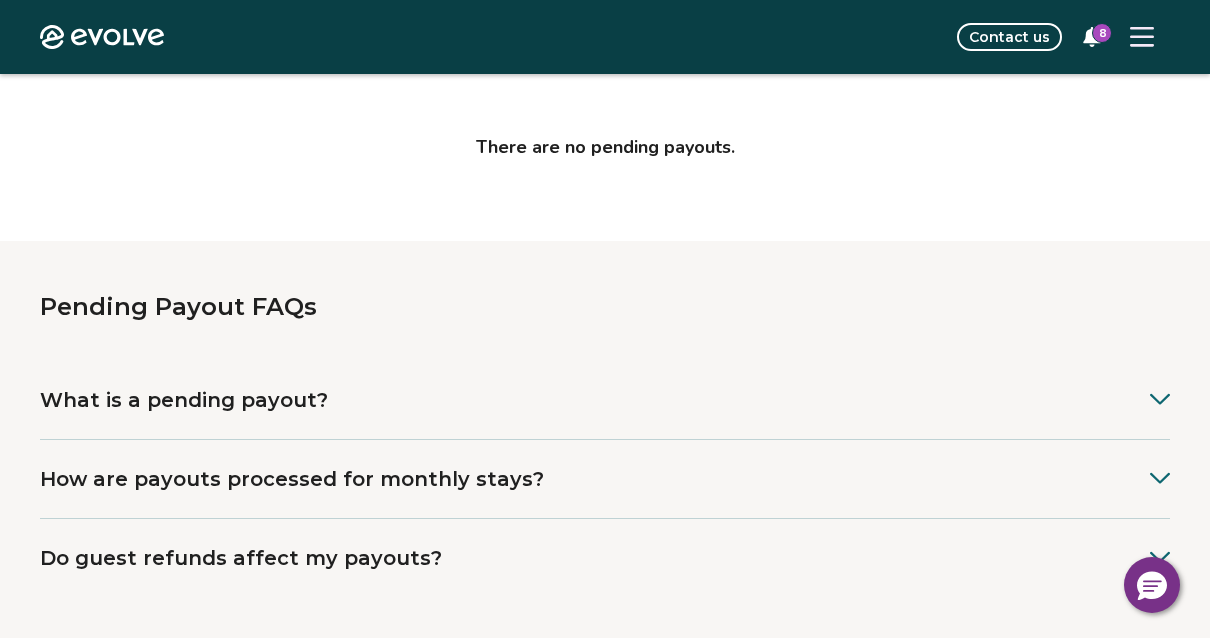 scroll, scrollTop: 0, scrollLeft: 0, axis: both 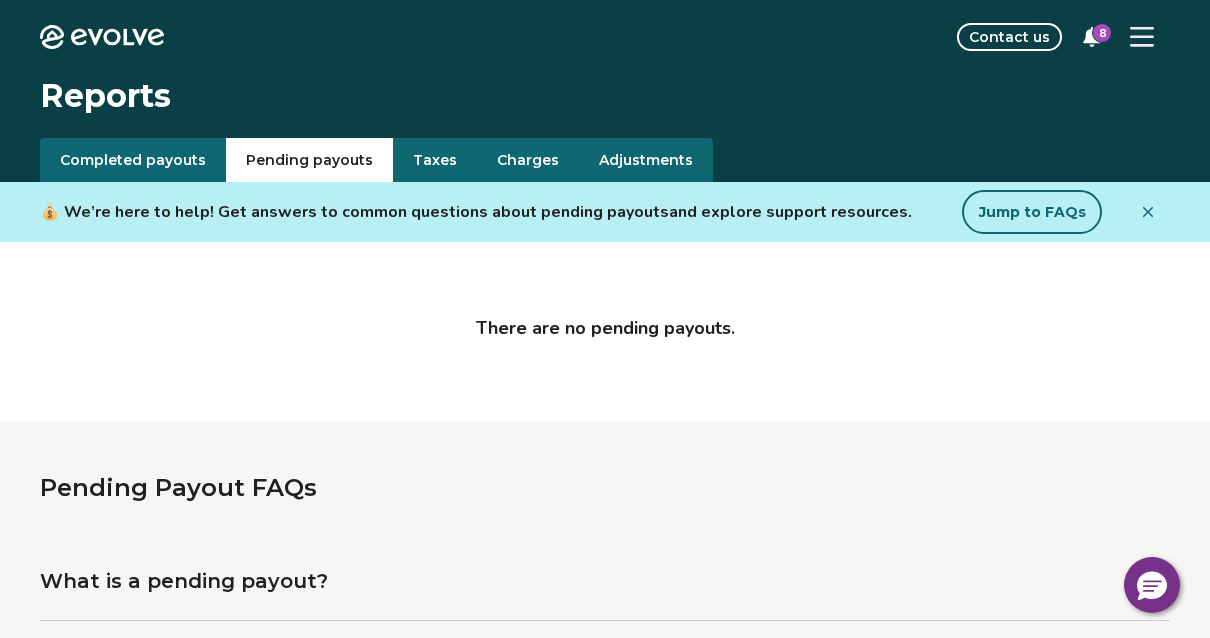 click on "Taxes" at bounding box center [435, 160] 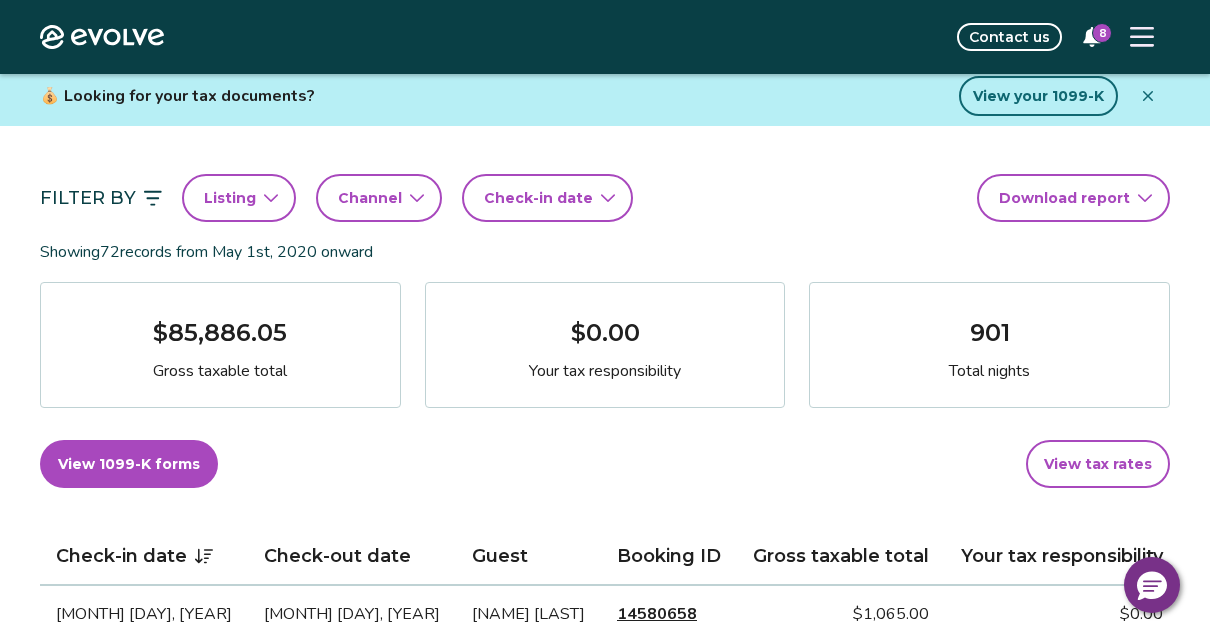 scroll, scrollTop: 109, scrollLeft: 0, axis: vertical 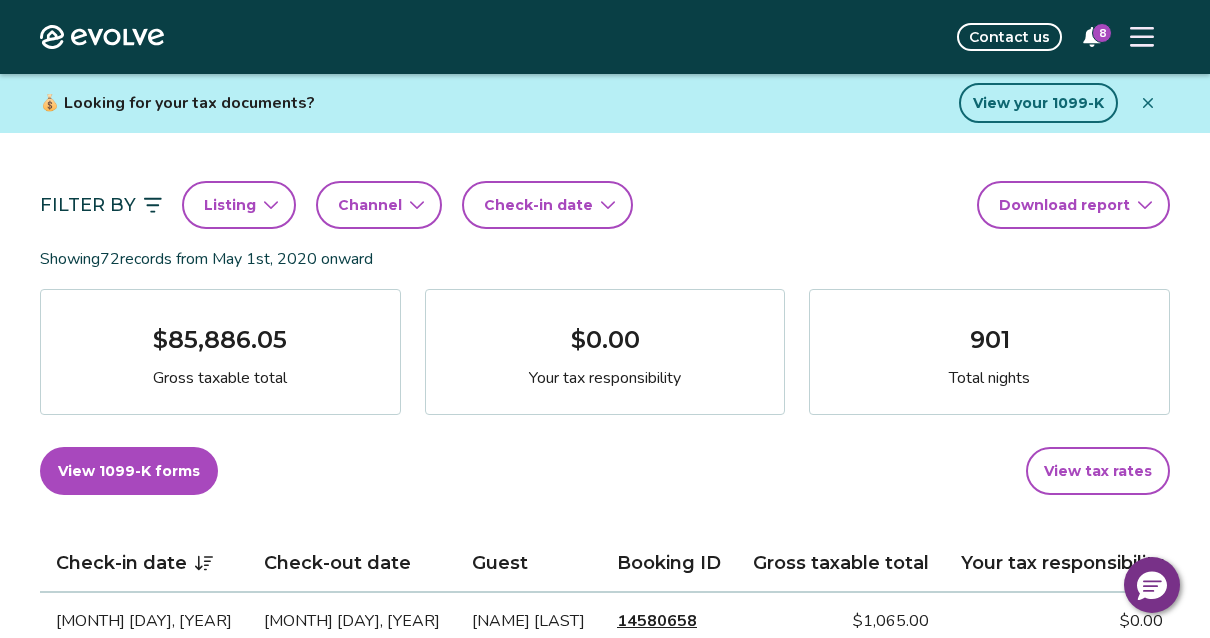 click on "Listing" at bounding box center (239, 205) 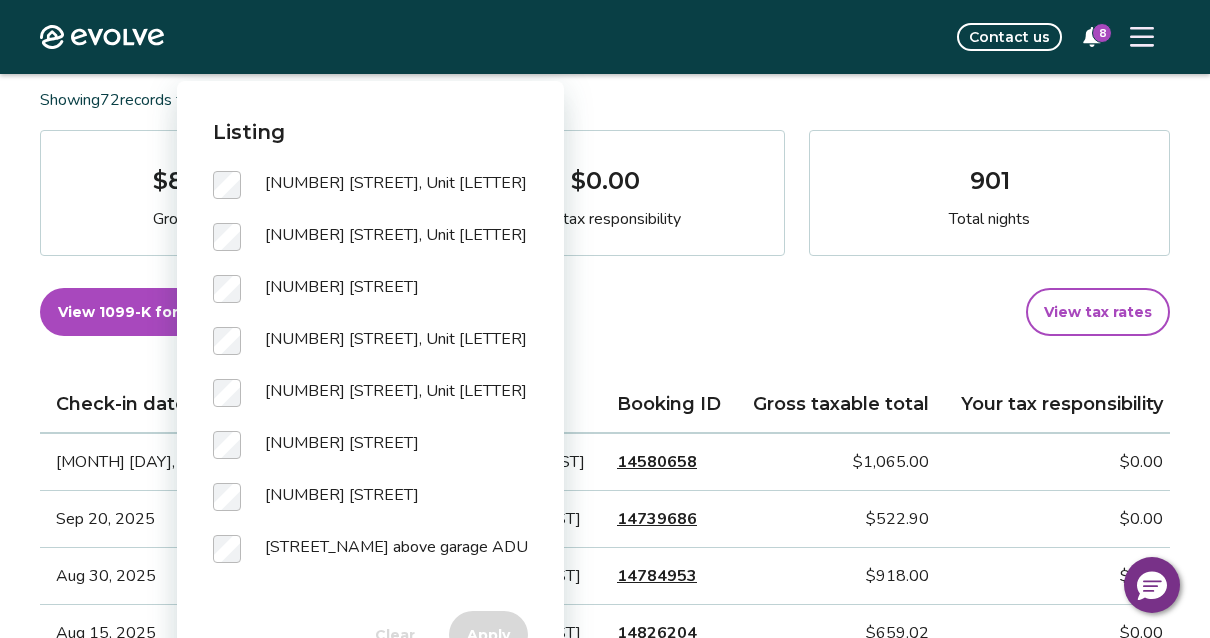 scroll, scrollTop: 271, scrollLeft: 0, axis: vertical 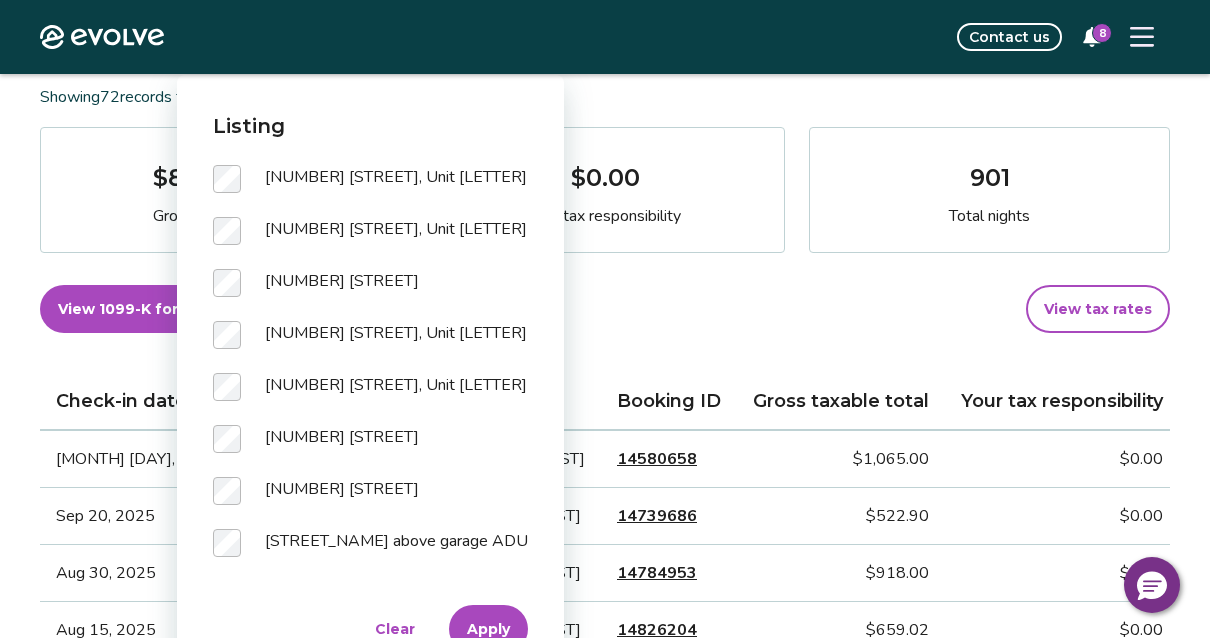 click on "Apply" at bounding box center (488, 629) 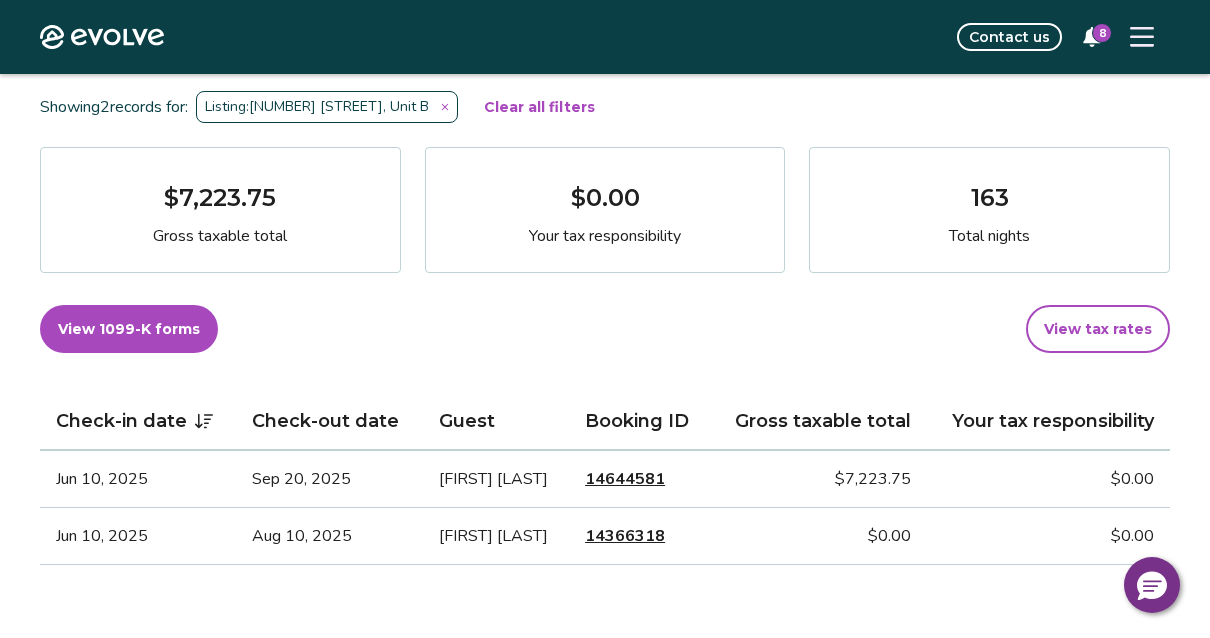 click on "Sep 20, 2025" at bounding box center [329, 479] 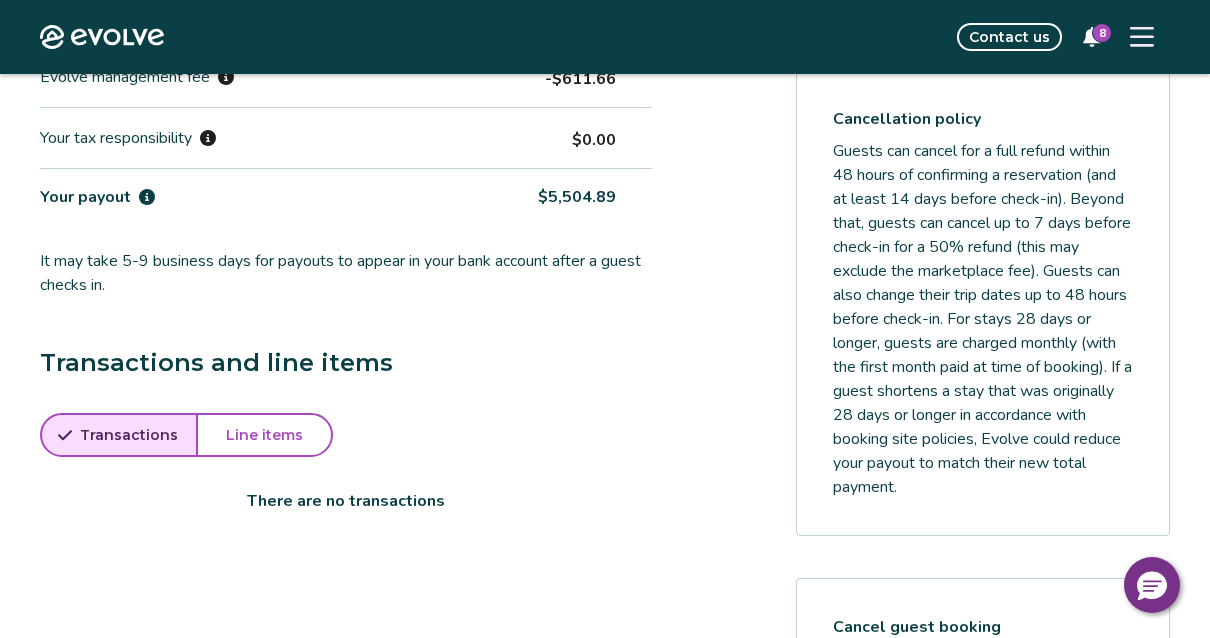 scroll, scrollTop: 791, scrollLeft: 0, axis: vertical 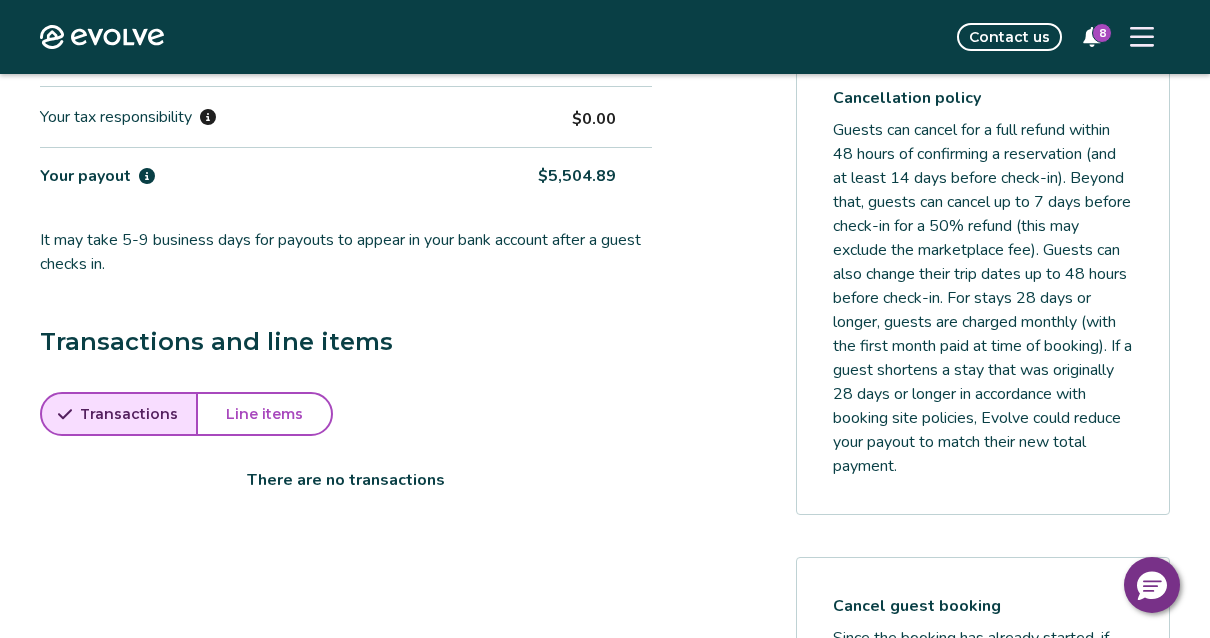 click on "Line items" at bounding box center [264, 414] 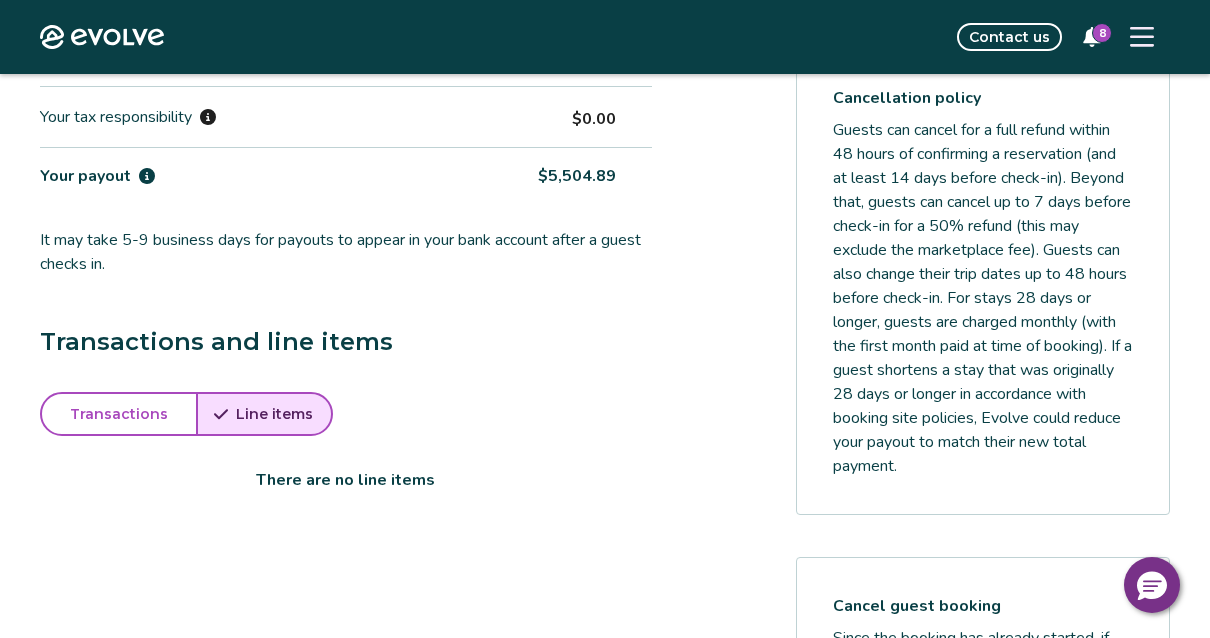click on "Transactions" at bounding box center (119, 414) 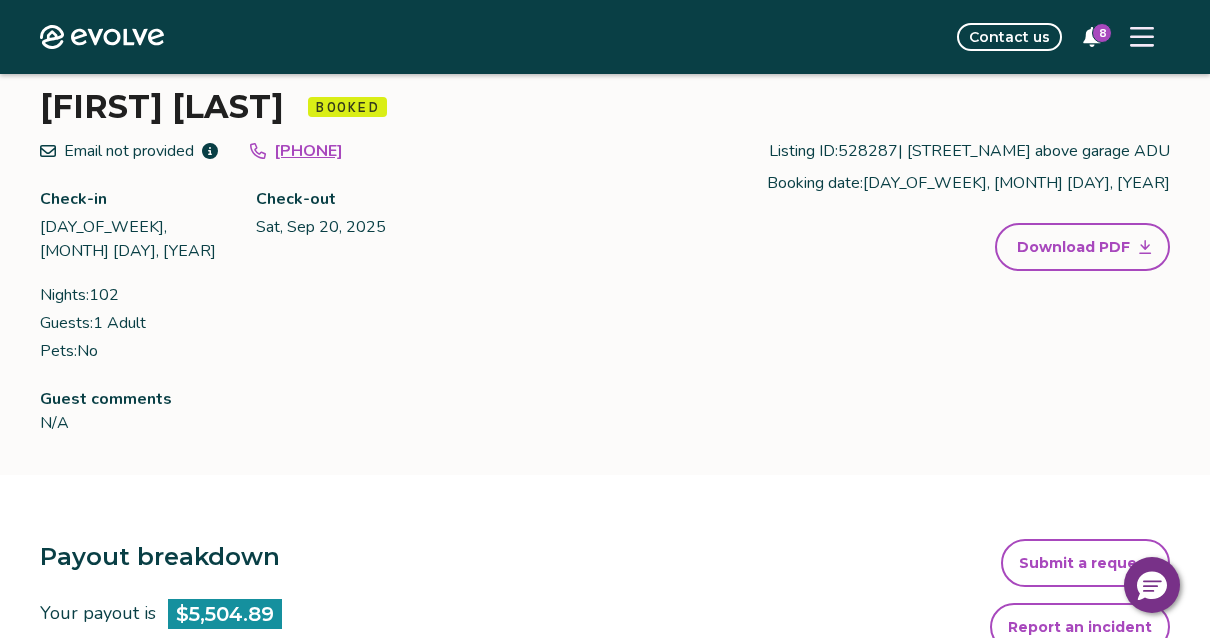 scroll, scrollTop: 0, scrollLeft: 0, axis: both 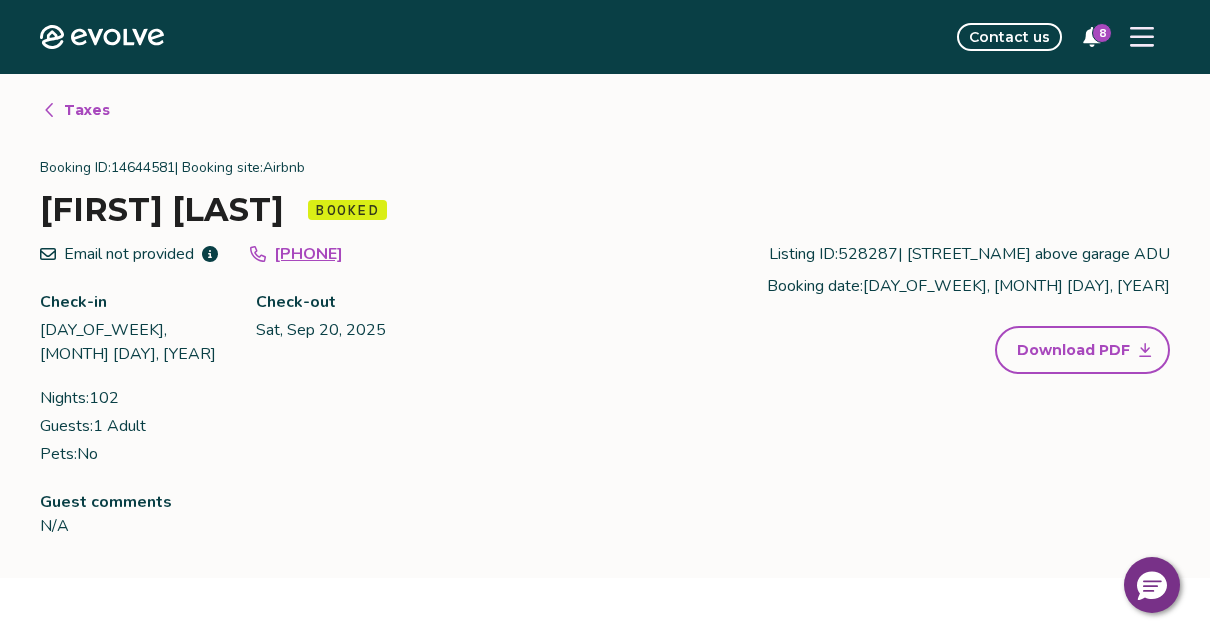 click on "Taxes" at bounding box center [87, 110] 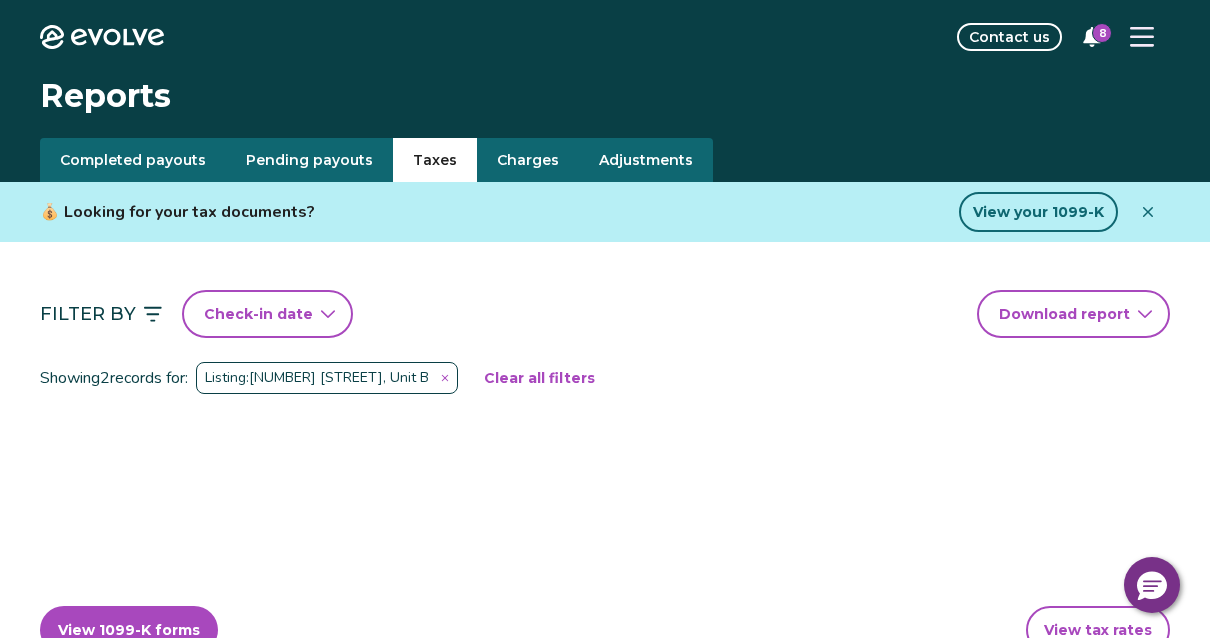 click on "Charges" at bounding box center [528, 160] 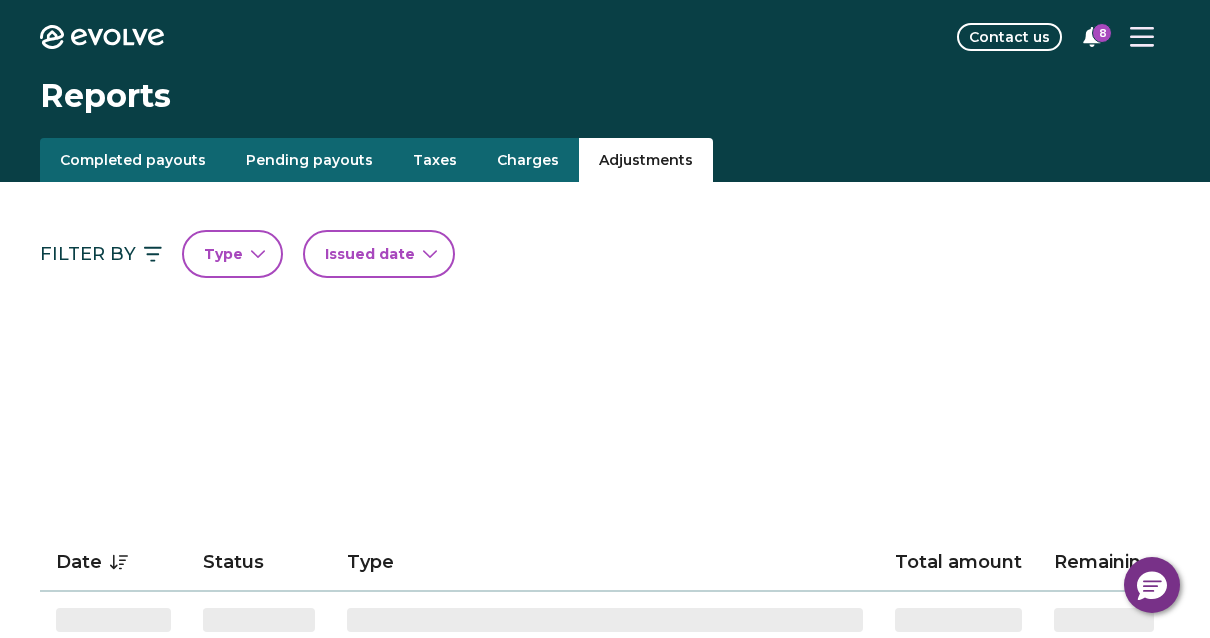 click on "Adjustments" at bounding box center (646, 160) 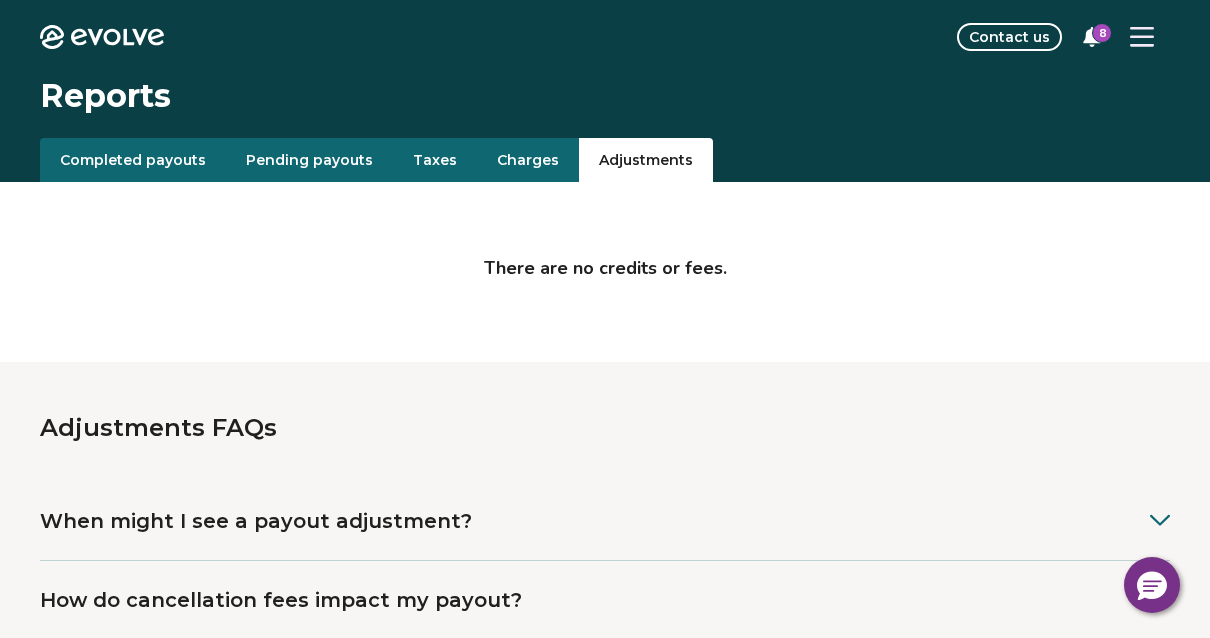 click on "Completed payouts" at bounding box center [133, 160] 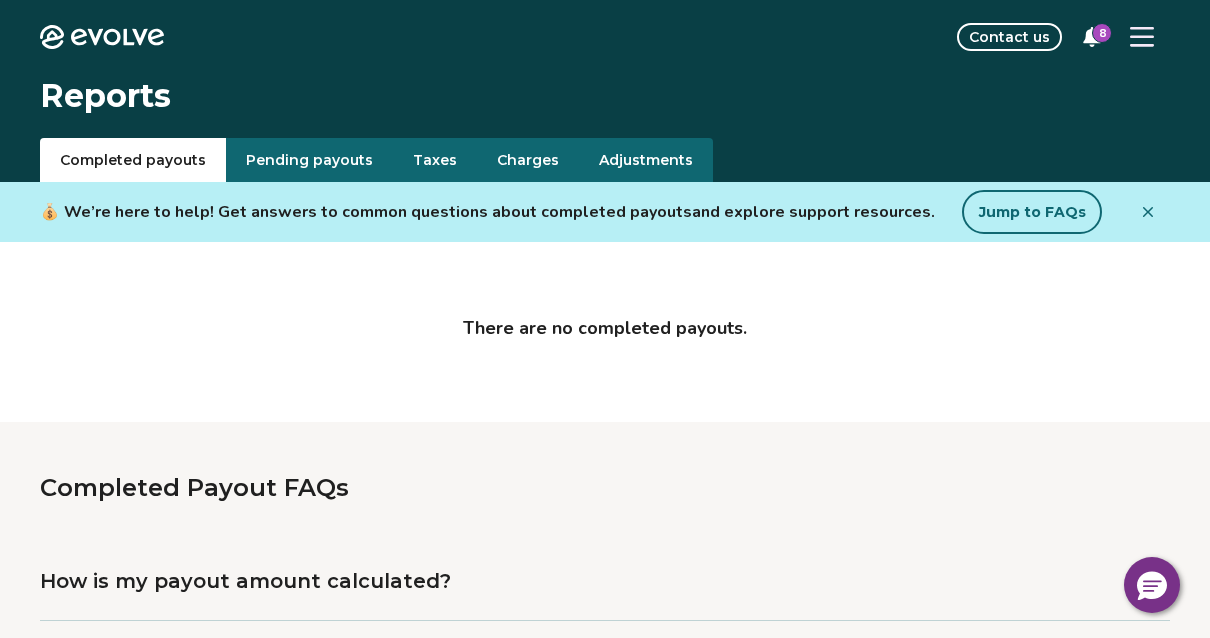 click on "8" at bounding box center (1102, 33) 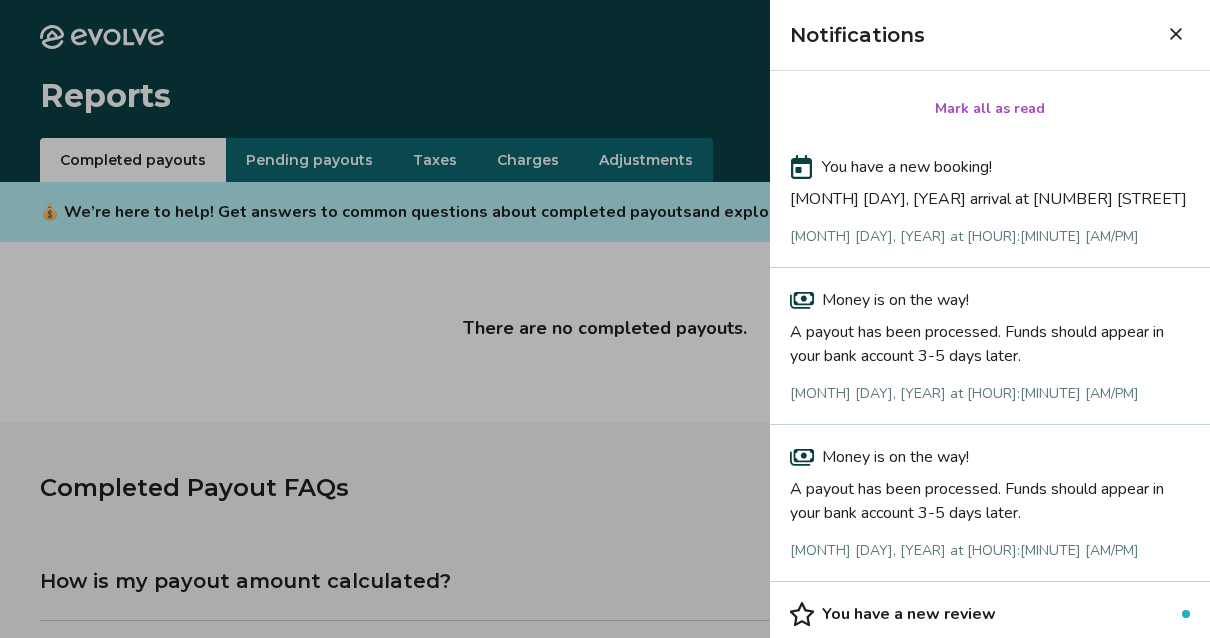 click on "A payout has been processed. Funds should appear in your bank account 3-5 days later." at bounding box center [990, 340] 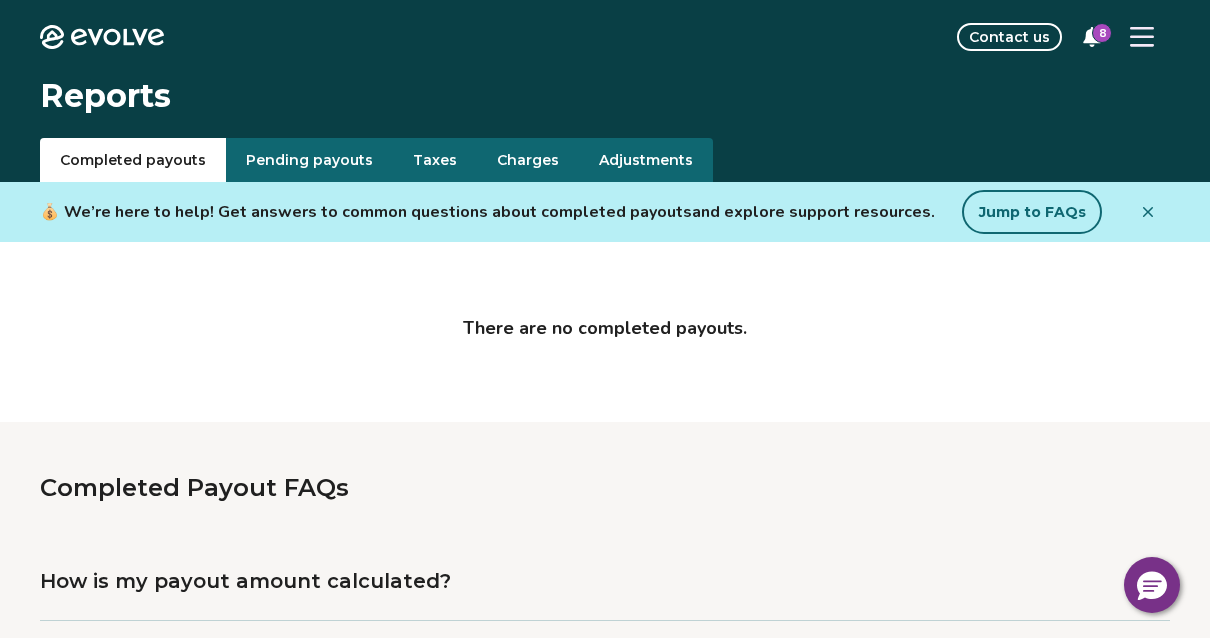 click 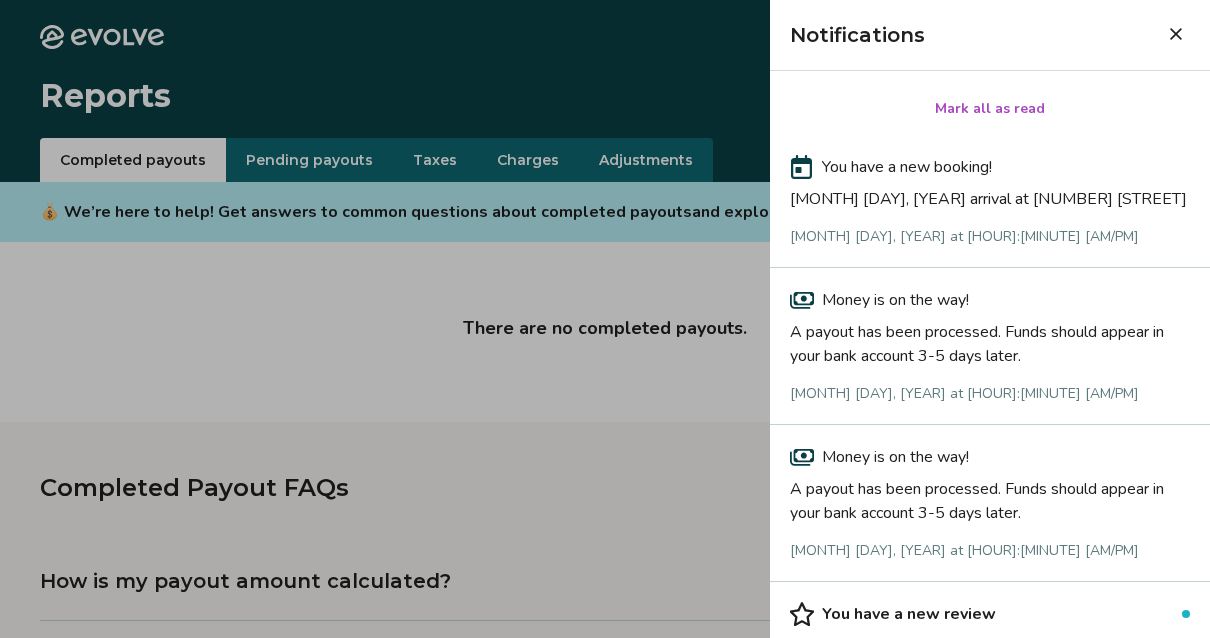 click on "A payout has been processed. Funds should appear in your bank account 3-5 days later." at bounding box center [990, 340] 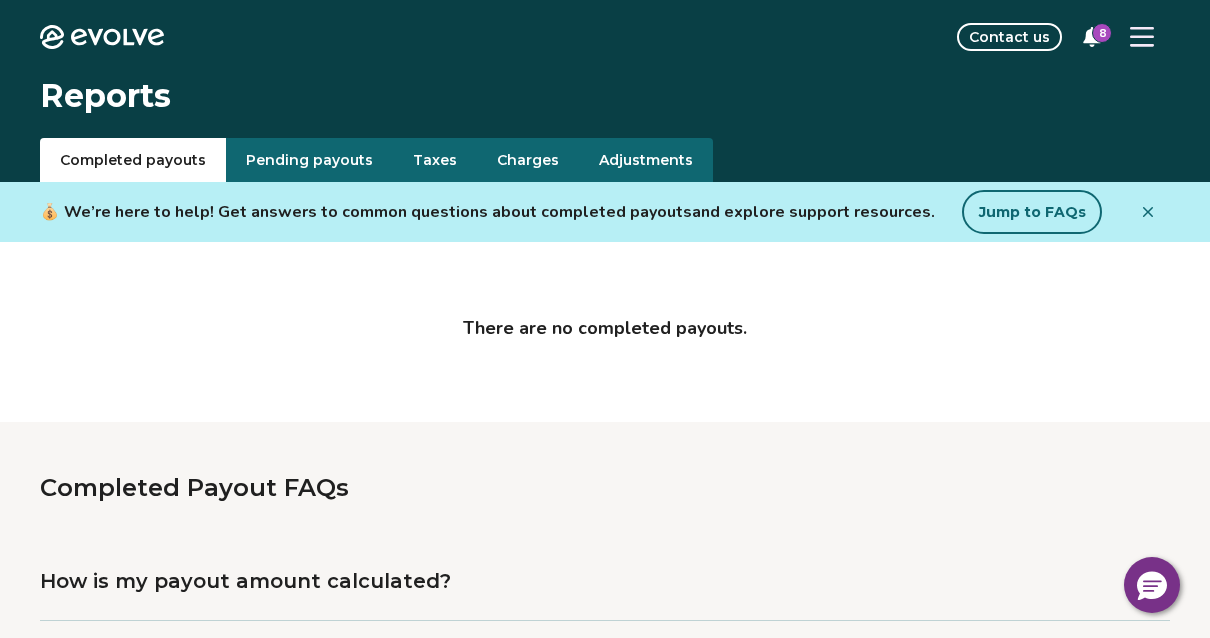 click on "8" at bounding box center (1092, 37) 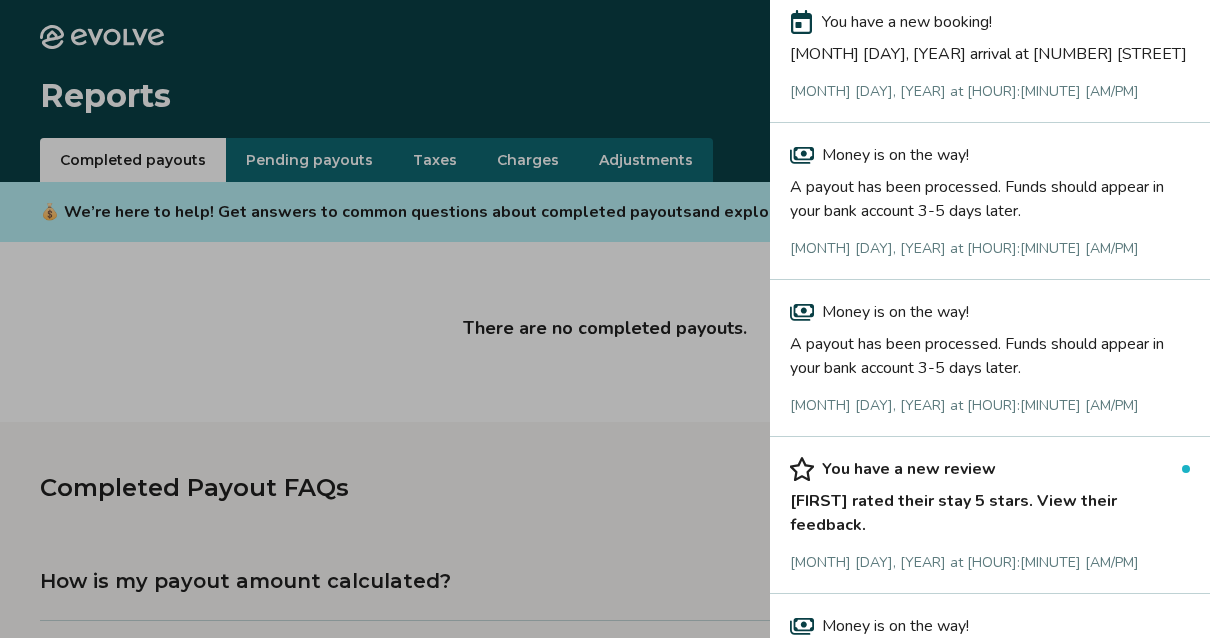scroll, scrollTop: 151, scrollLeft: 0, axis: vertical 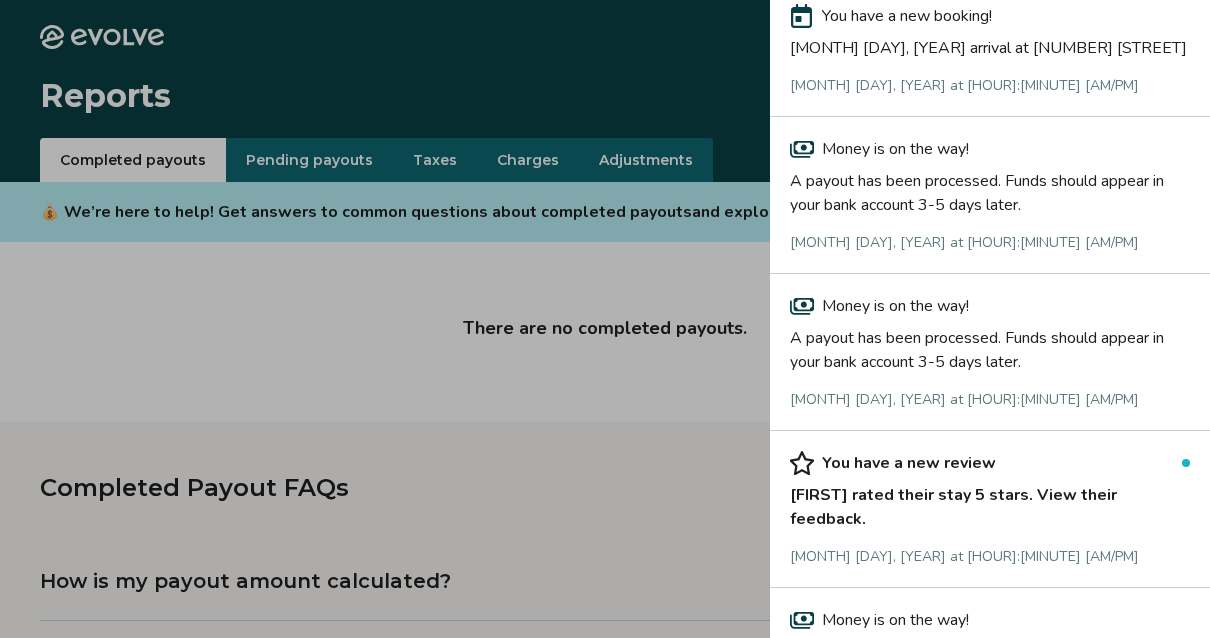 click on "[FIRST] rated their stay 5 stars. View their feedback." at bounding box center (990, 503) 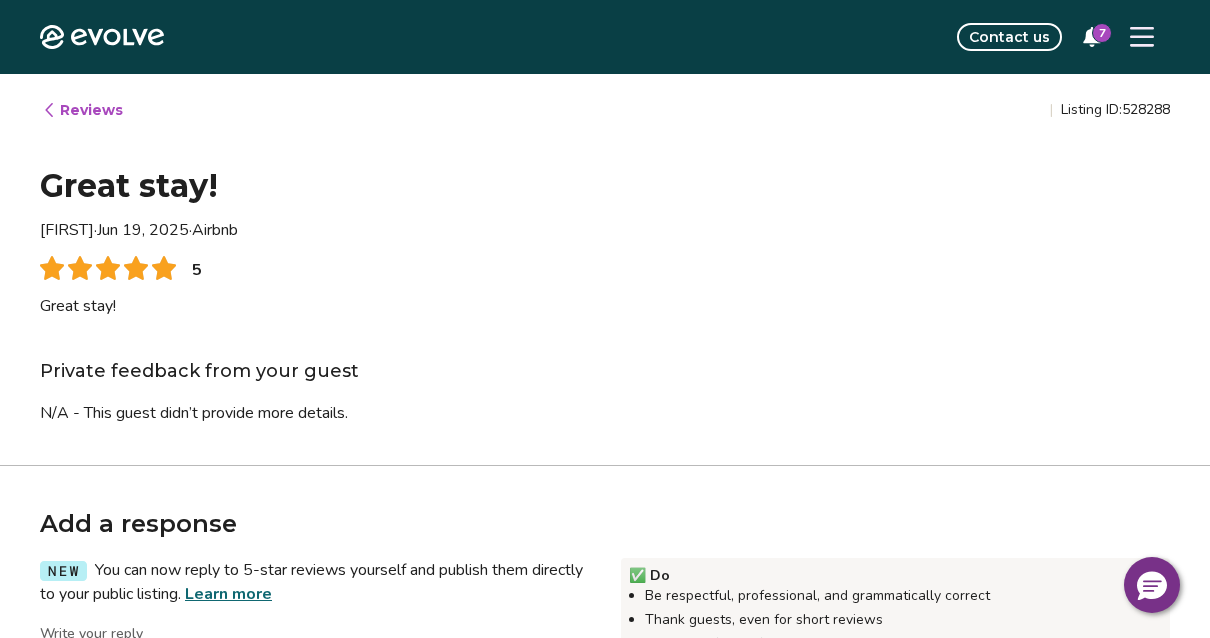 type on "*" 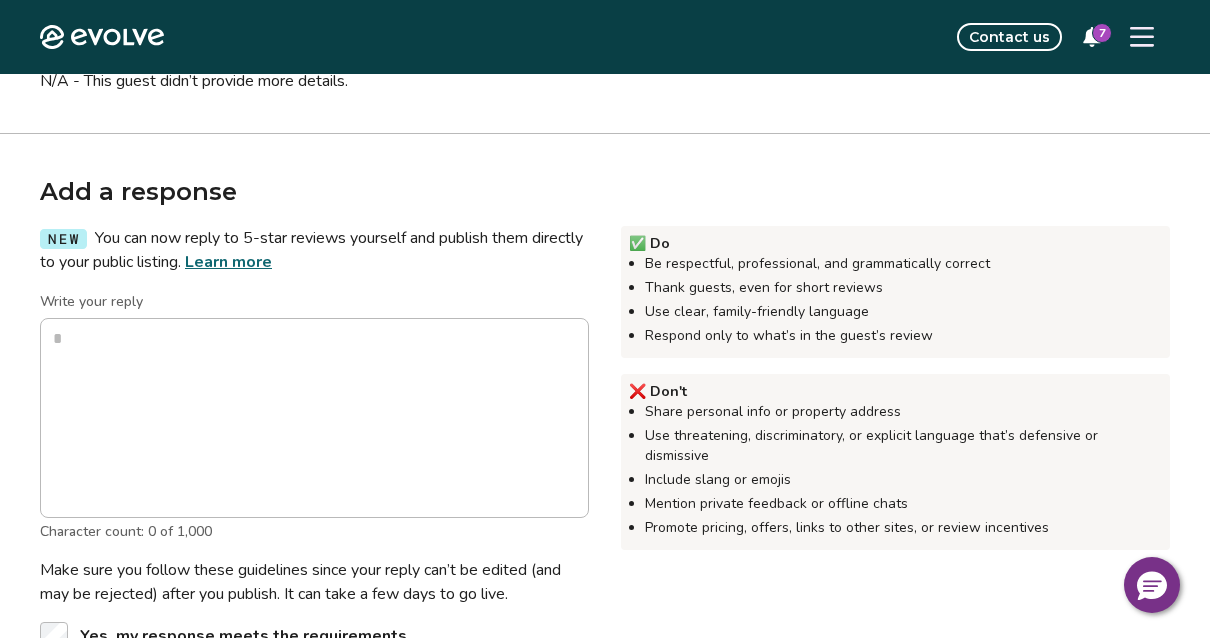 scroll, scrollTop: 0, scrollLeft: 0, axis: both 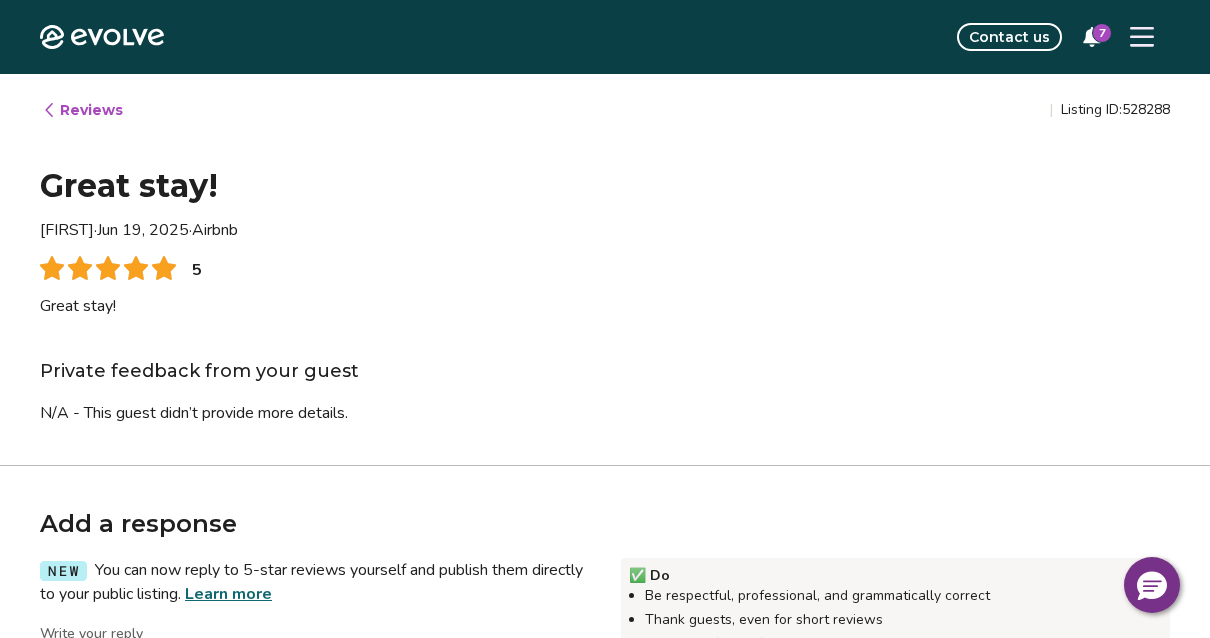 click on "Reviews" at bounding box center (82, 110) 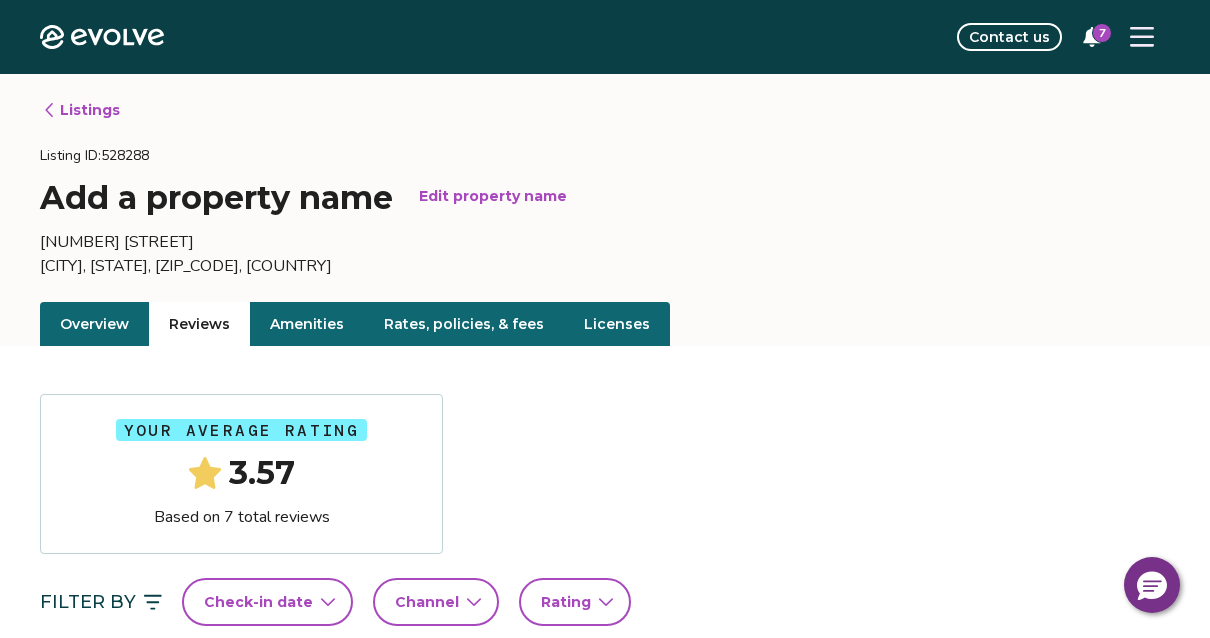 click on "Listings" at bounding box center (81, 110) 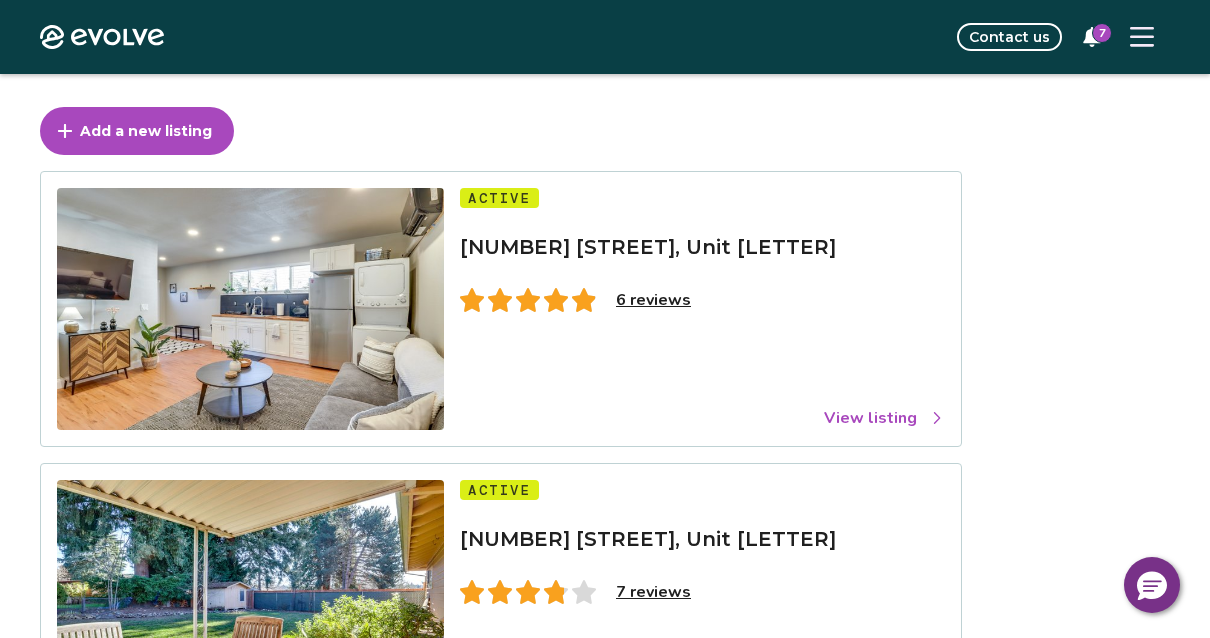 scroll, scrollTop: 80, scrollLeft: 0, axis: vertical 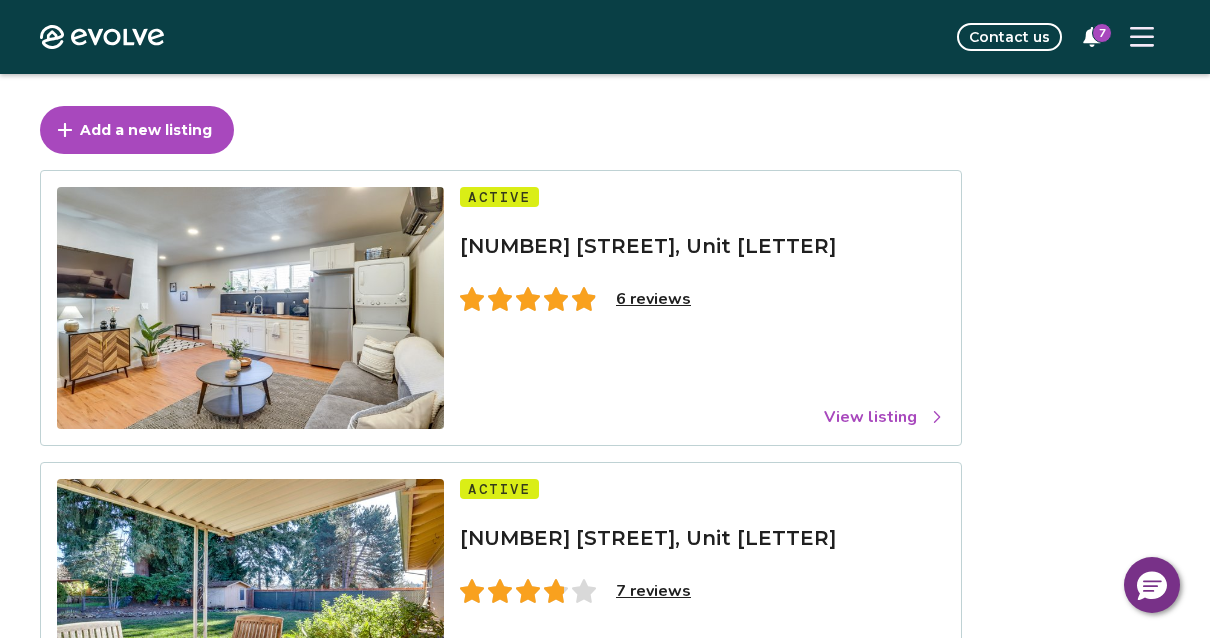 click on "6 reviews" at bounding box center [653, 299] 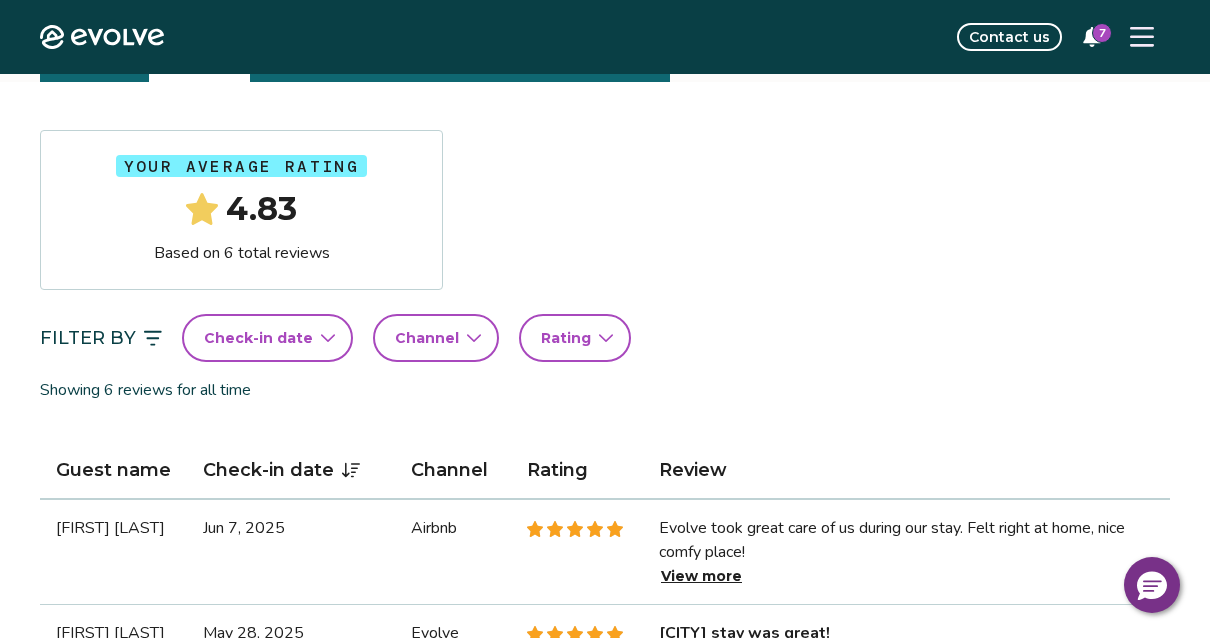 scroll, scrollTop: 0, scrollLeft: 0, axis: both 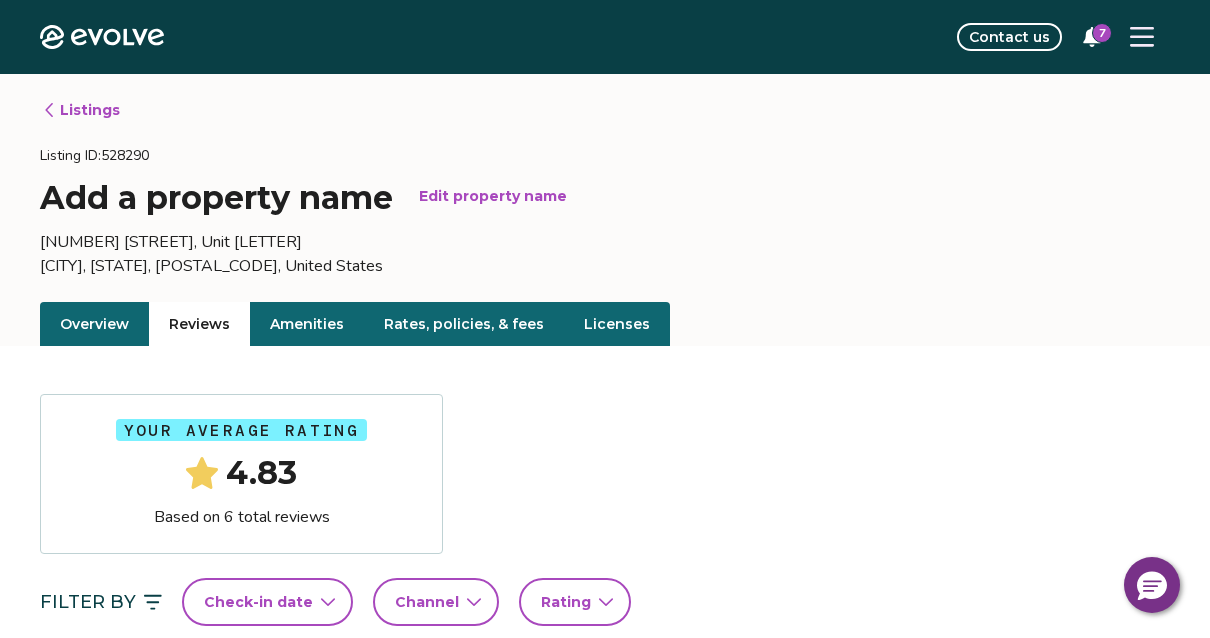 click on "Overview" at bounding box center [94, 324] 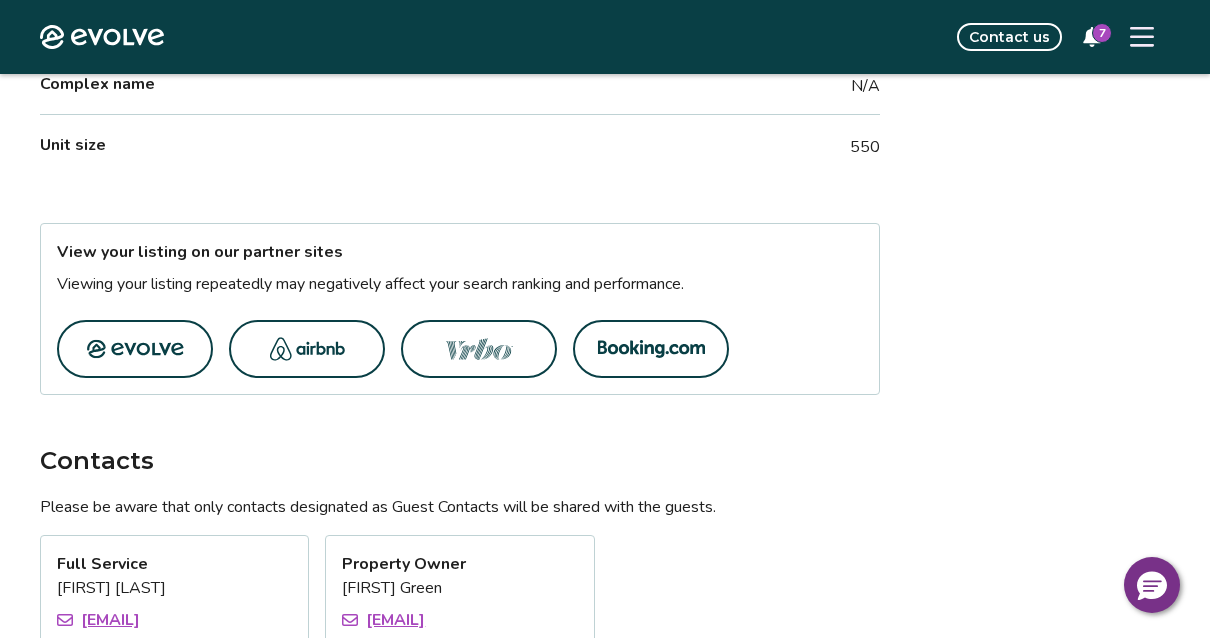 scroll, scrollTop: 1158, scrollLeft: 0, axis: vertical 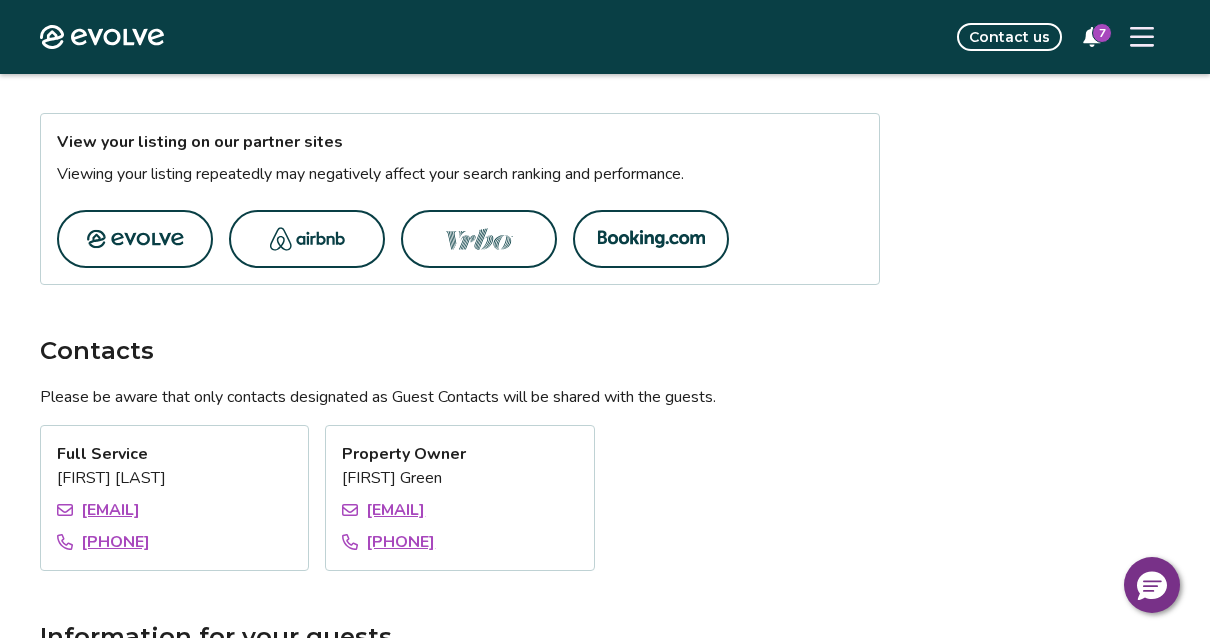 click at bounding box center (307, 239) 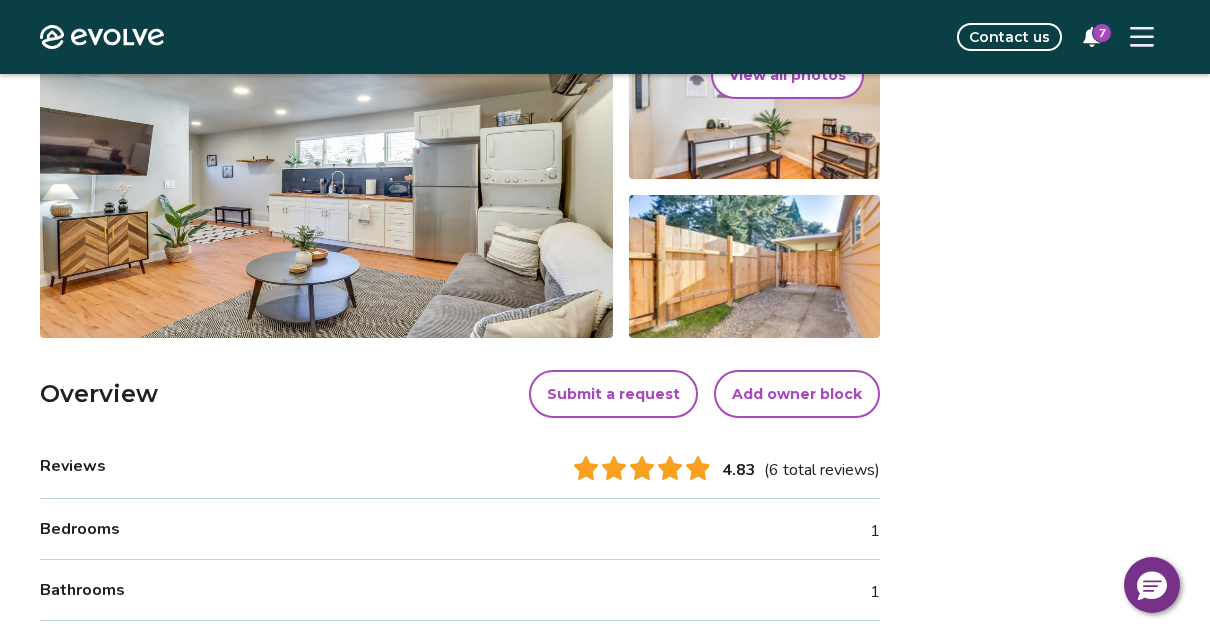 scroll, scrollTop: 0, scrollLeft: 0, axis: both 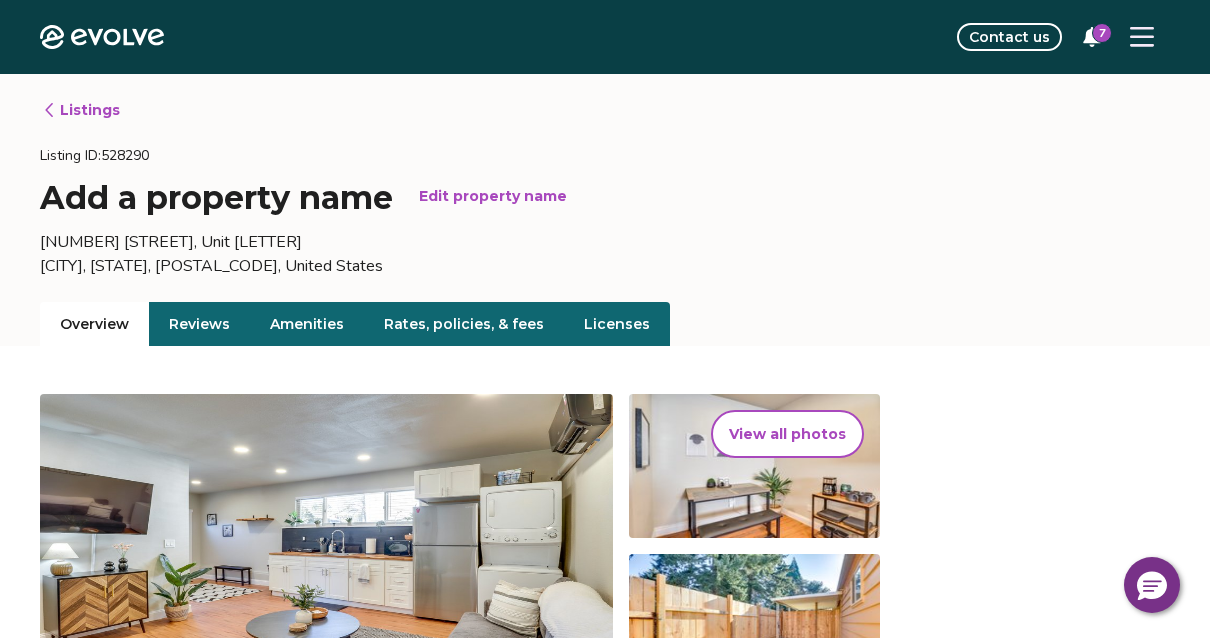 click on "Listings" at bounding box center (81, 110) 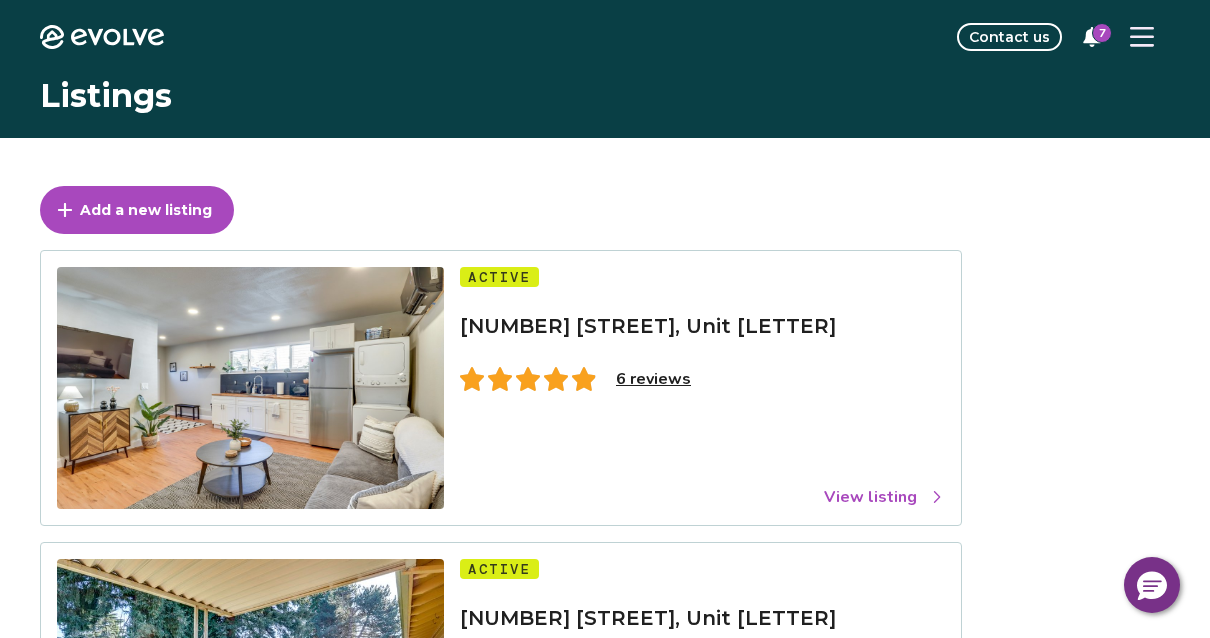 click 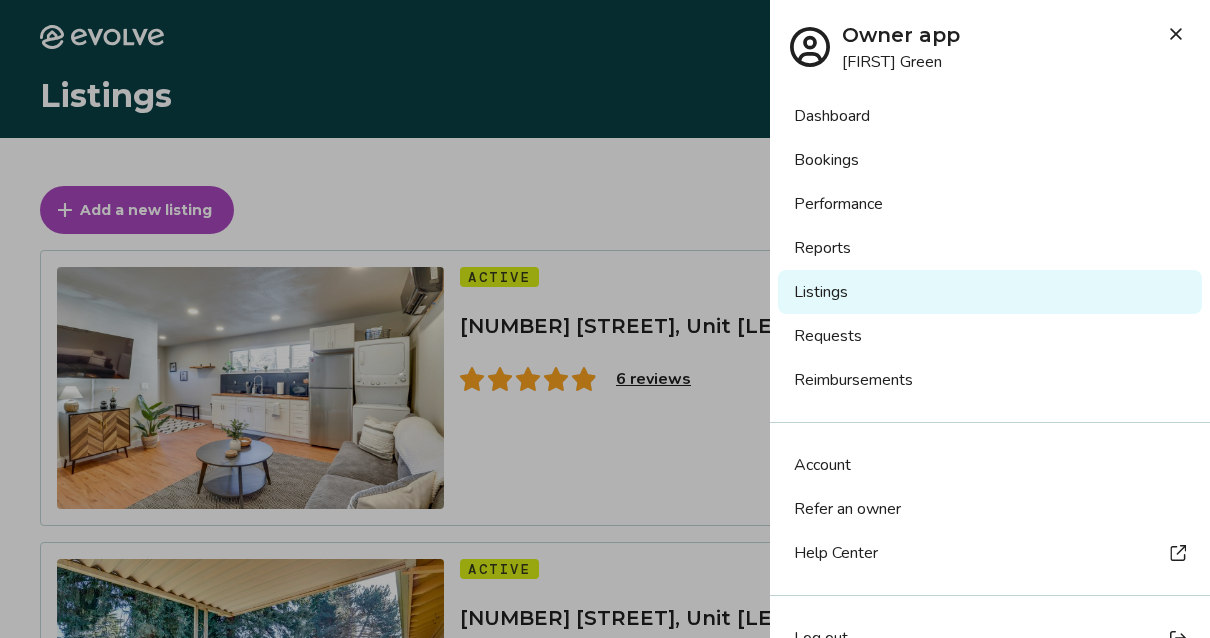 click on "Bookings" at bounding box center (990, 160) 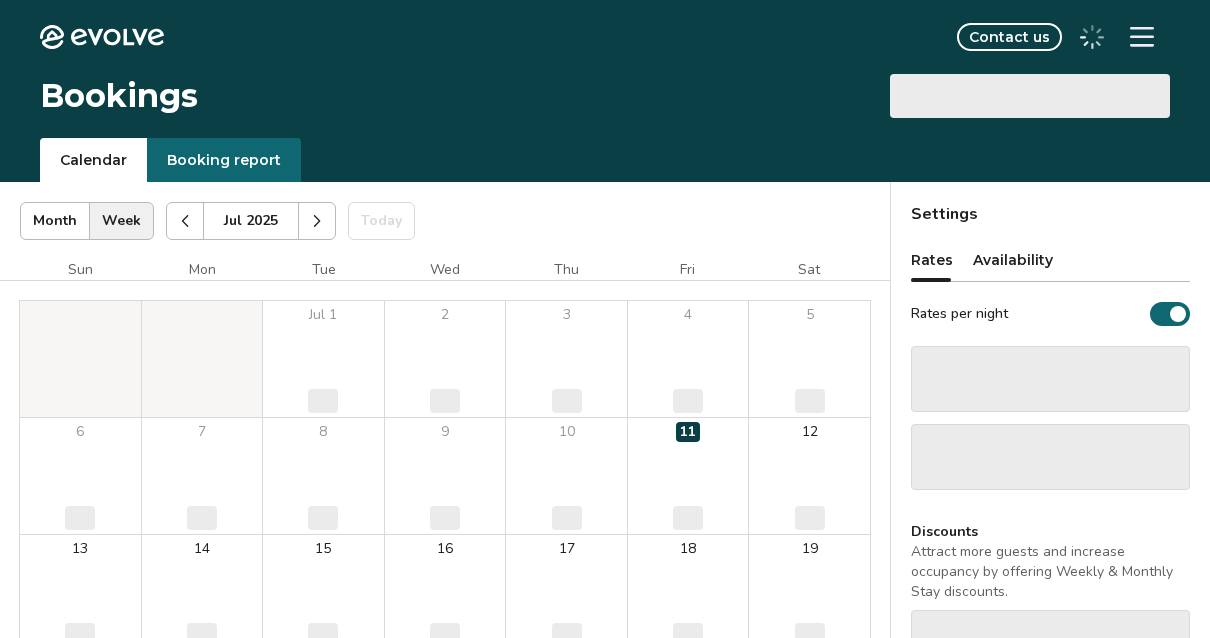 scroll, scrollTop: 0, scrollLeft: 0, axis: both 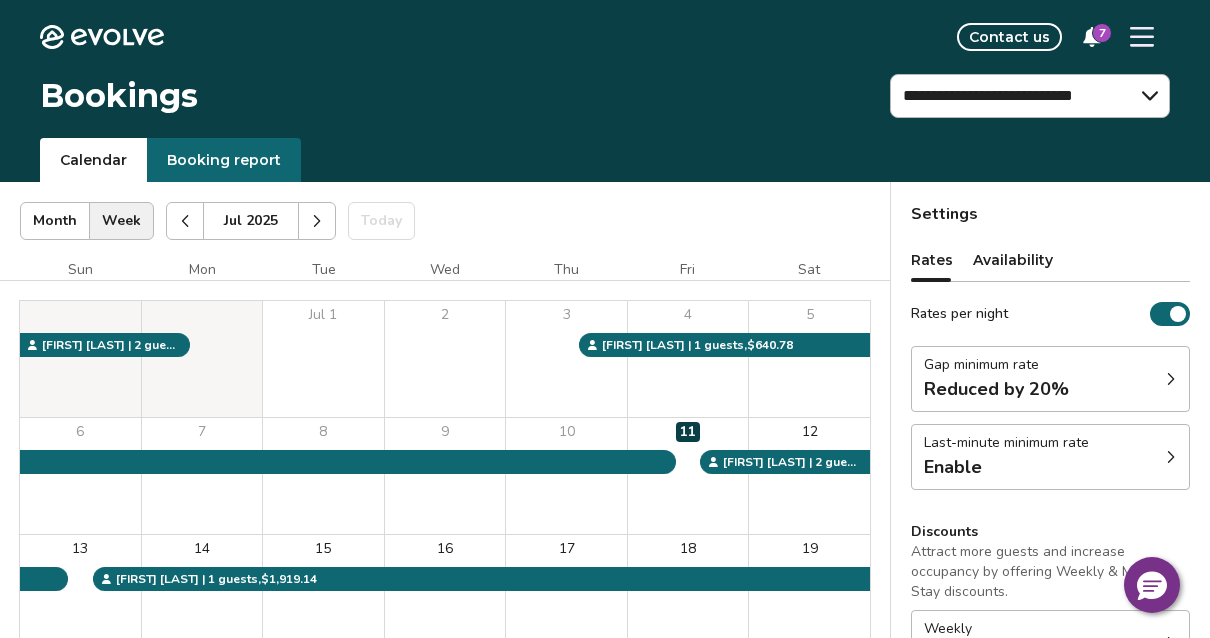 click on "Calendar Booking report" at bounding box center (605, 160) 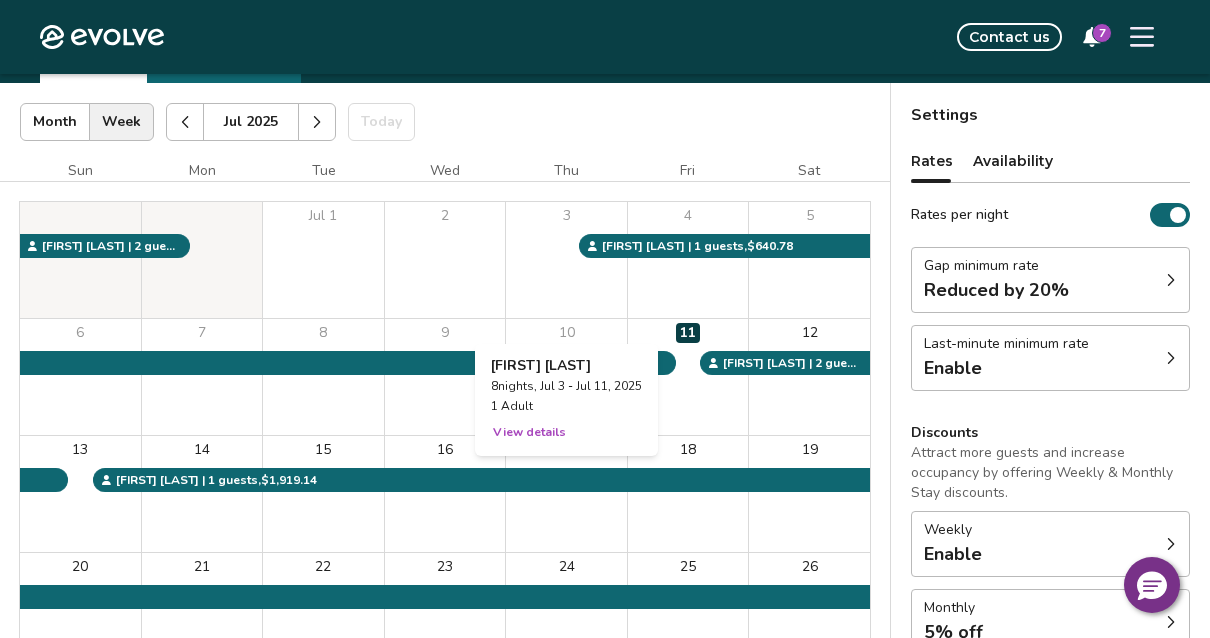 scroll, scrollTop: 74, scrollLeft: 0, axis: vertical 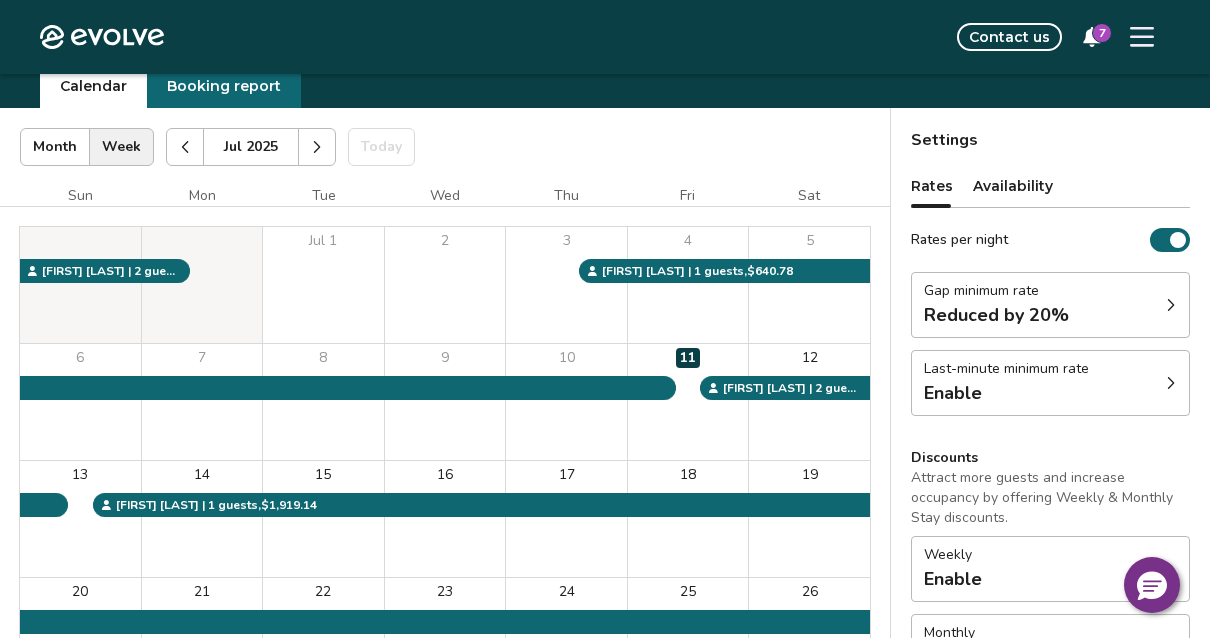click 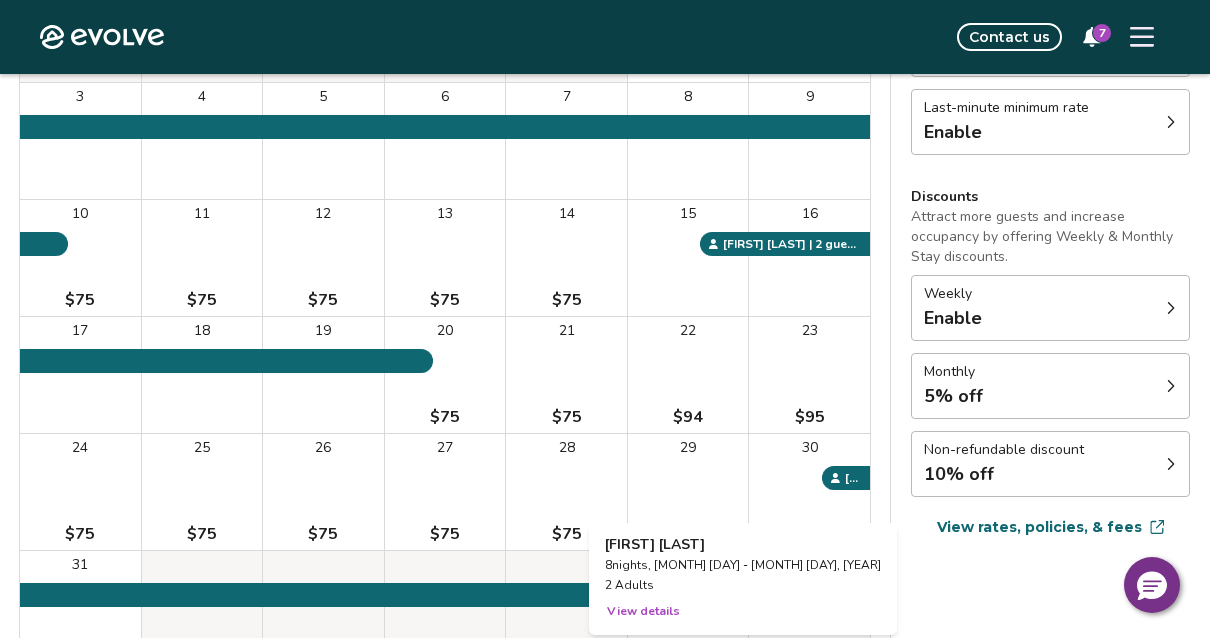 scroll, scrollTop: 0, scrollLeft: 0, axis: both 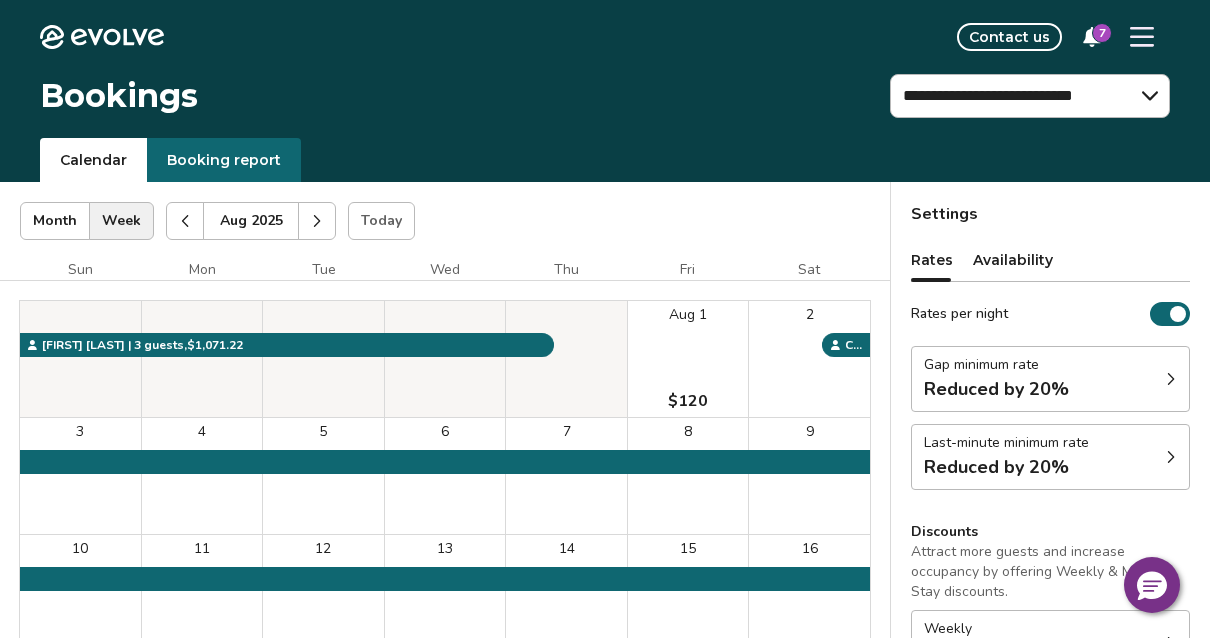 click 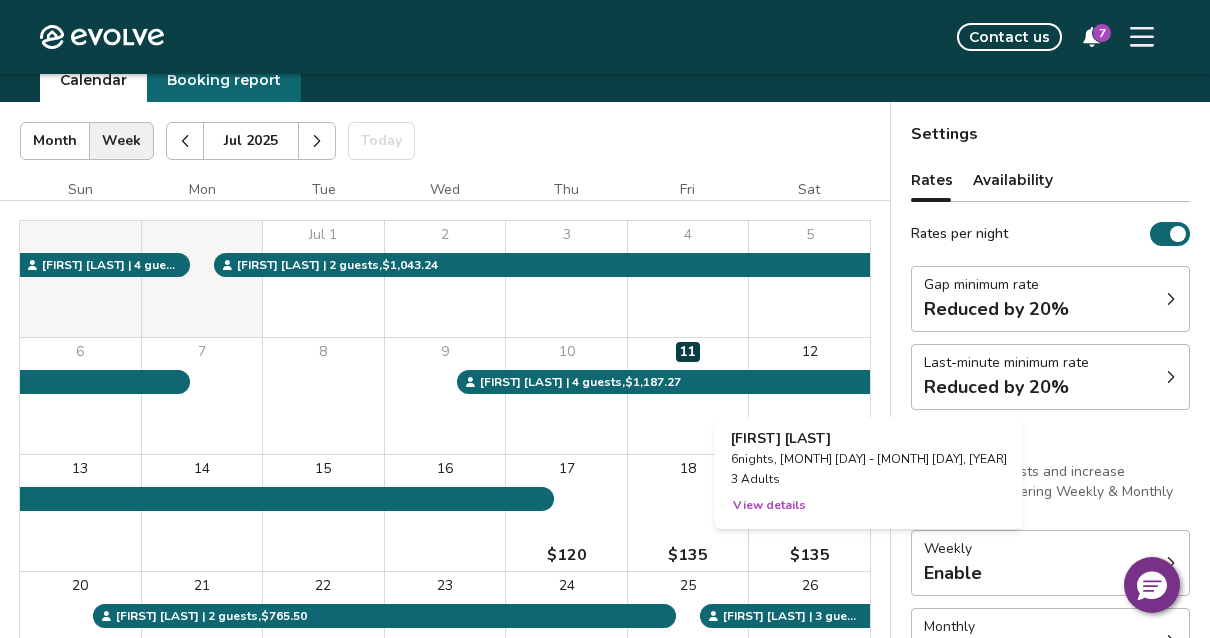 scroll, scrollTop: 0, scrollLeft: 0, axis: both 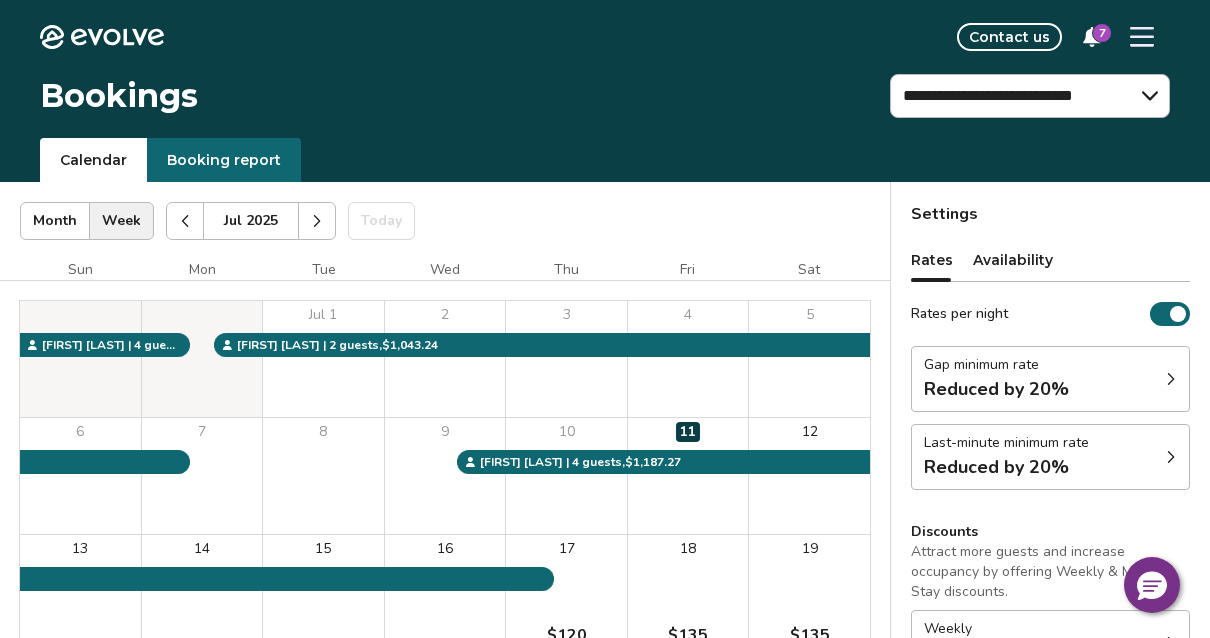 click at bounding box center [317, 221] 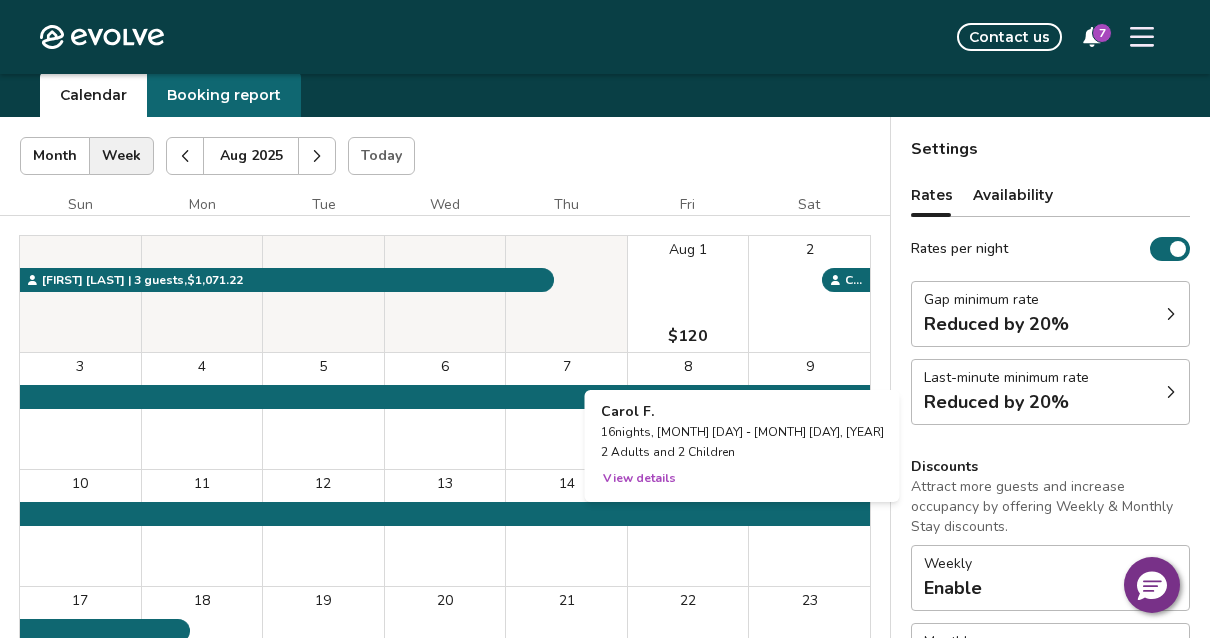 scroll, scrollTop: 0, scrollLeft: 0, axis: both 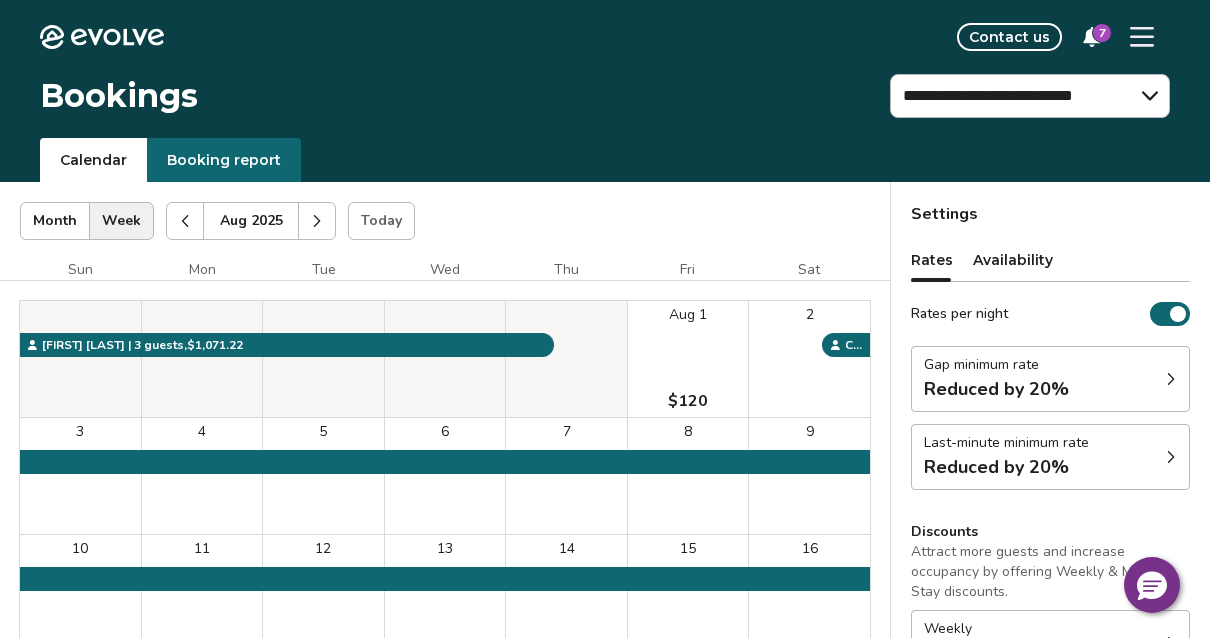click 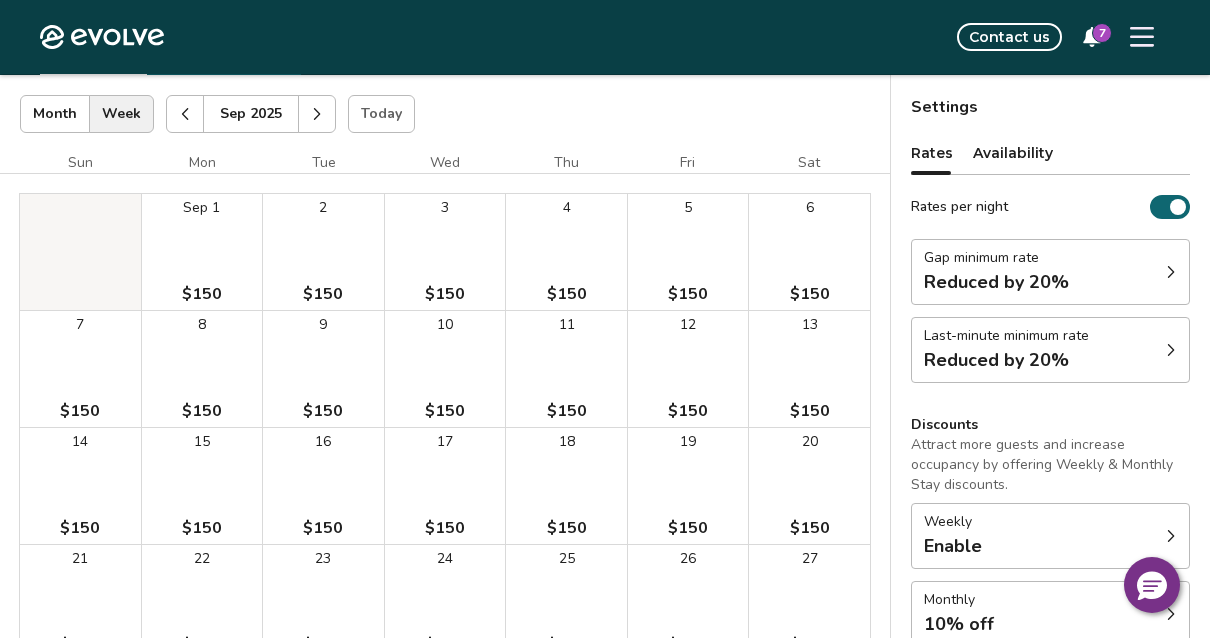 scroll, scrollTop: 0, scrollLeft: 0, axis: both 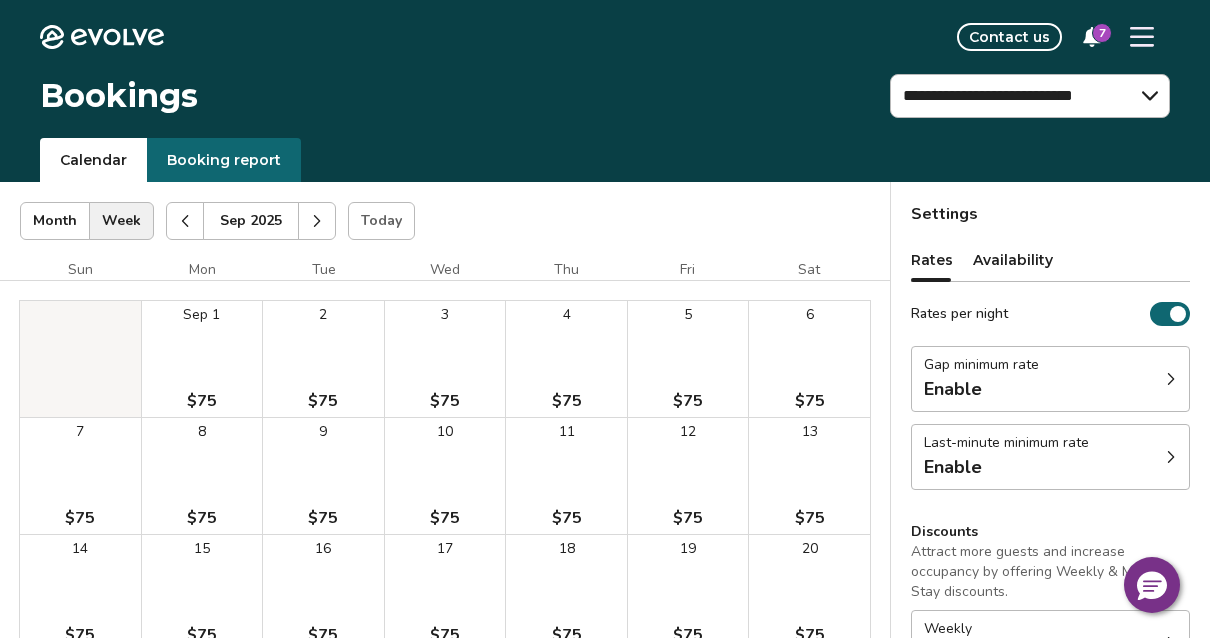 click at bounding box center (185, 221) 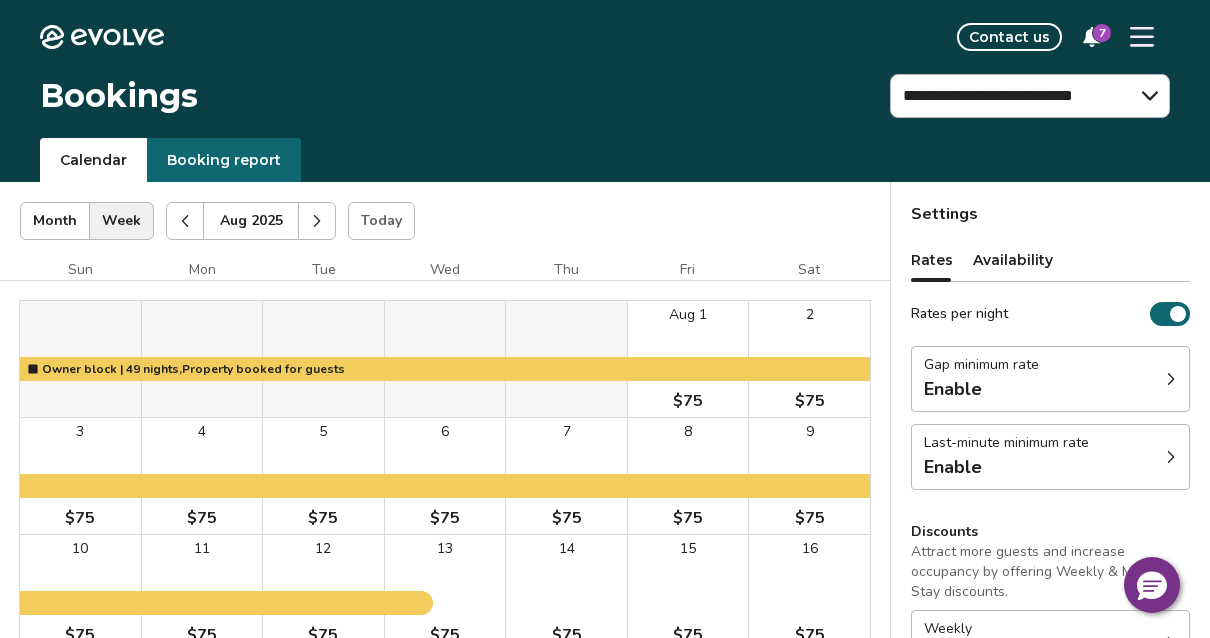 click at bounding box center (185, 221) 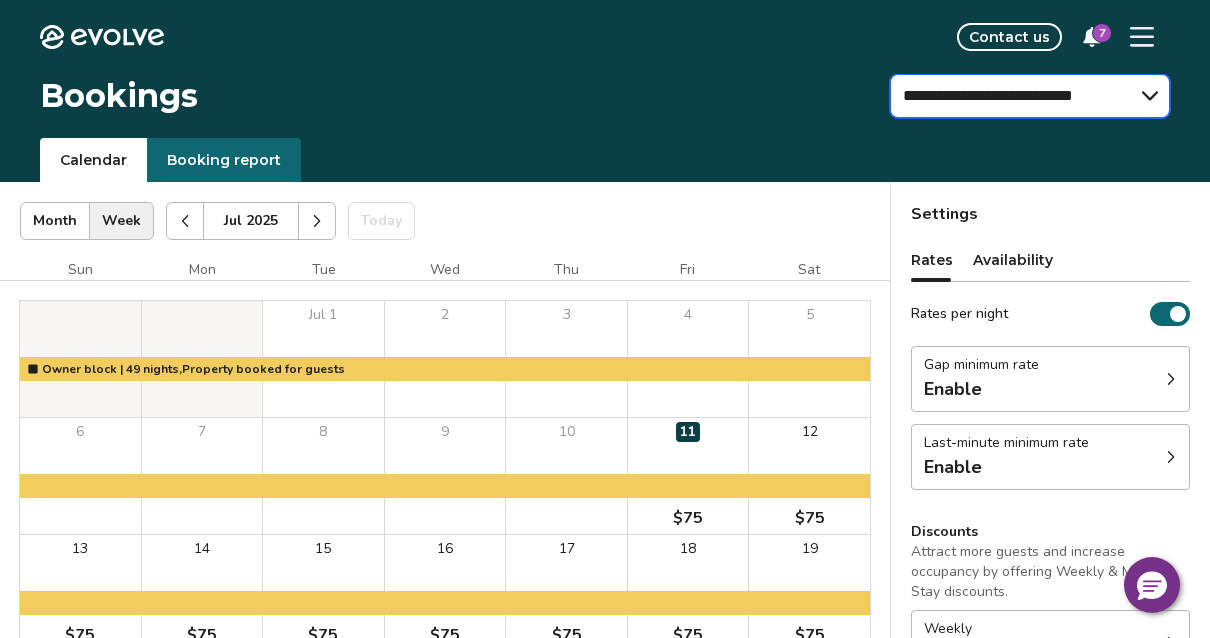 select on "**********" 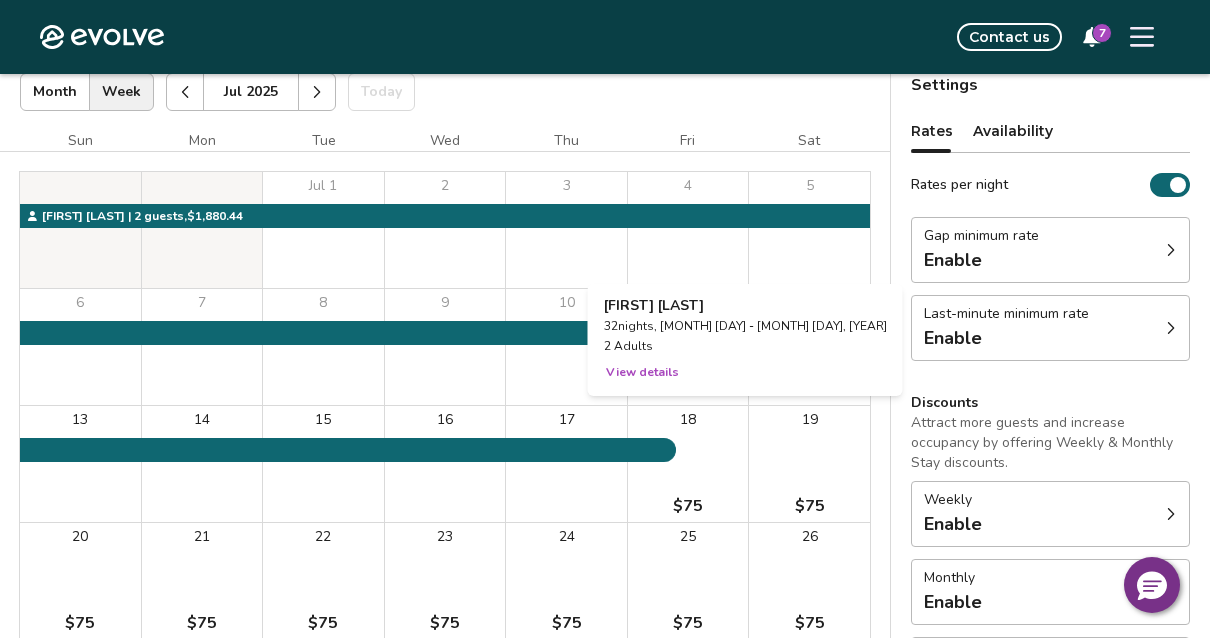 scroll, scrollTop: 0, scrollLeft: 0, axis: both 